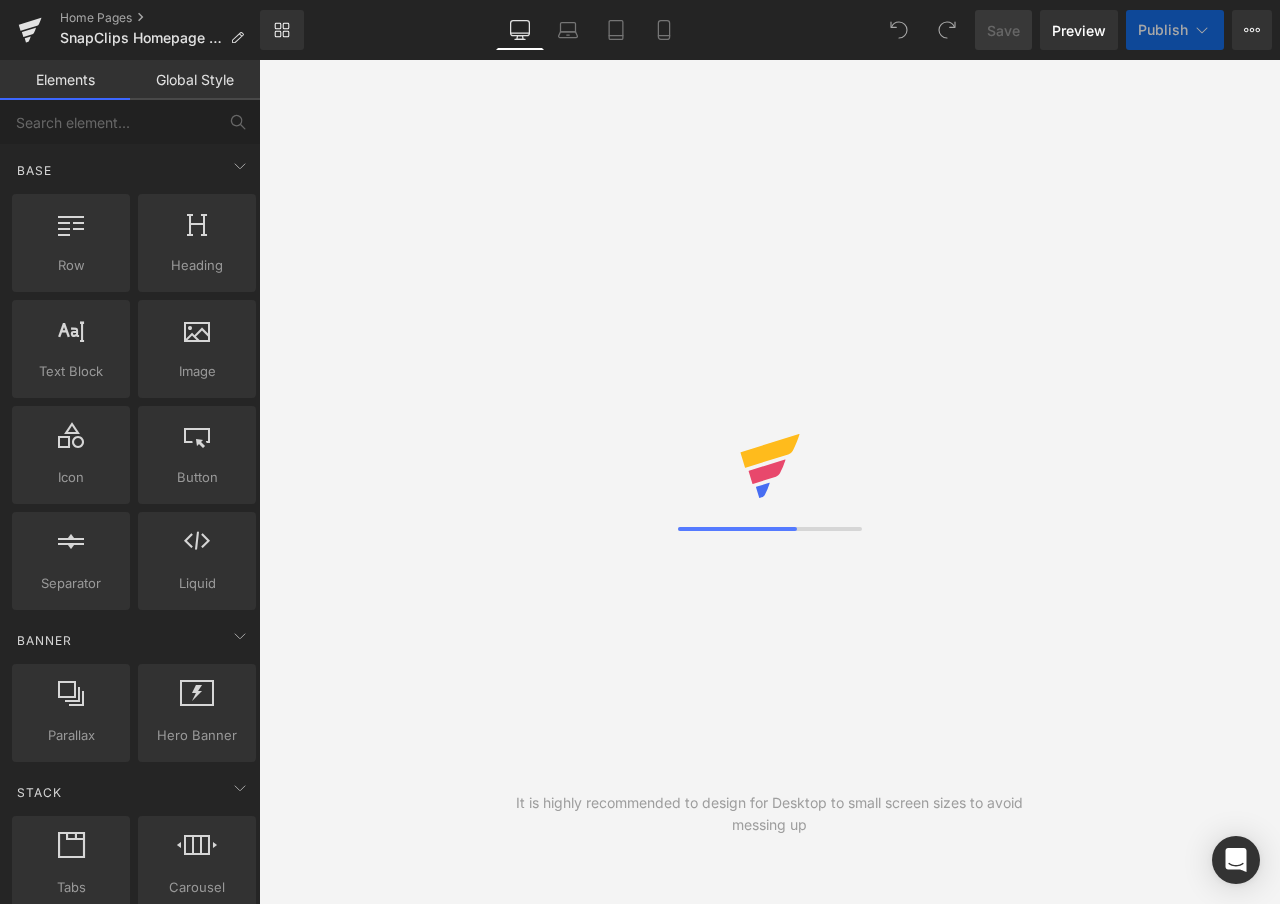 scroll, scrollTop: 0, scrollLeft: 0, axis: both 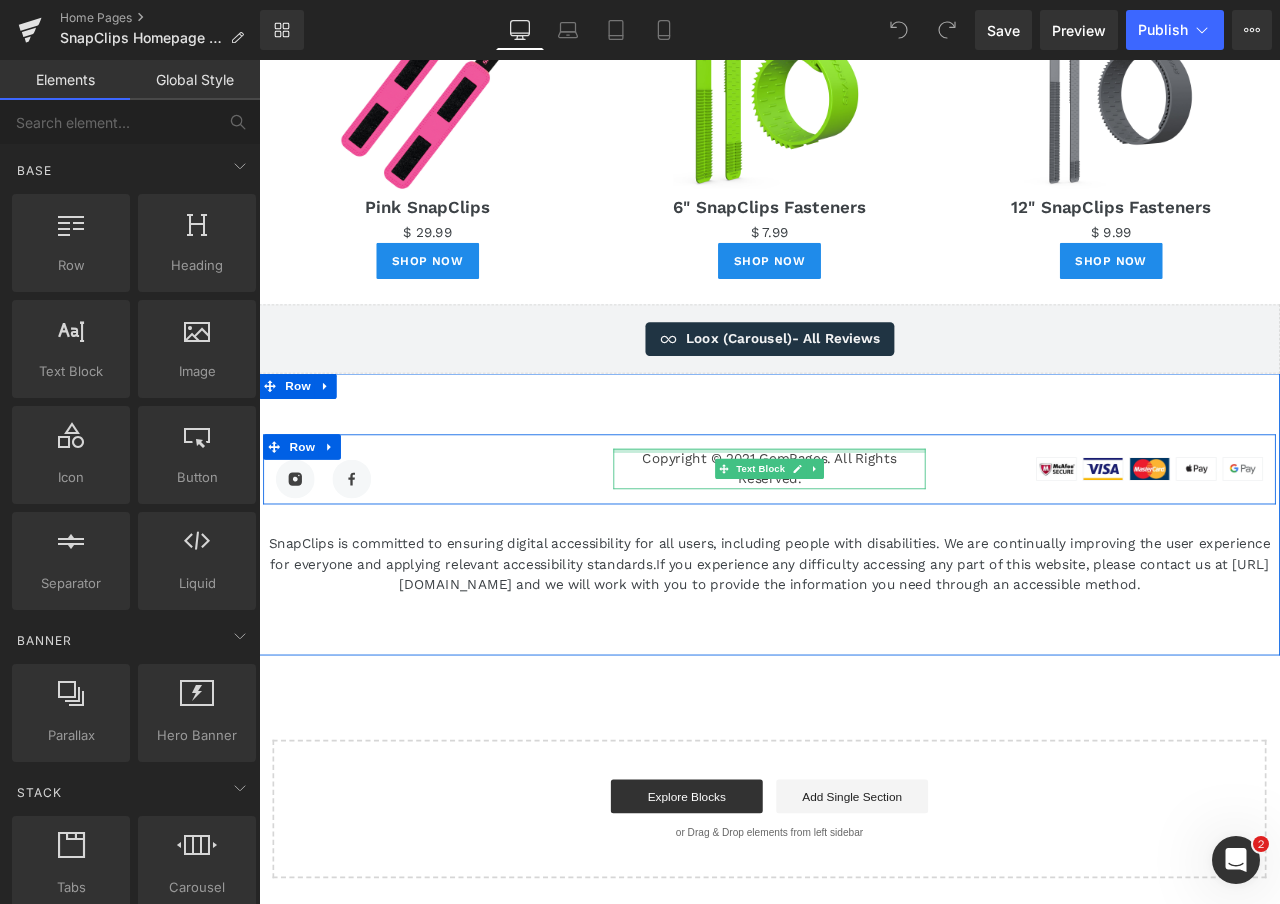 click at bounding box center [864, 523] 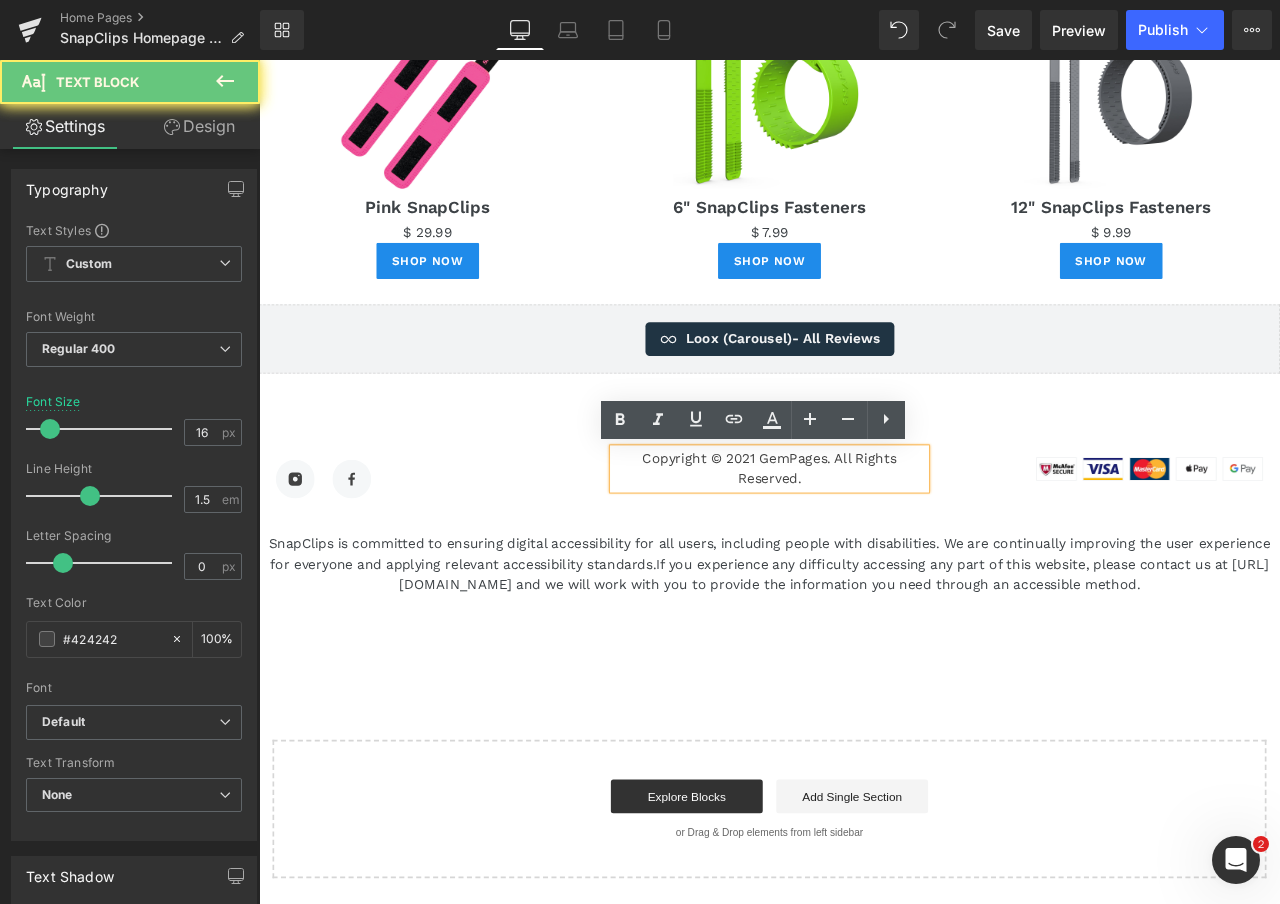 click on "Copyright © 2021 GemPages. All Rights Reserved." at bounding box center (864, 545) 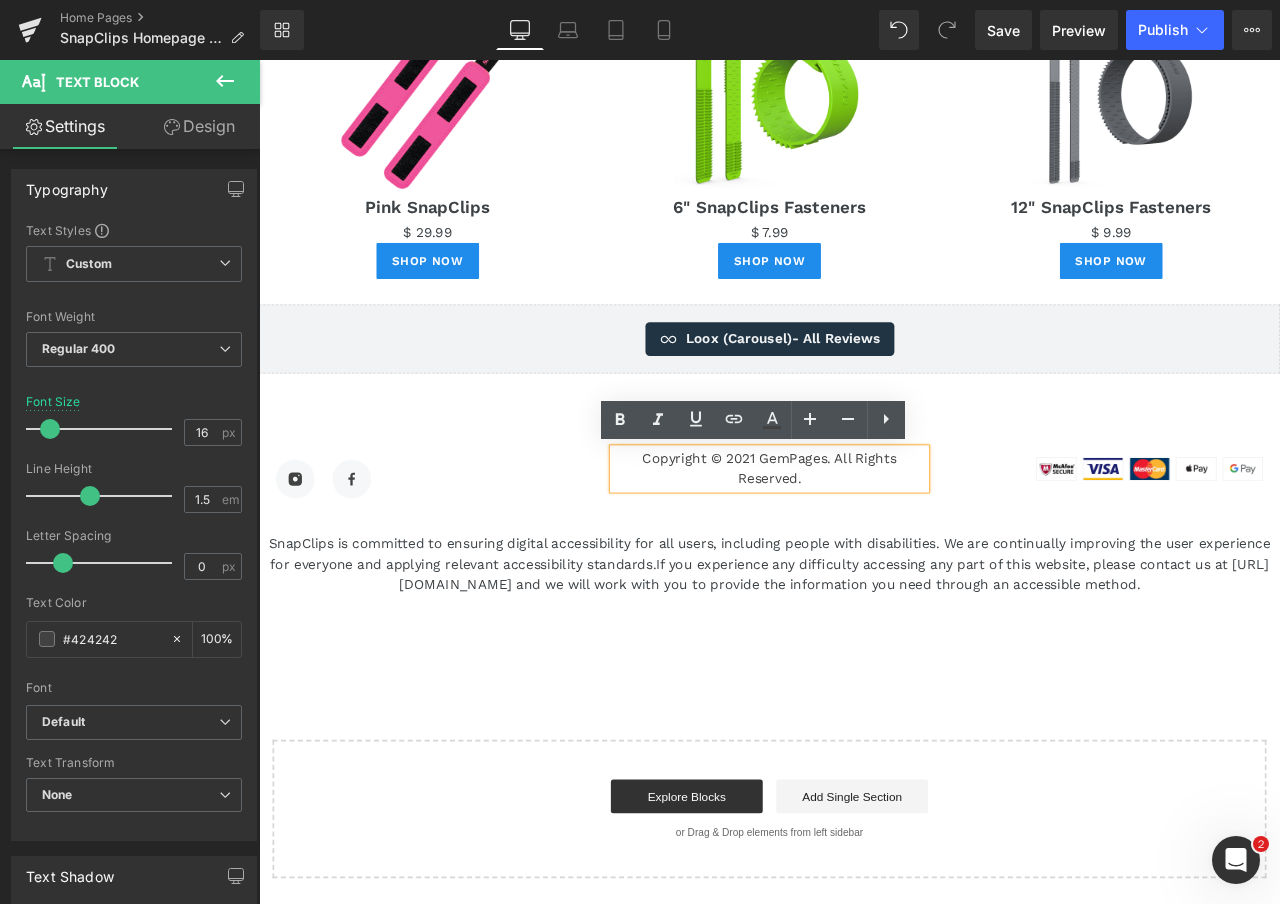 type 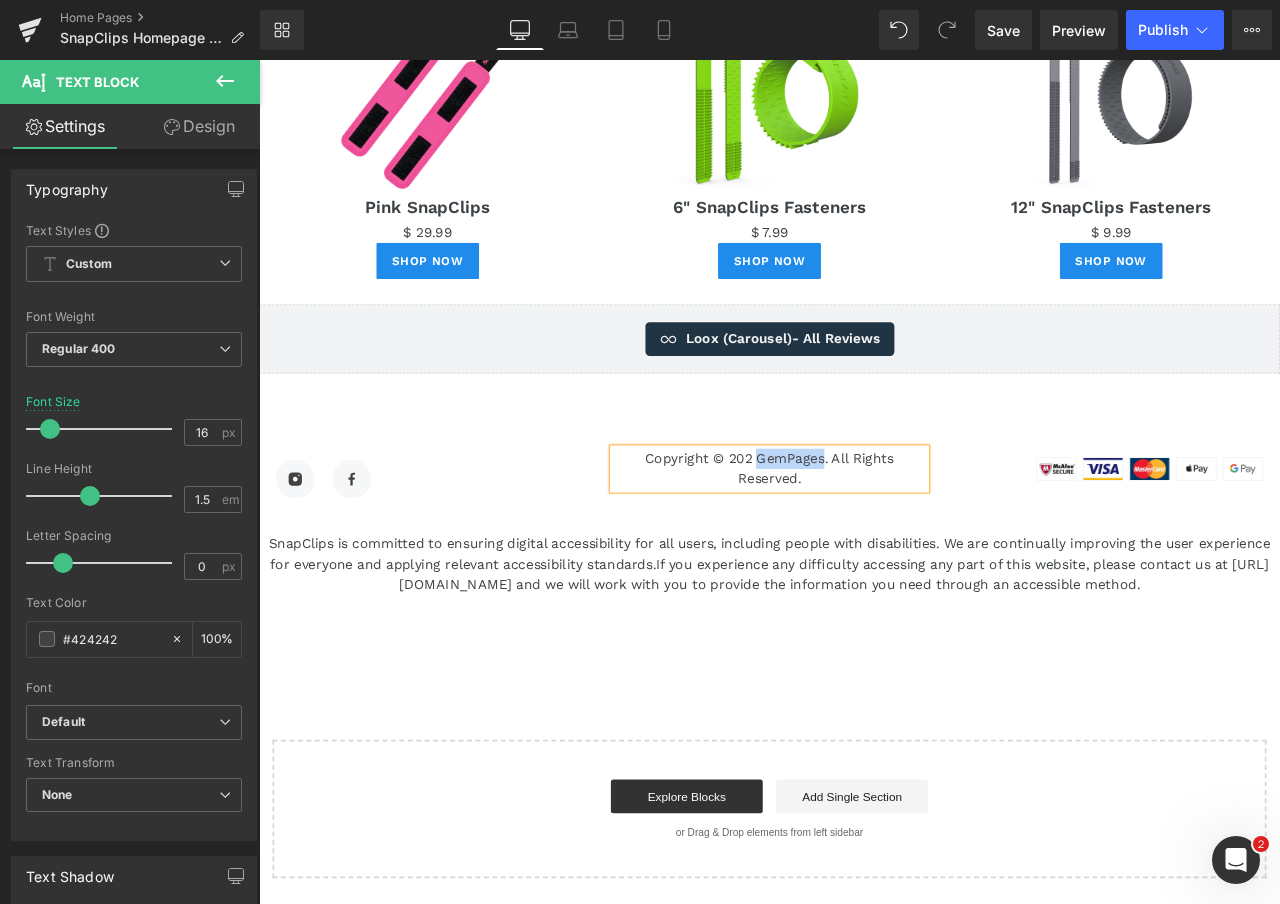 drag, startPoint x: 930, startPoint y: 531, endPoint x: 849, endPoint y: 530, distance: 81.00617 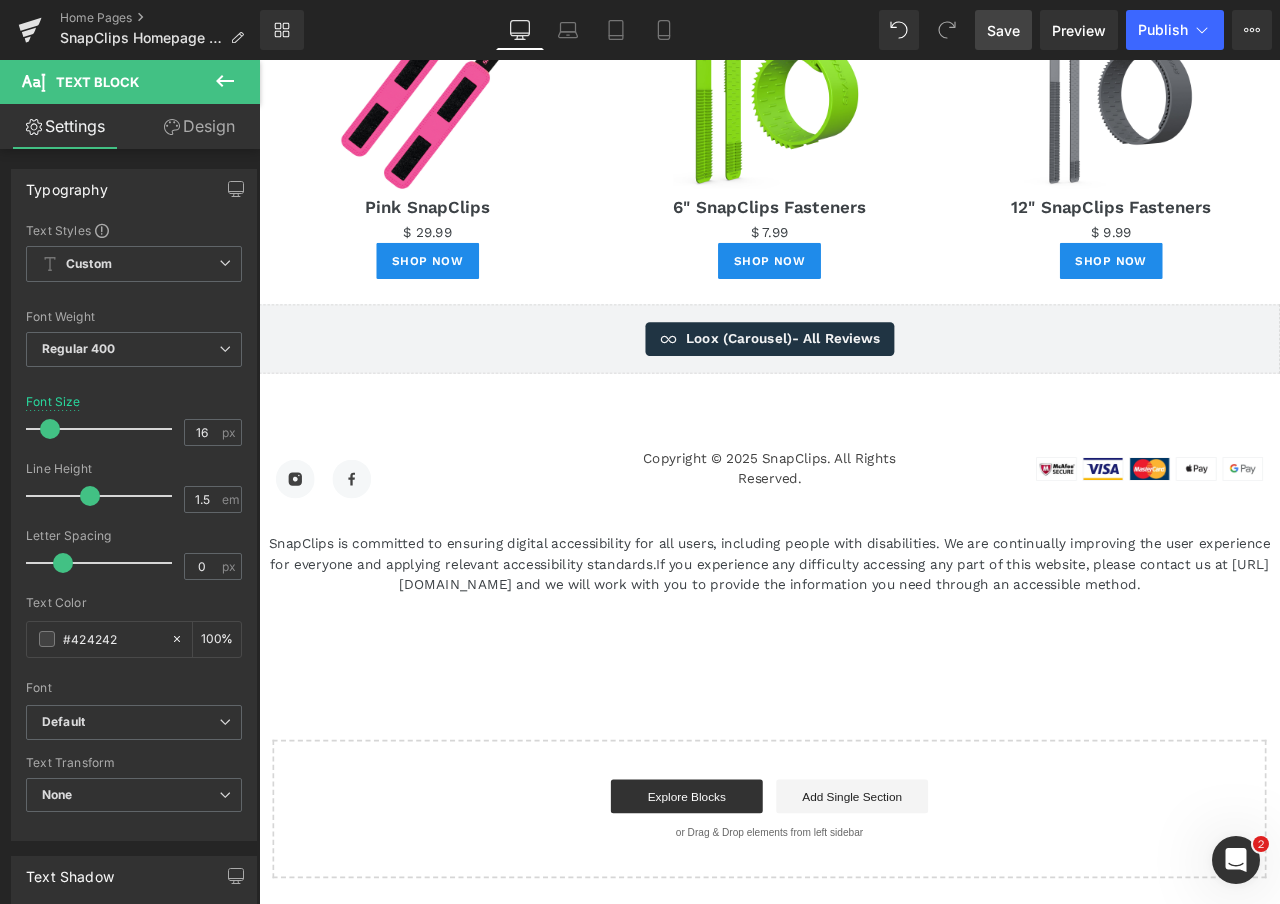 click on "Save" at bounding box center (1003, 30) 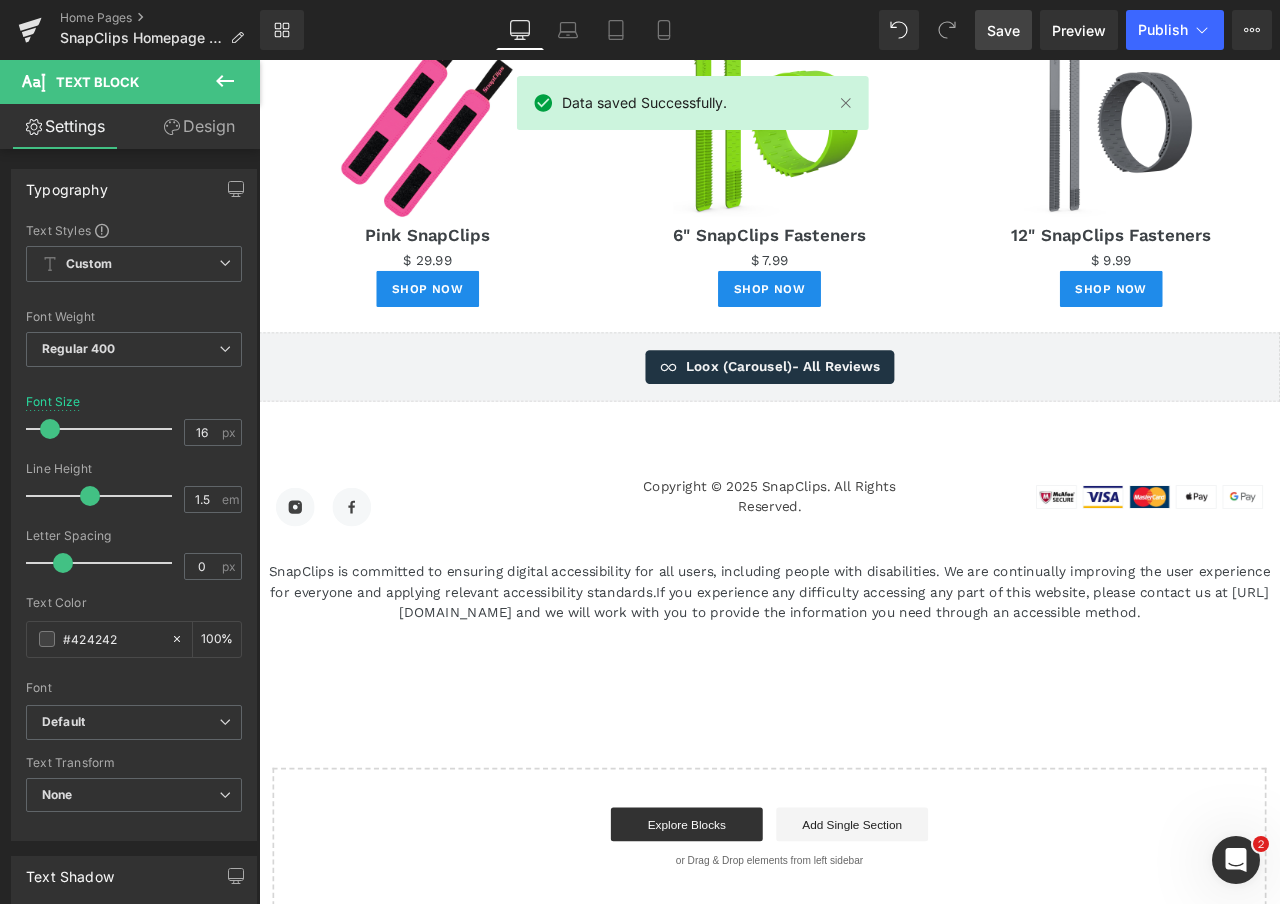 scroll, scrollTop: 3158, scrollLeft: 0, axis: vertical 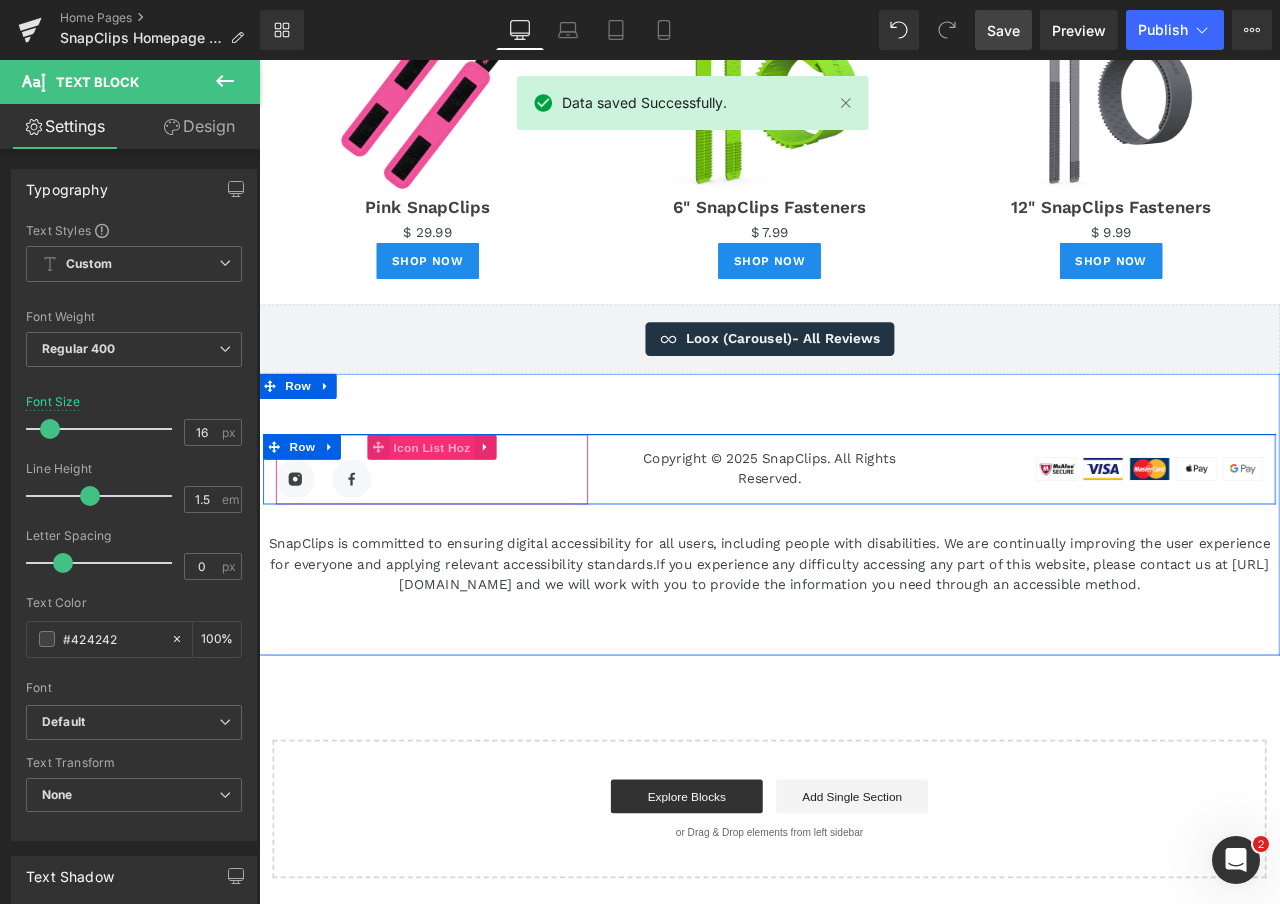 click on "Icon List Hoz" at bounding box center (463, 520) 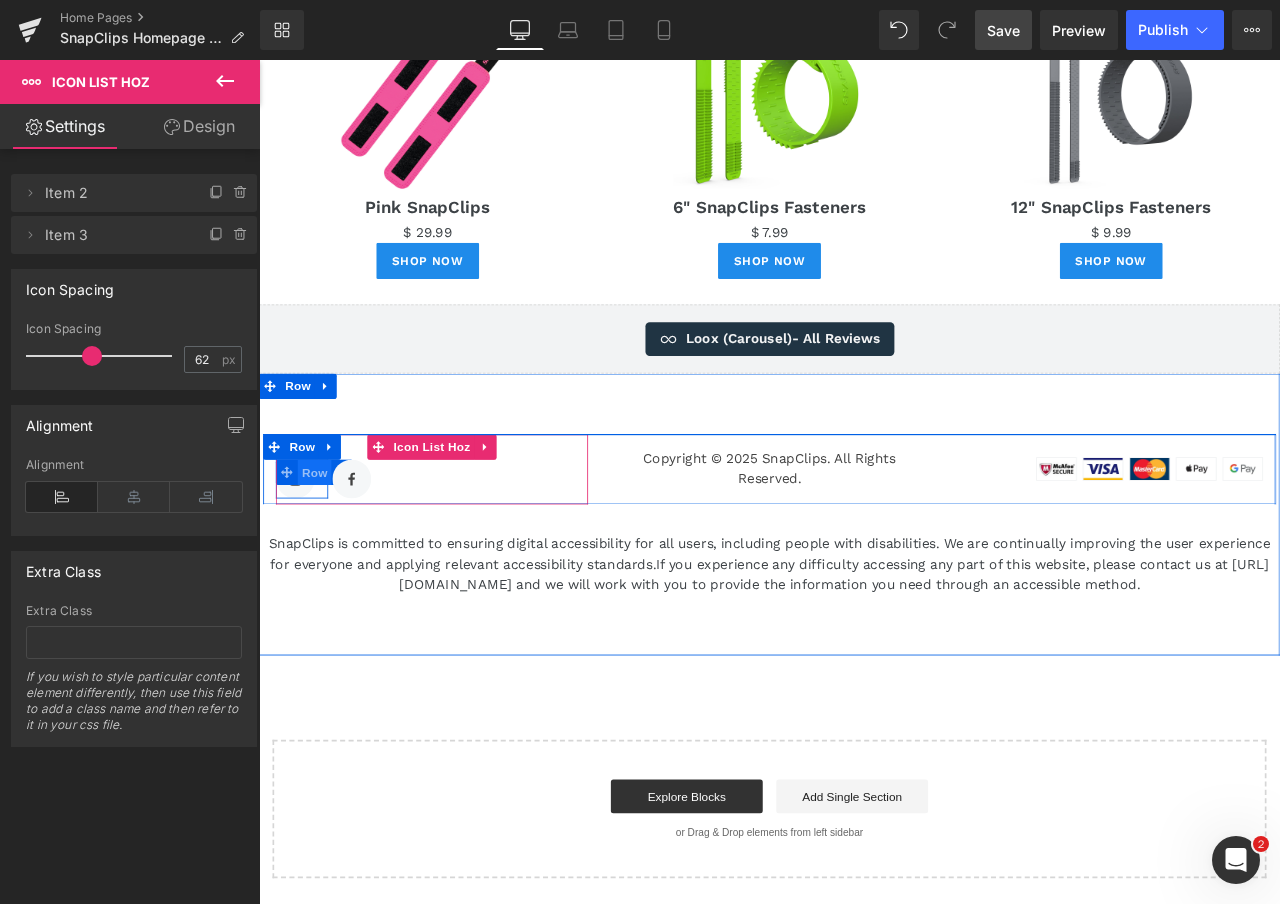 click on "Row" at bounding box center (325, 549) 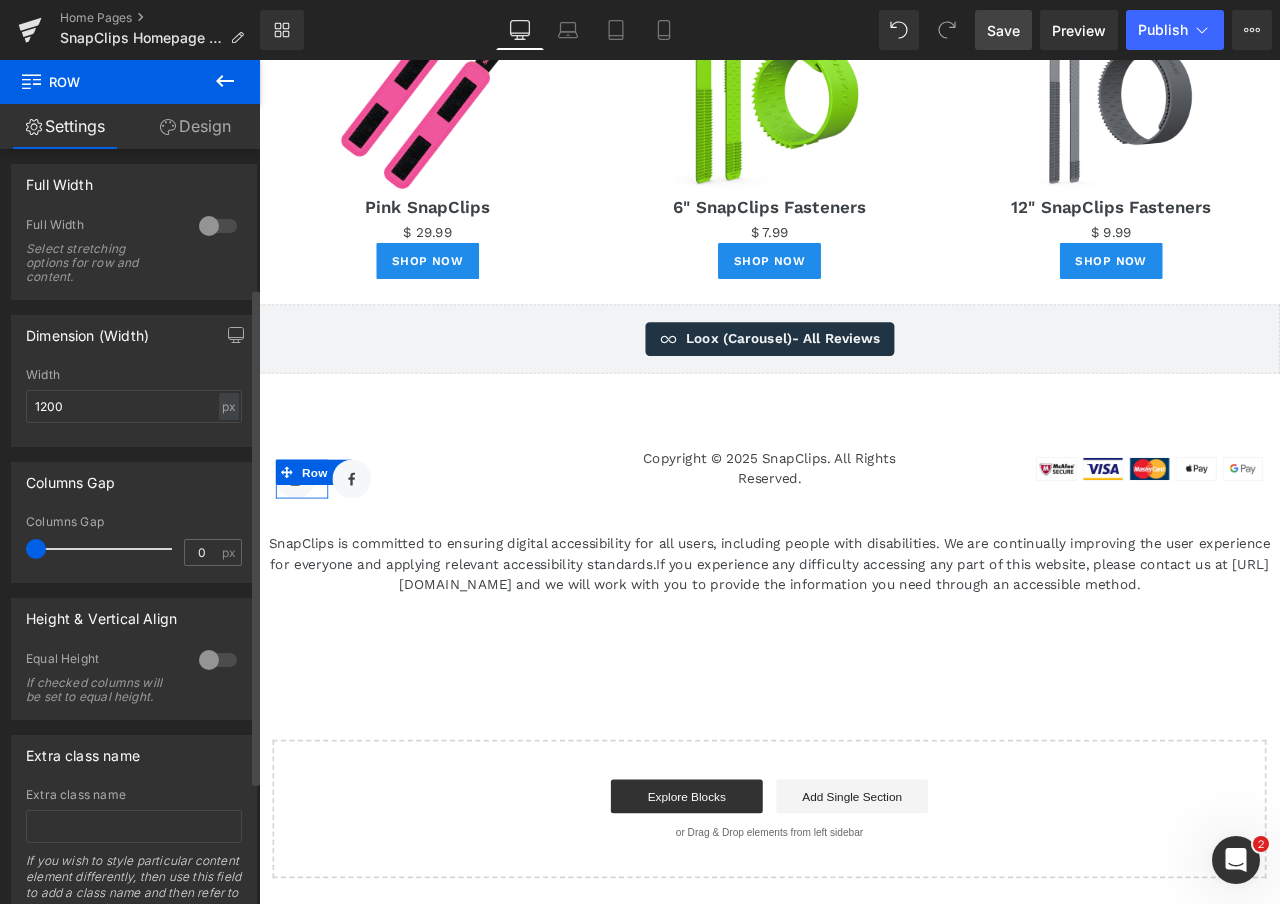 scroll, scrollTop: 0, scrollLeft: 0, axis: both 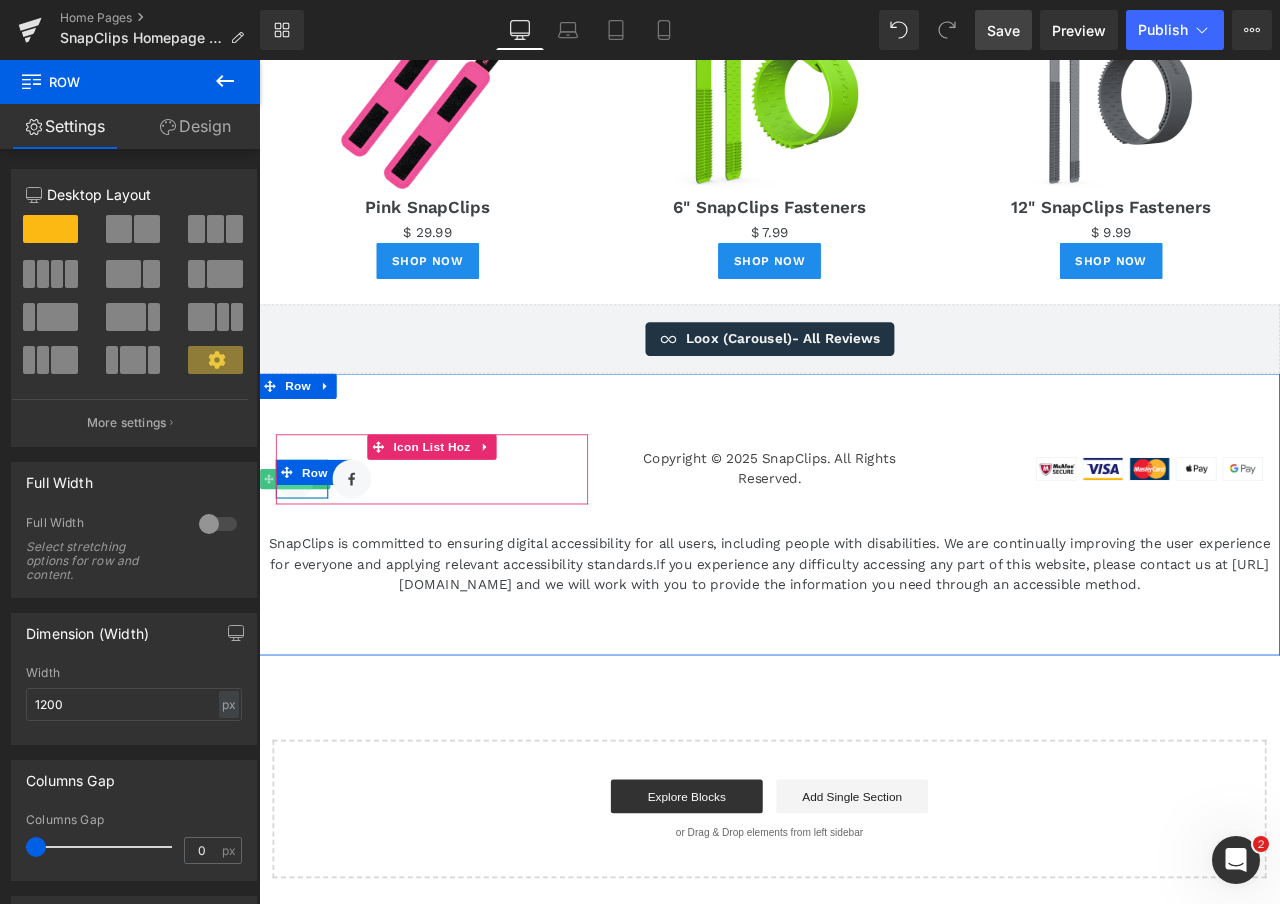 click on "Image" at bounding box center [302, 557] 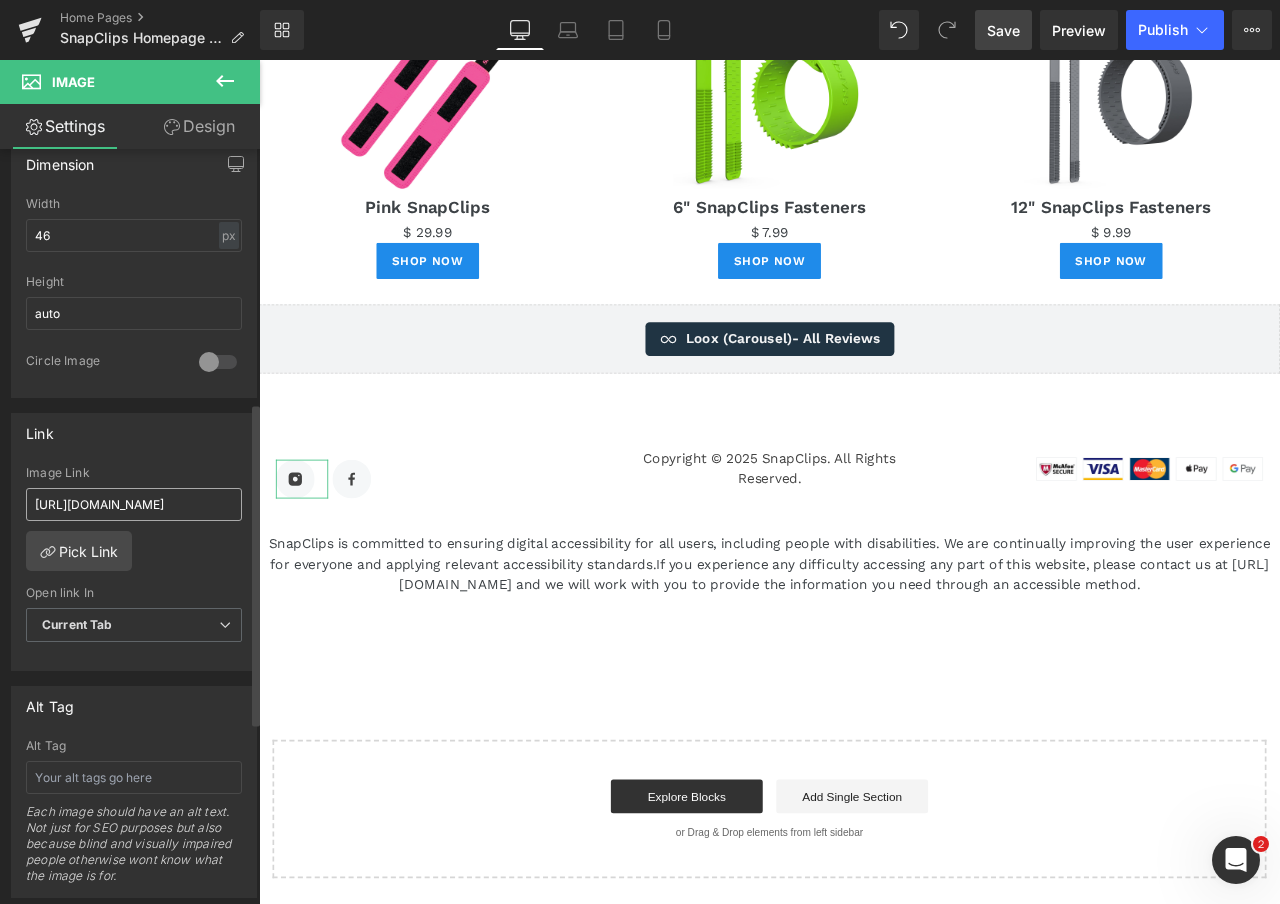 scroll, scrollTop: 722, scrollLeft: 0, axis: vertical 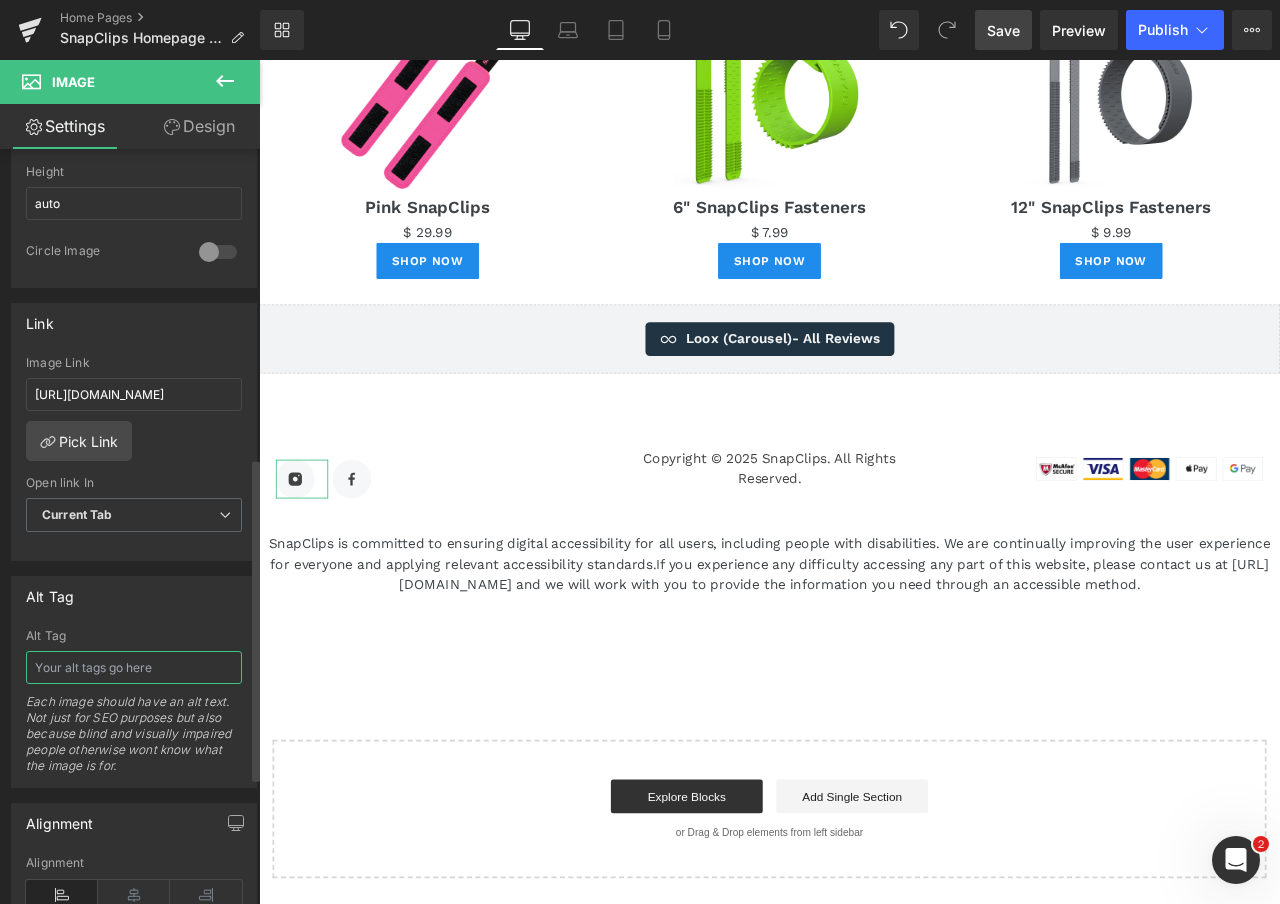 click at bounding box center [134, 667] 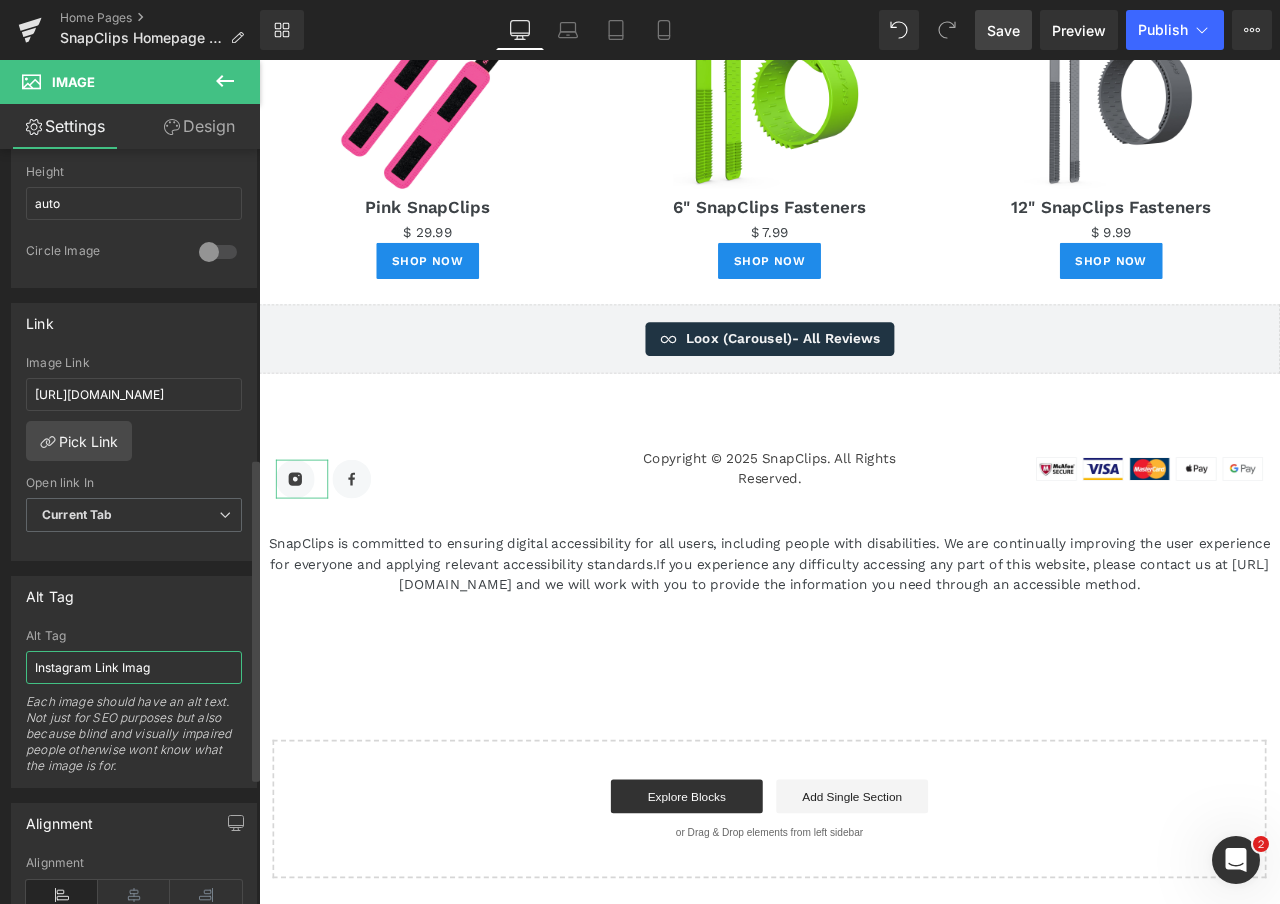type on "Instagram Link Image" 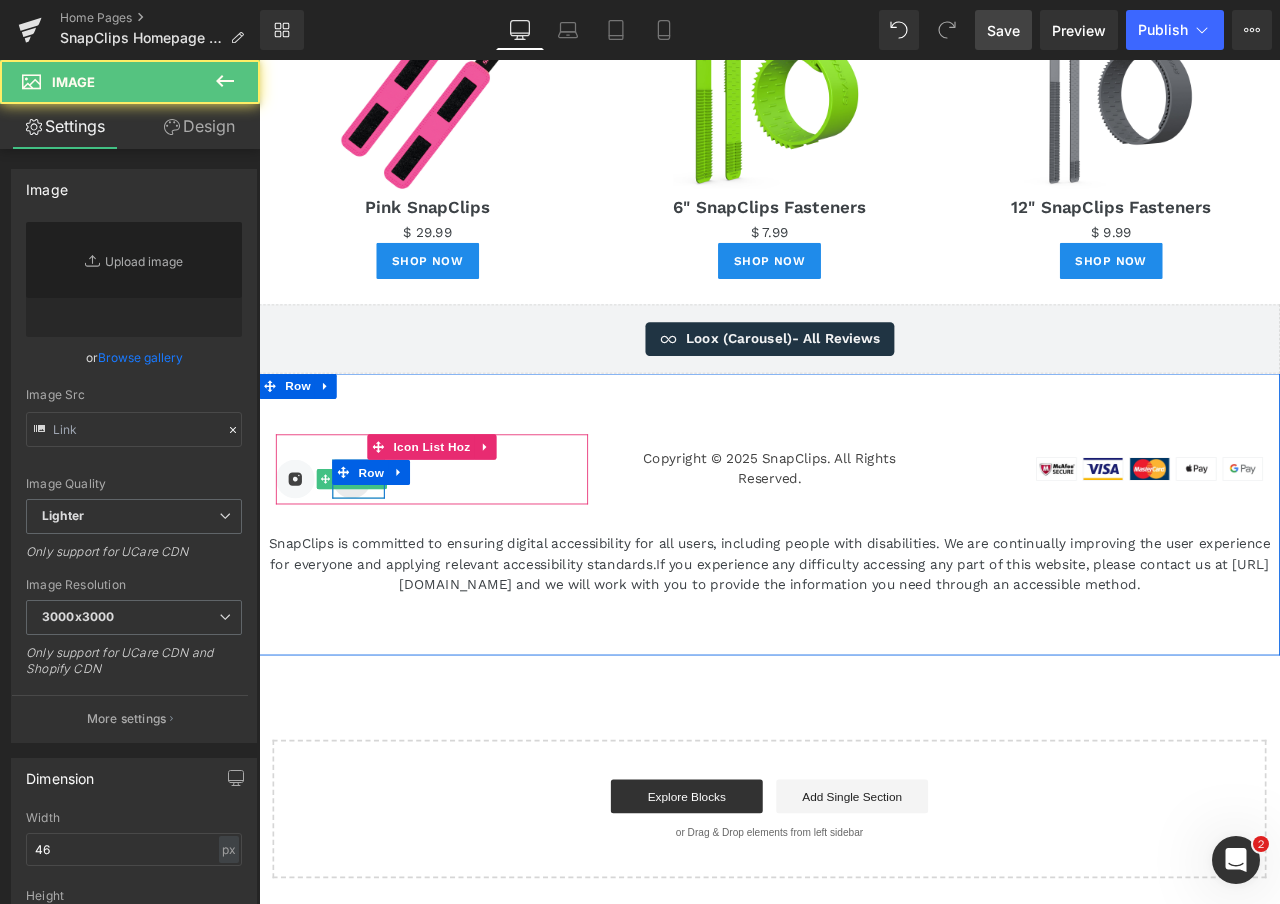 type on "[URL][DOMAIN_NAME]" 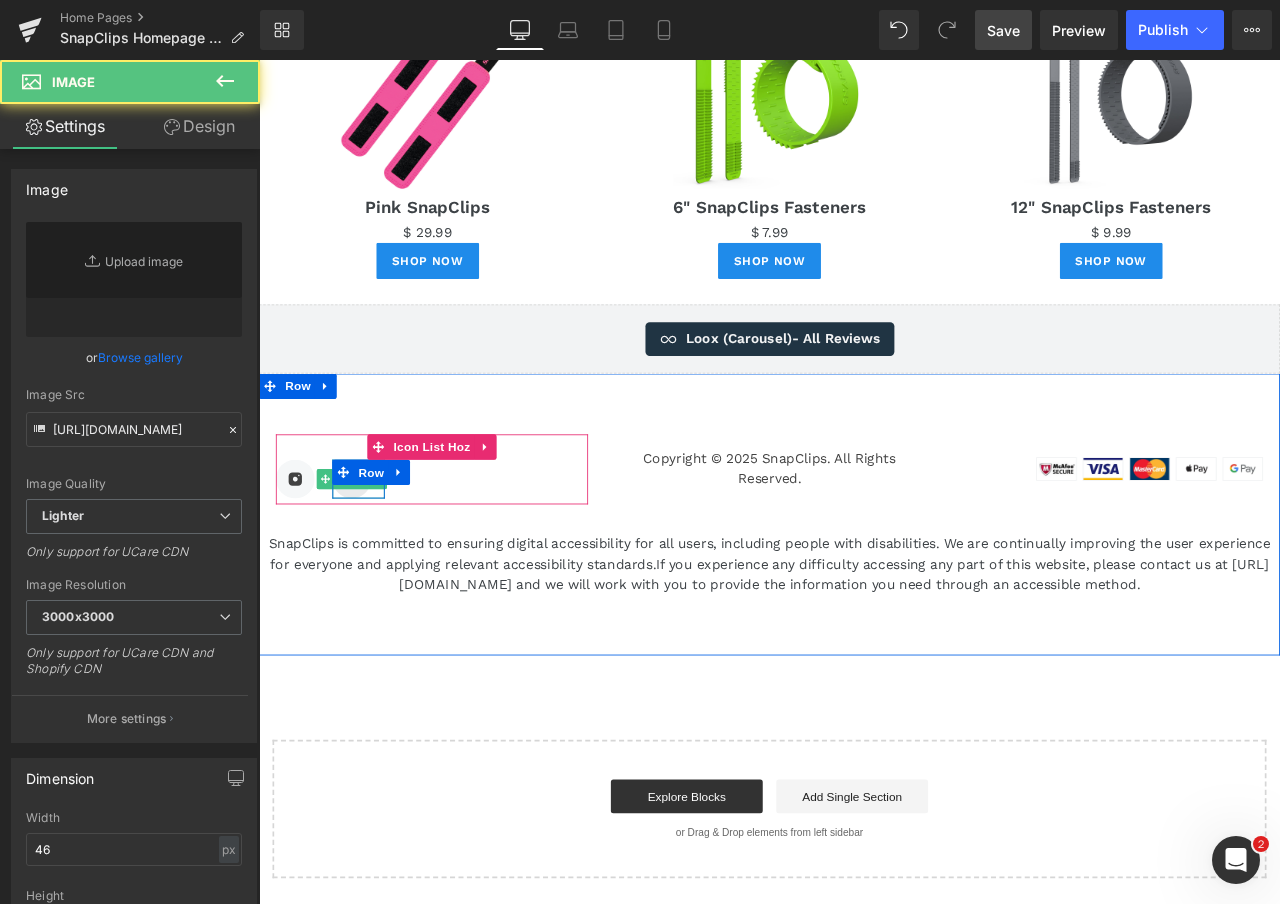 click at bounding box center (369, 557) 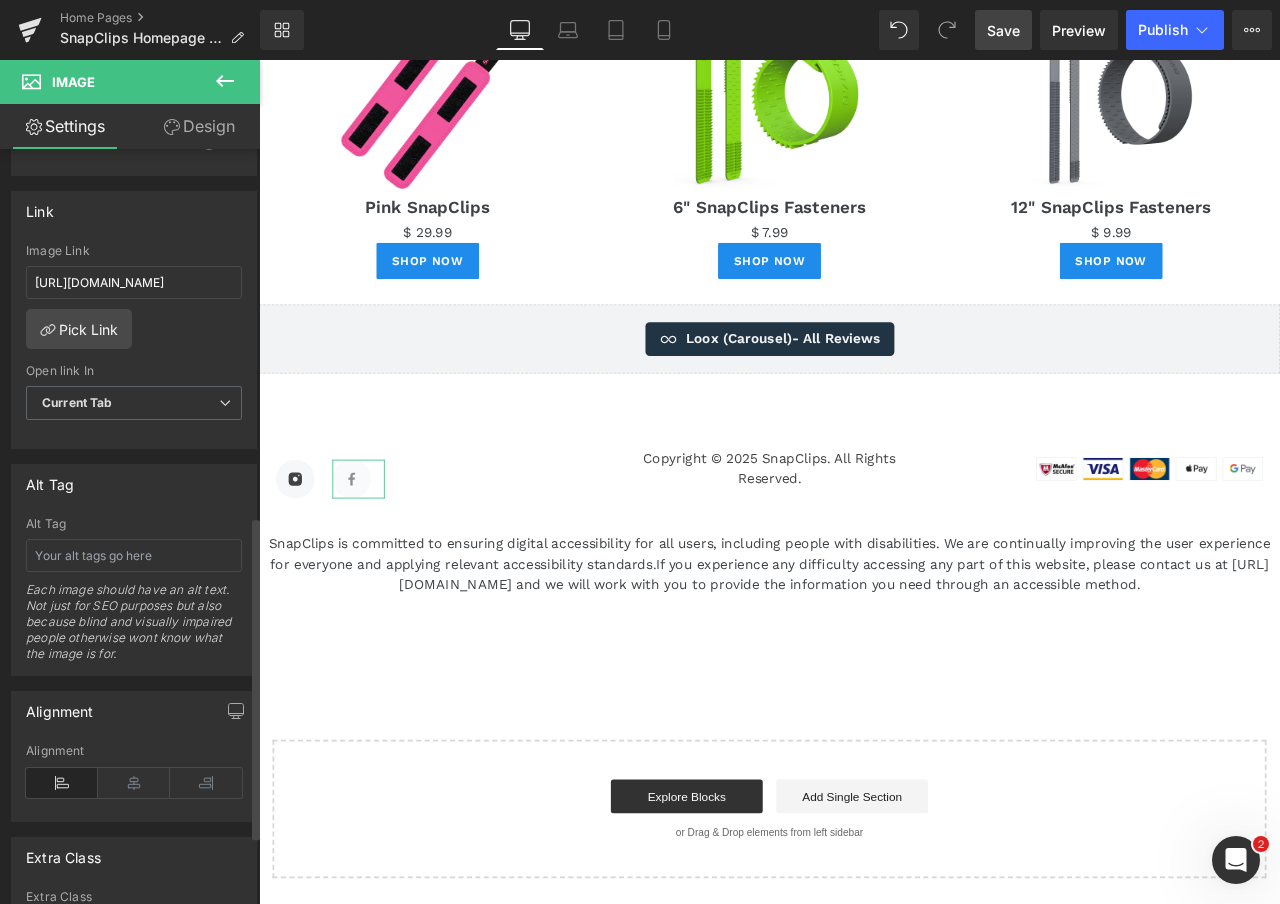 scroll, scrollTop: 1020, scrollLeft: 0, axis: vertical 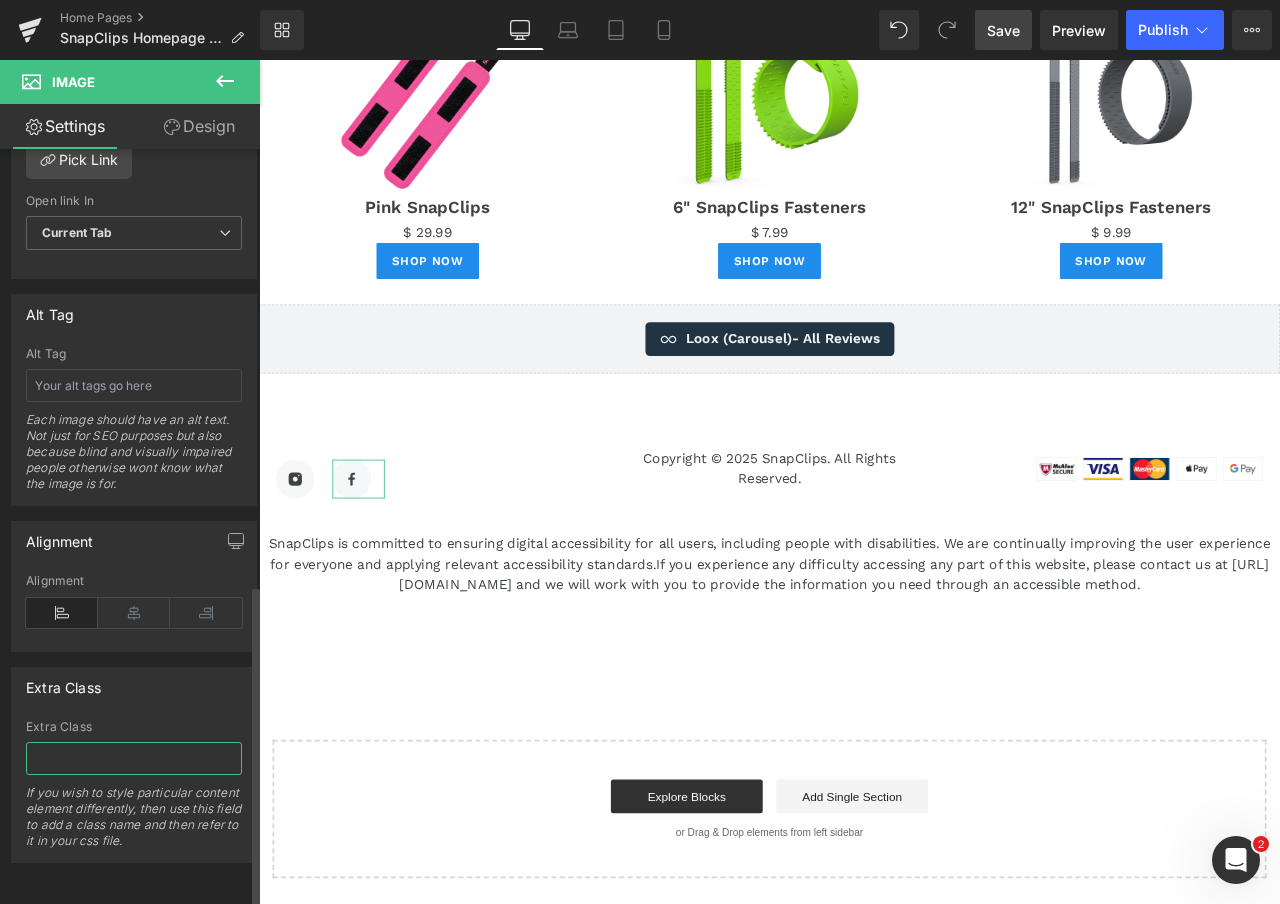 click at bounding box center [134, 758] 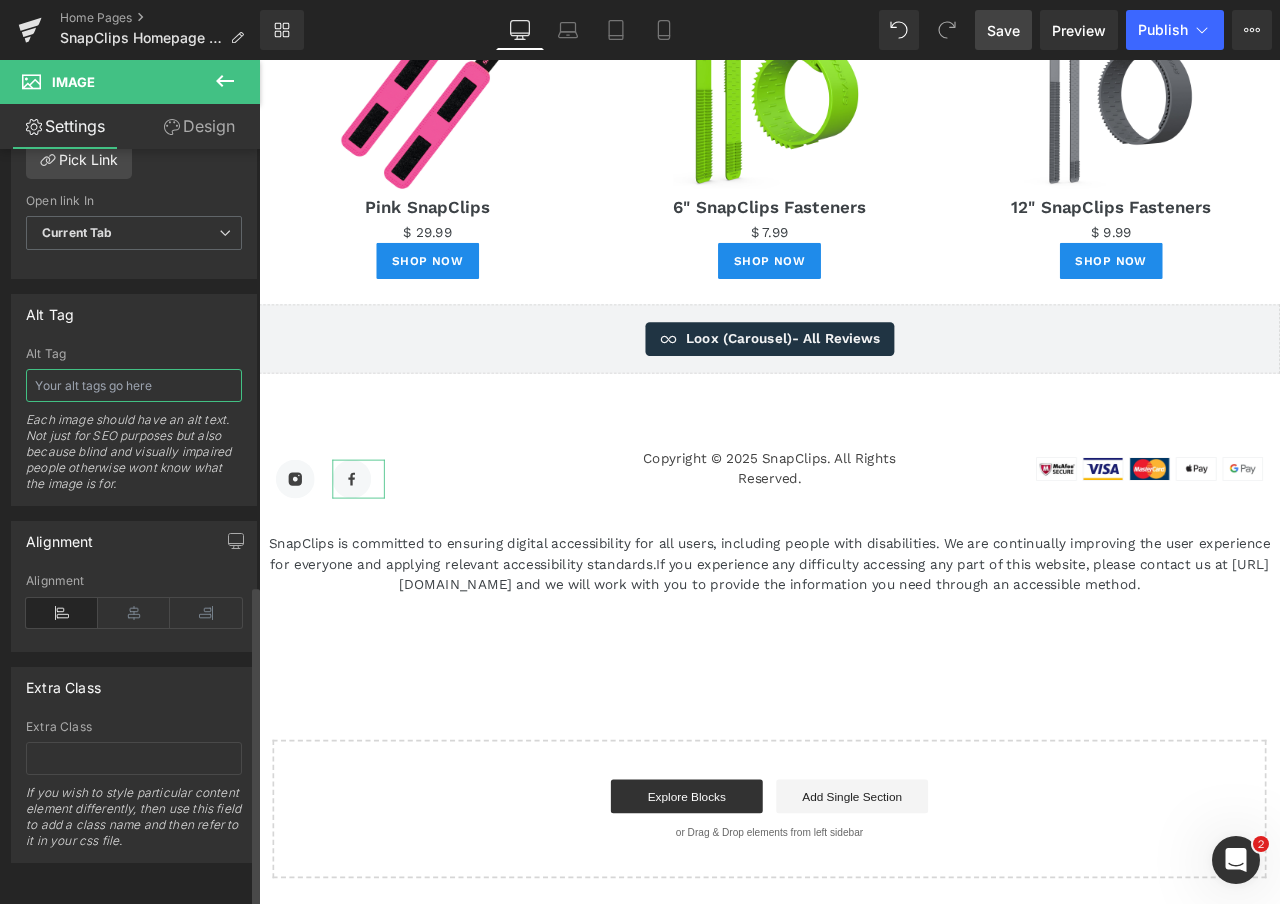 click at bounding box center [134, 385] 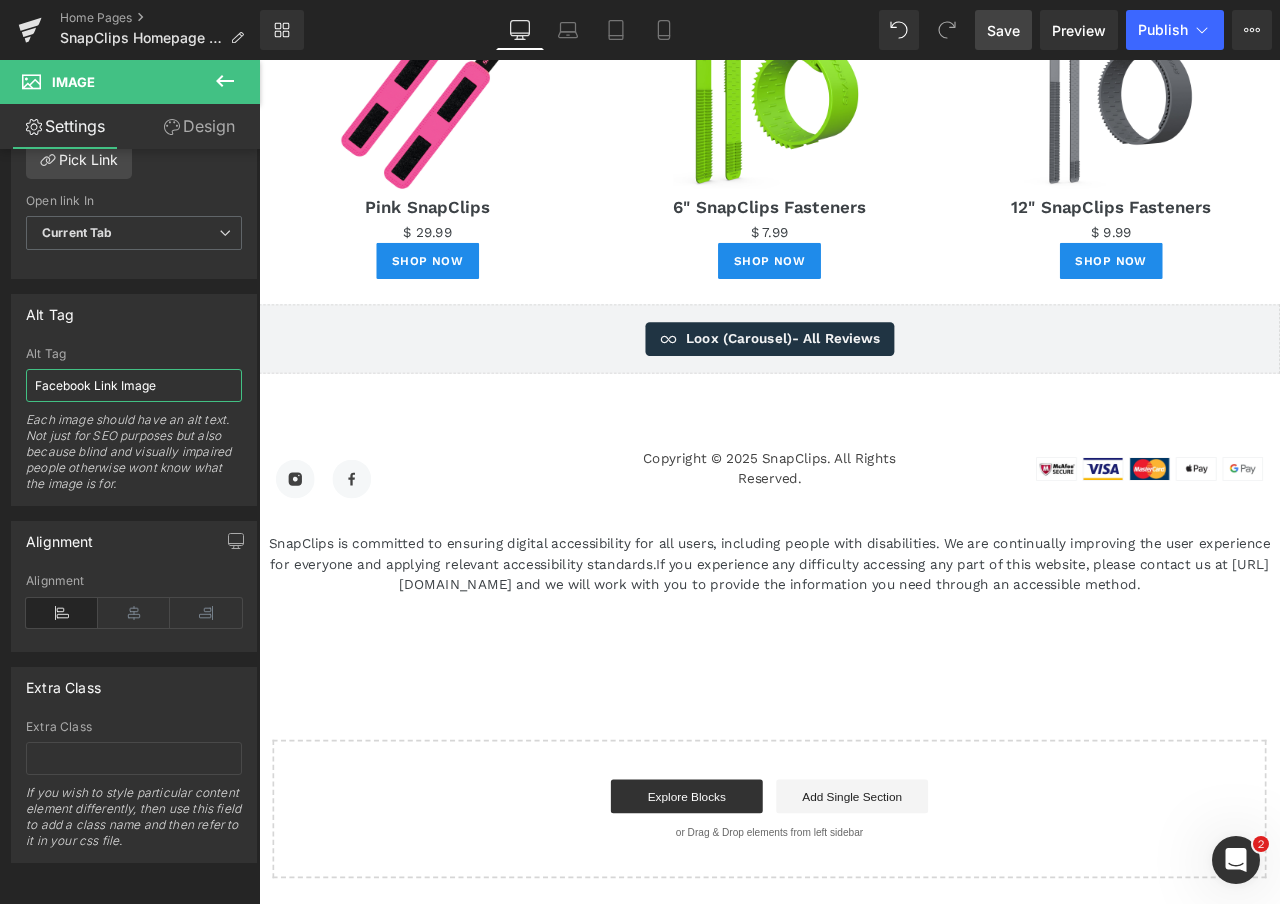 type on "Facebook Link Image" 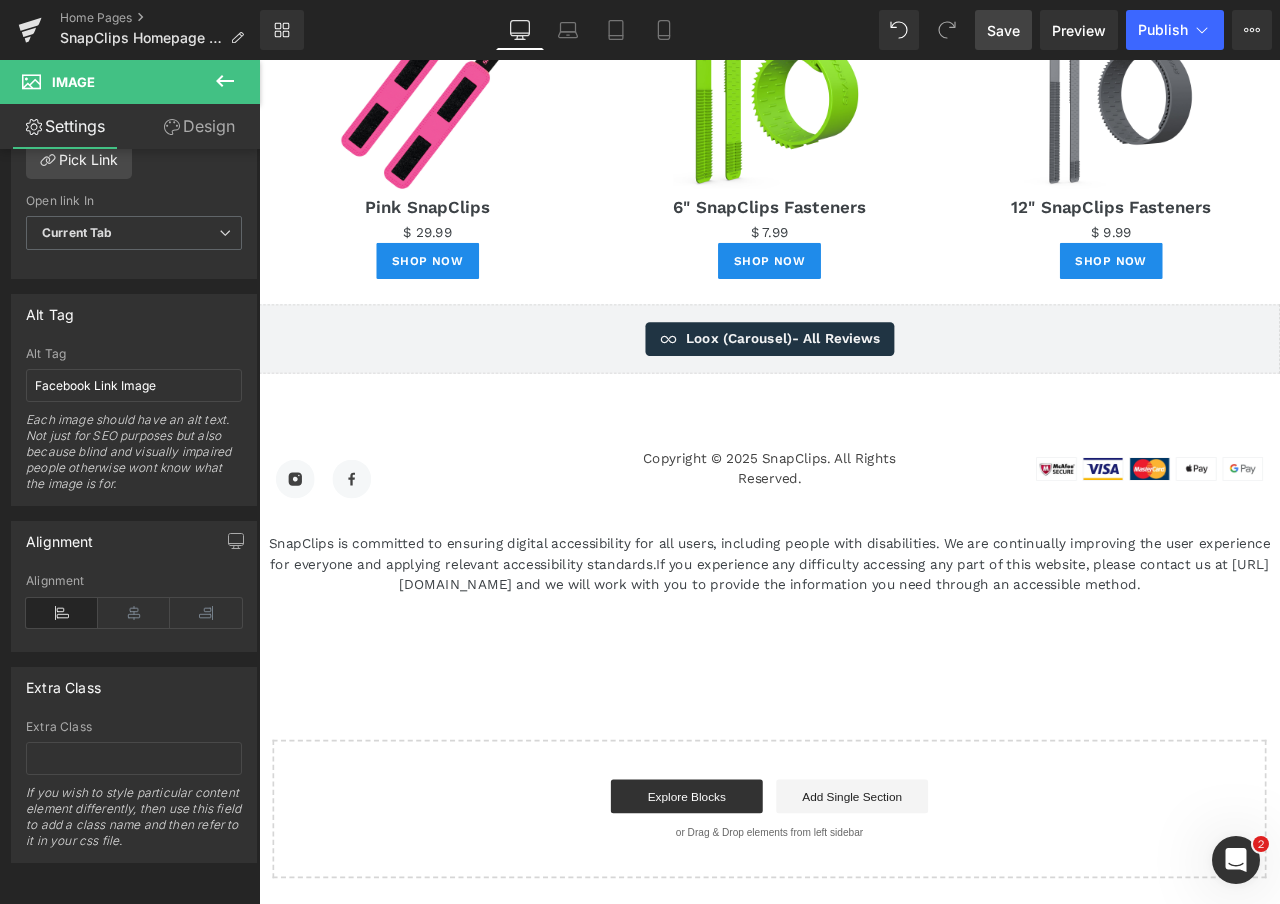 click on "Save" at bounding box center (1003, 30) 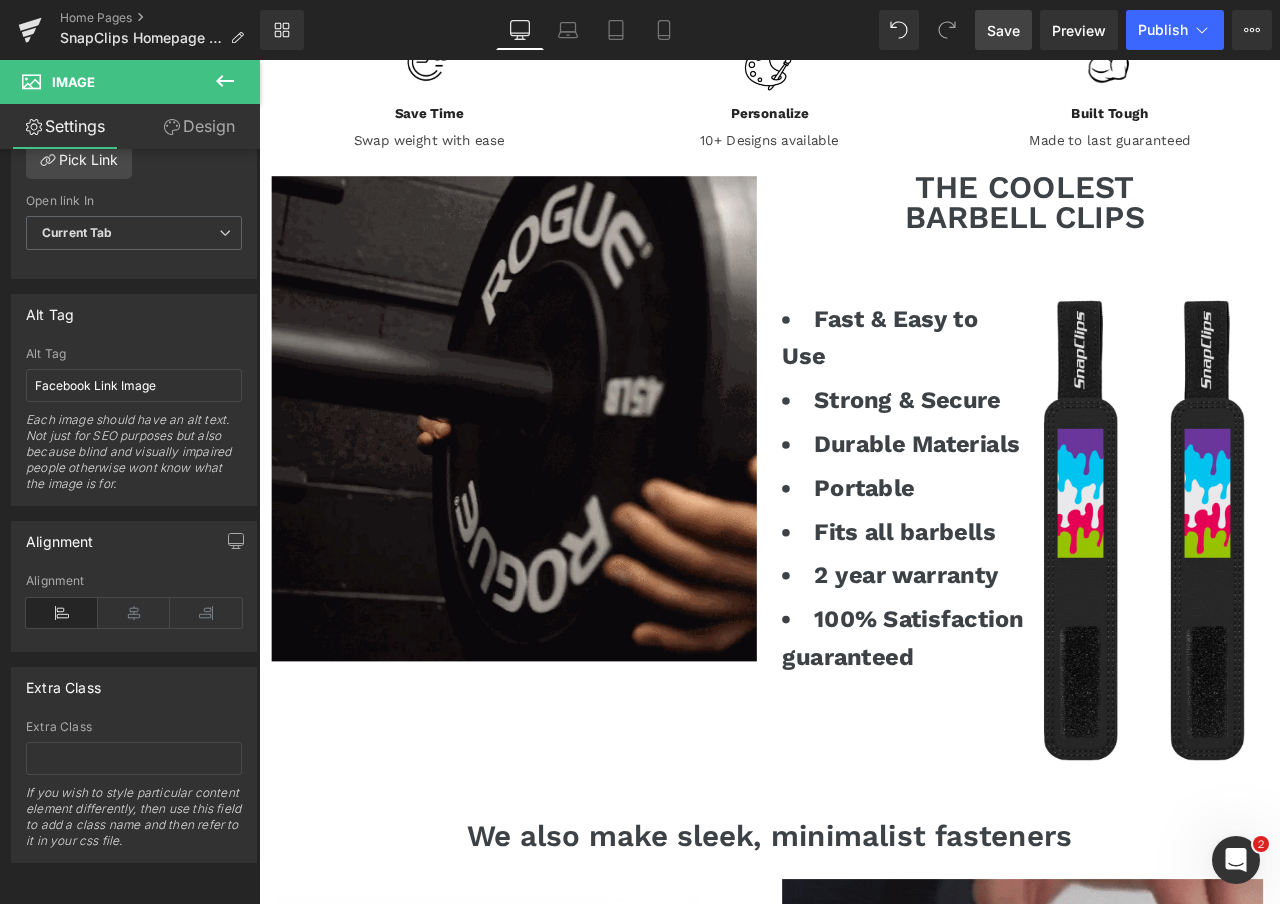 scroll, scrollTop: 0, scrollLeft: 0, axis: both 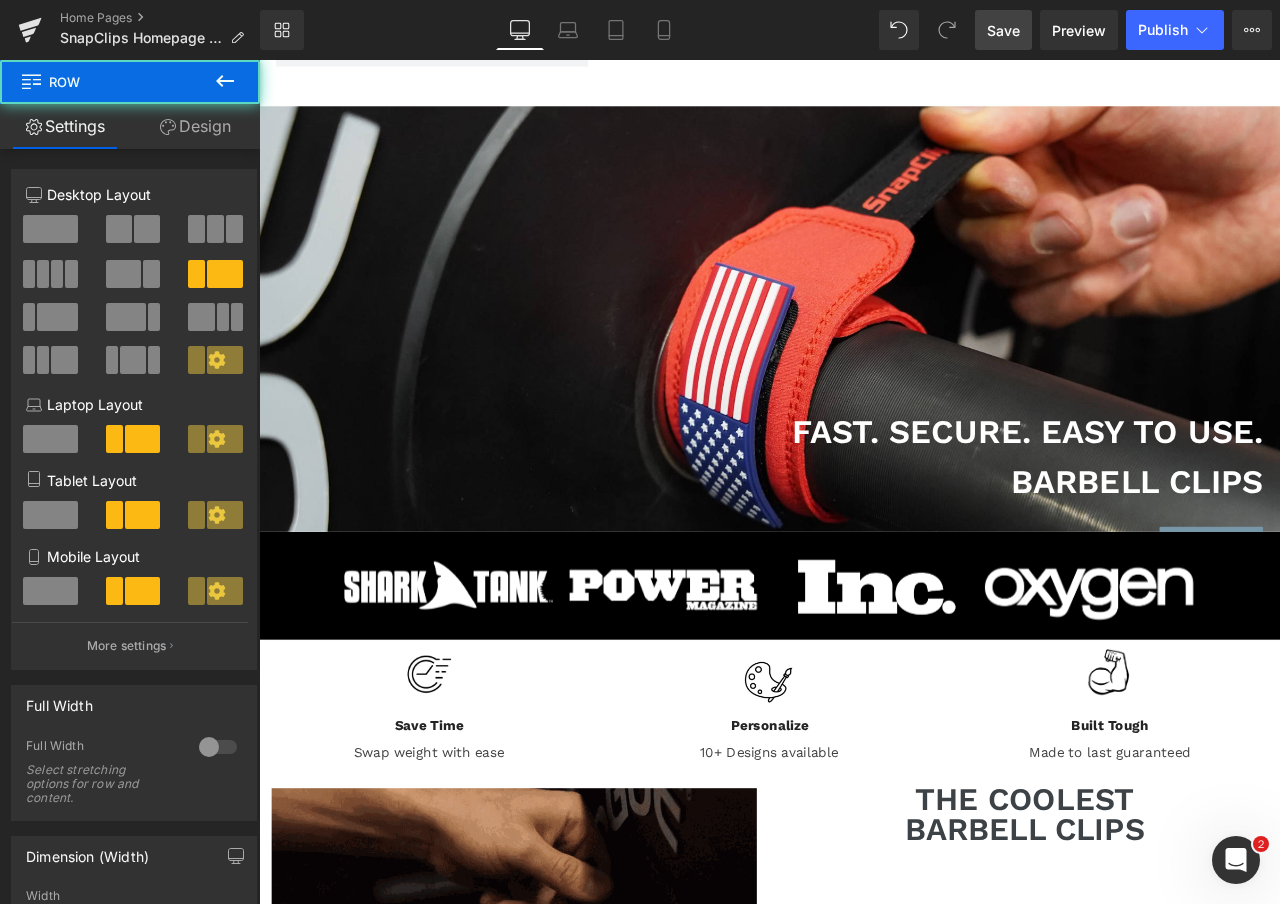click on "FAST. SECURE. EASY TO USE.  BARBELL CLIPS
Heading
Shop Now
[GEOGRAPHIC_DATA]" at bounding box center [864, 367] 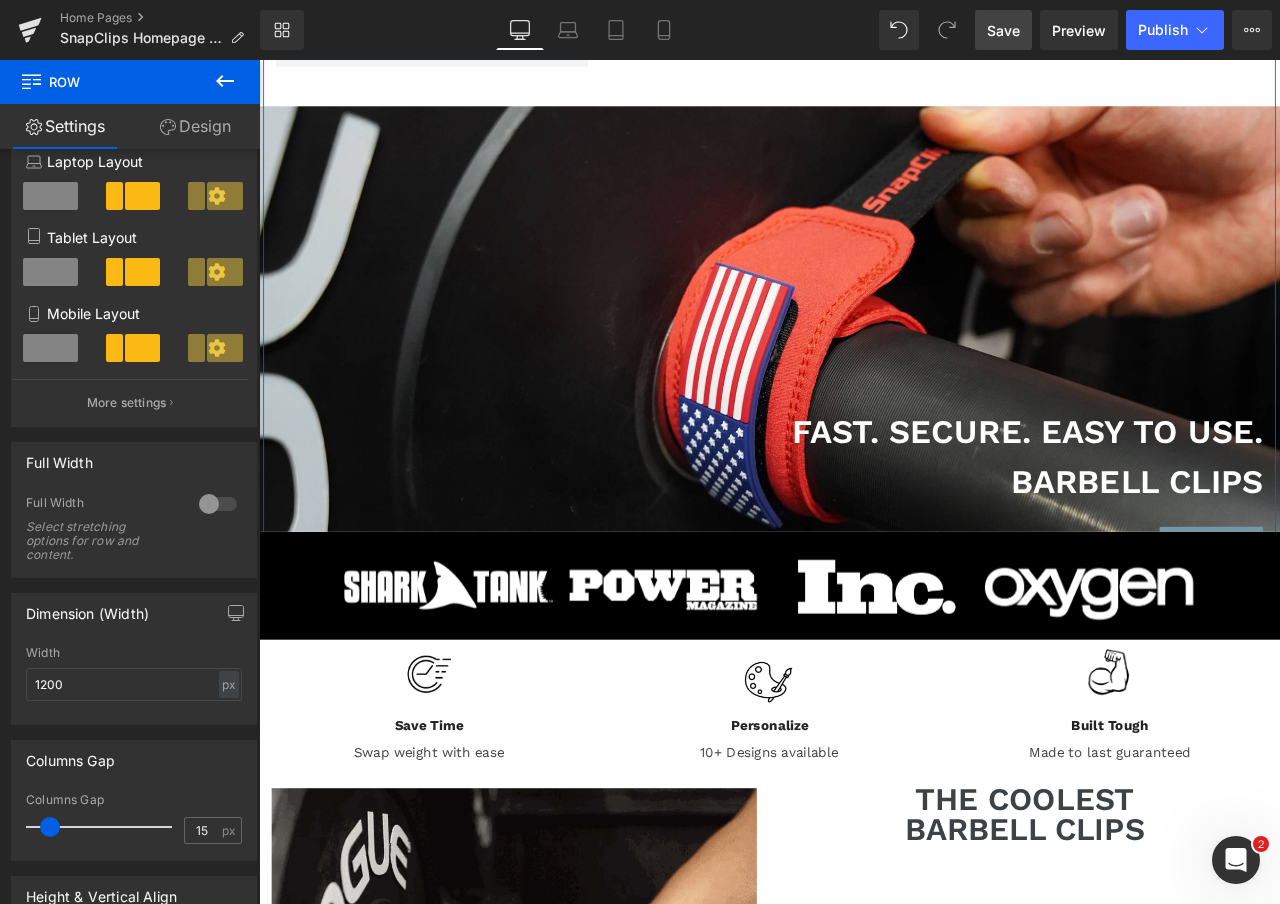 scroll, scrollTop: 213, scrollLeft: 0, axis: vertical 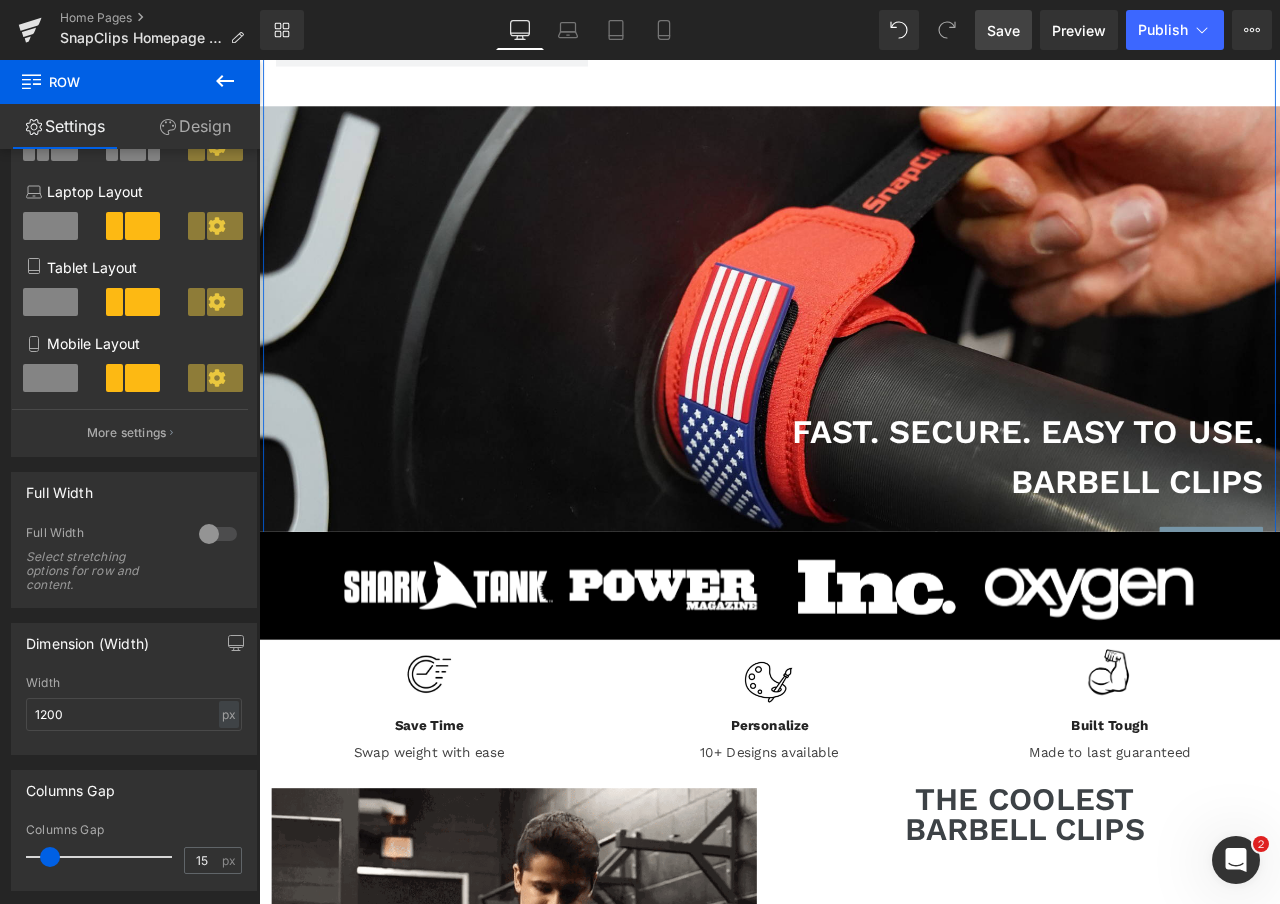 click on "Design" at bounding box center (195, 126) 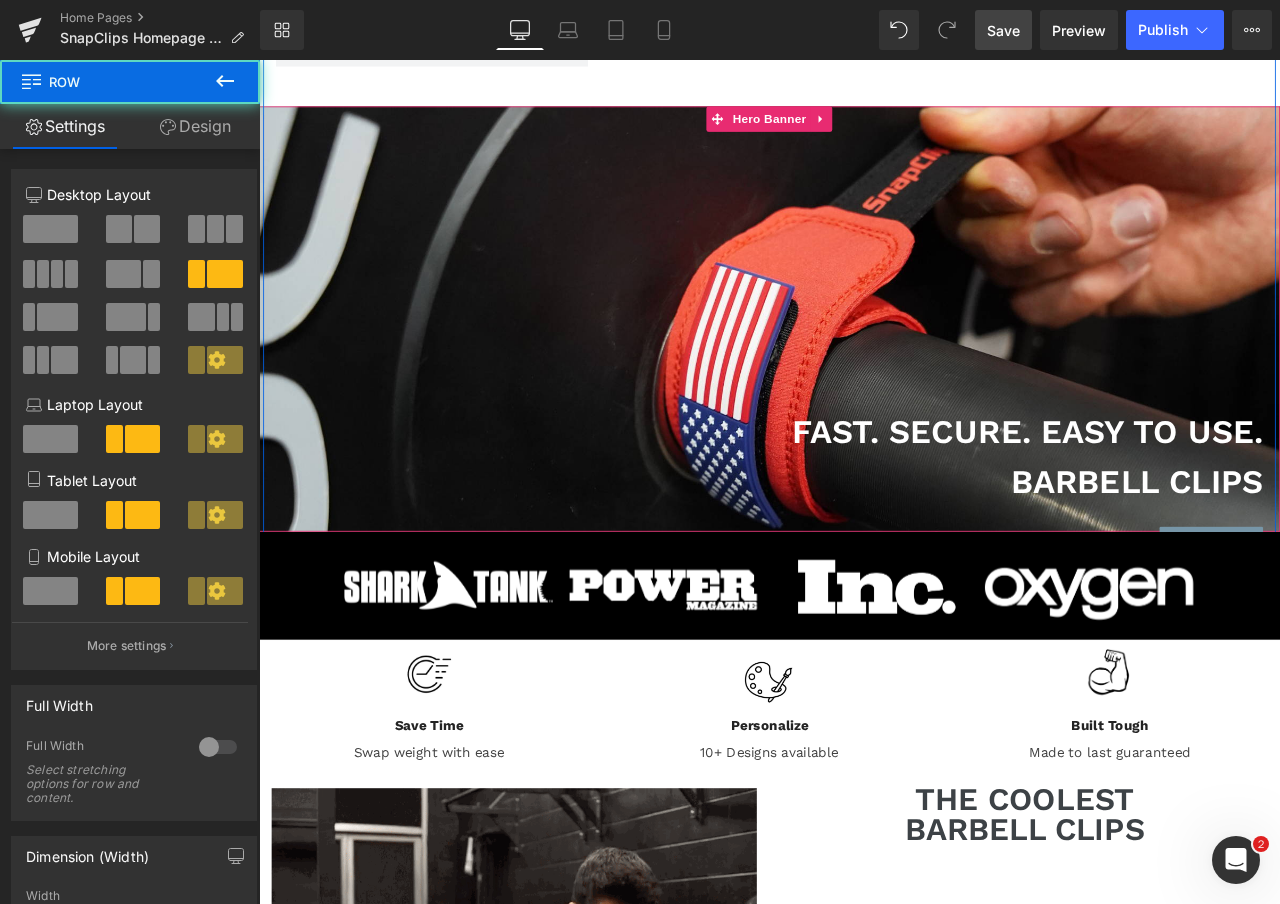 click on "FAST. SECURE. EASY TO USE.  BARBELL CLIPS
Heading
Shop Now
[GEOGRAPHIC_DATA]" at bounding box center [864, 367] 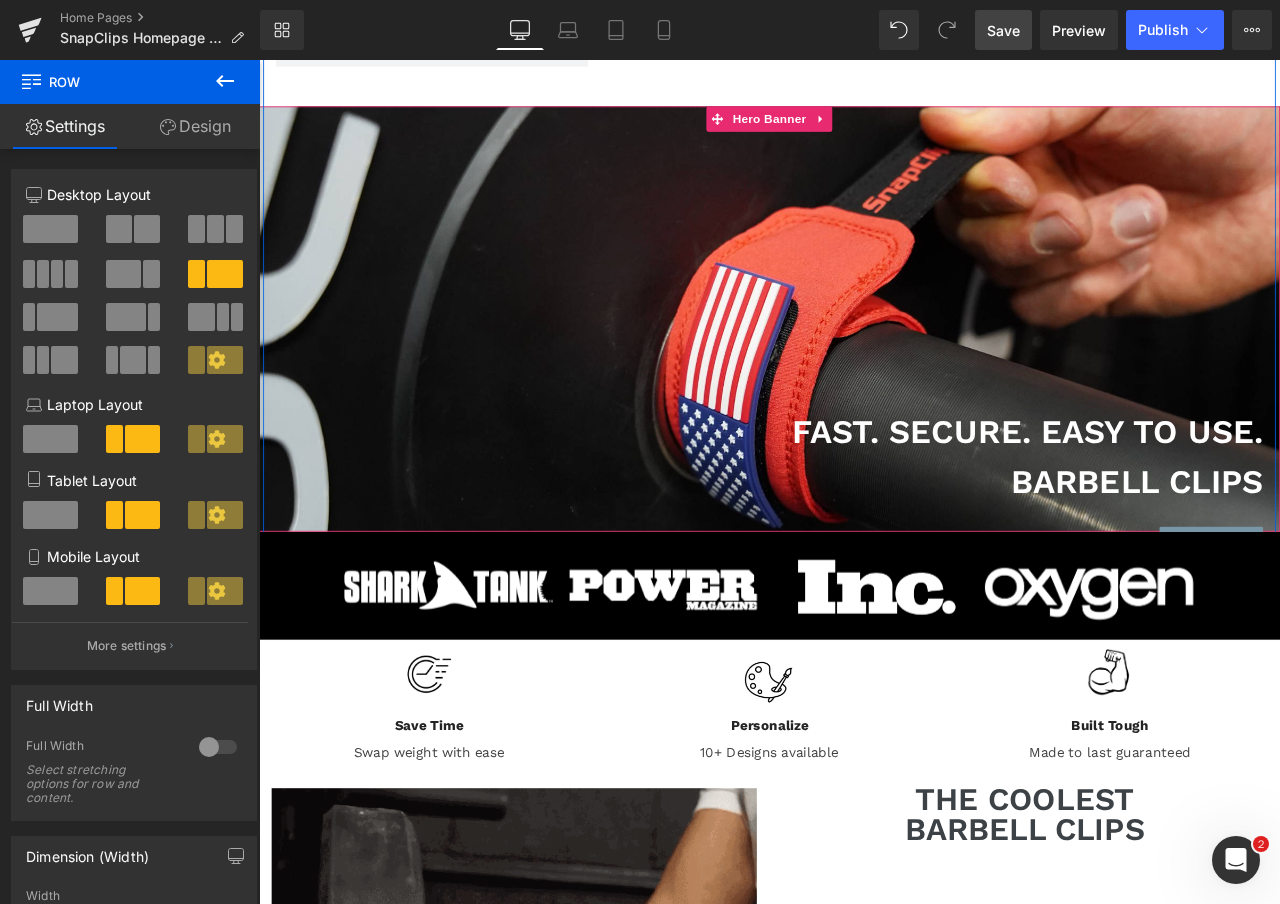 click on "FAST. SECURE. EASY TO USE.  BARBELL CLIPS
Heading
Shop Now
[GEOGRAPHIC_DATA]" at bounding box center (864, 367) 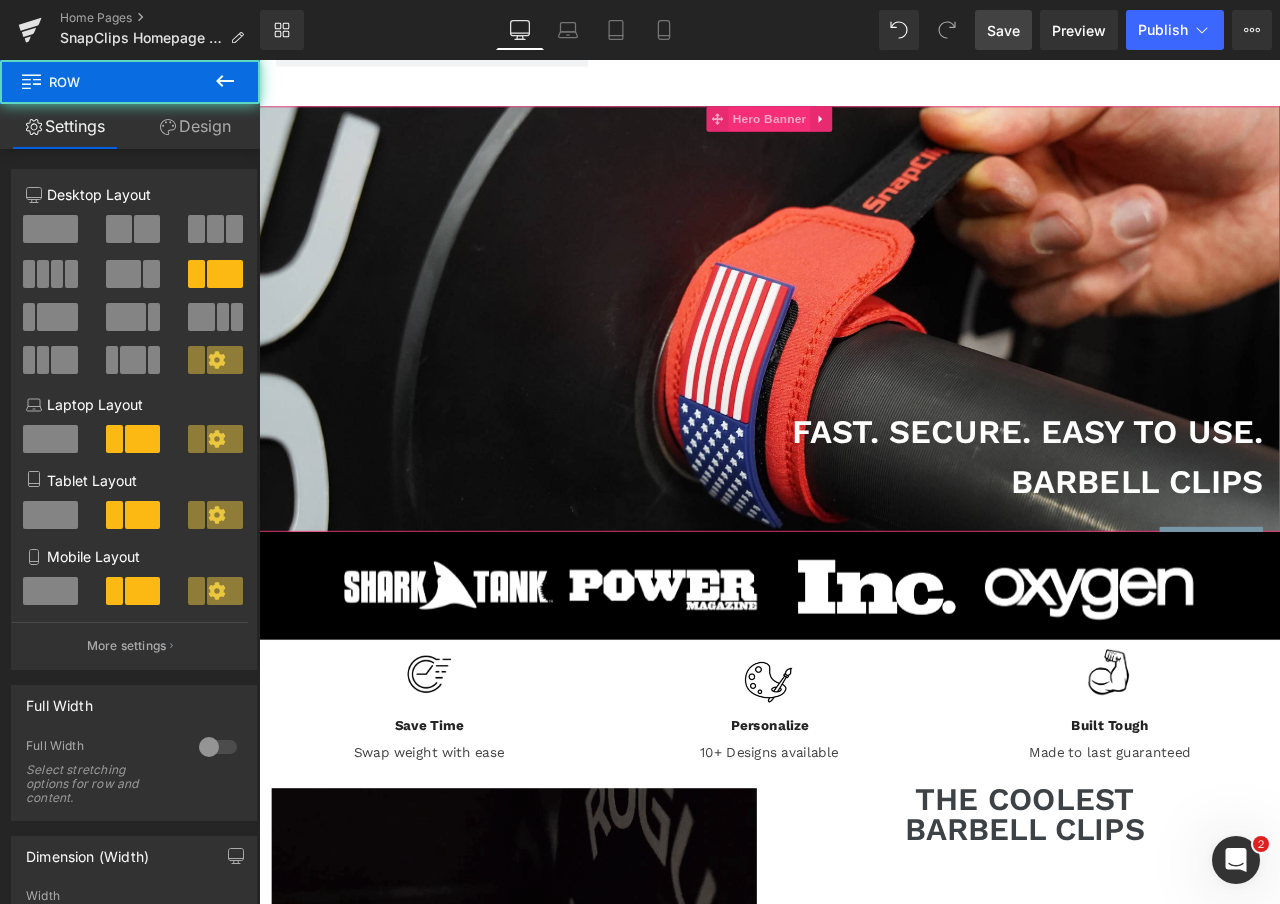 click on "Hero Banner" at bounding box center (863, 130) 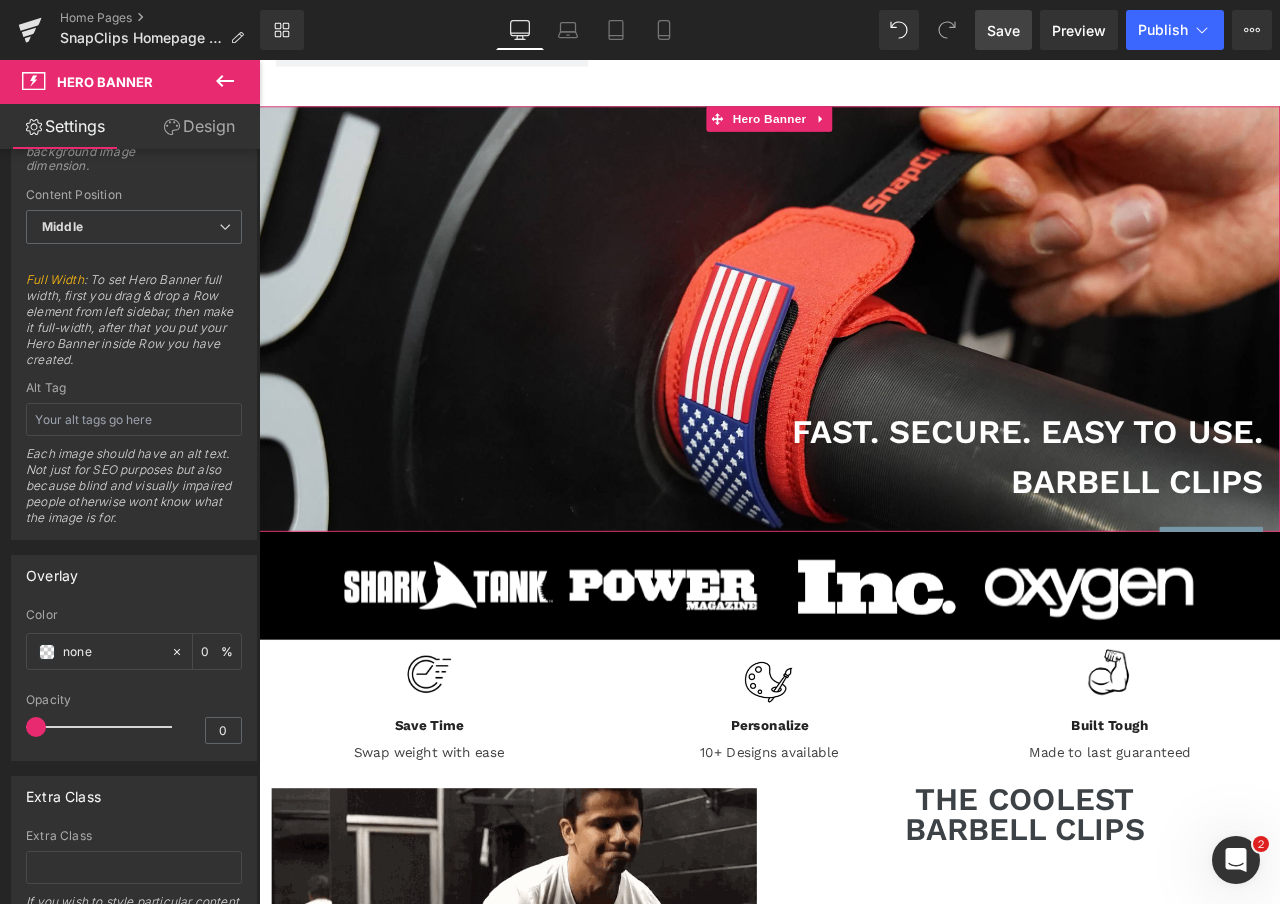 scroll, scrollTop: 998, scrollLeft: 0, axis: vertical 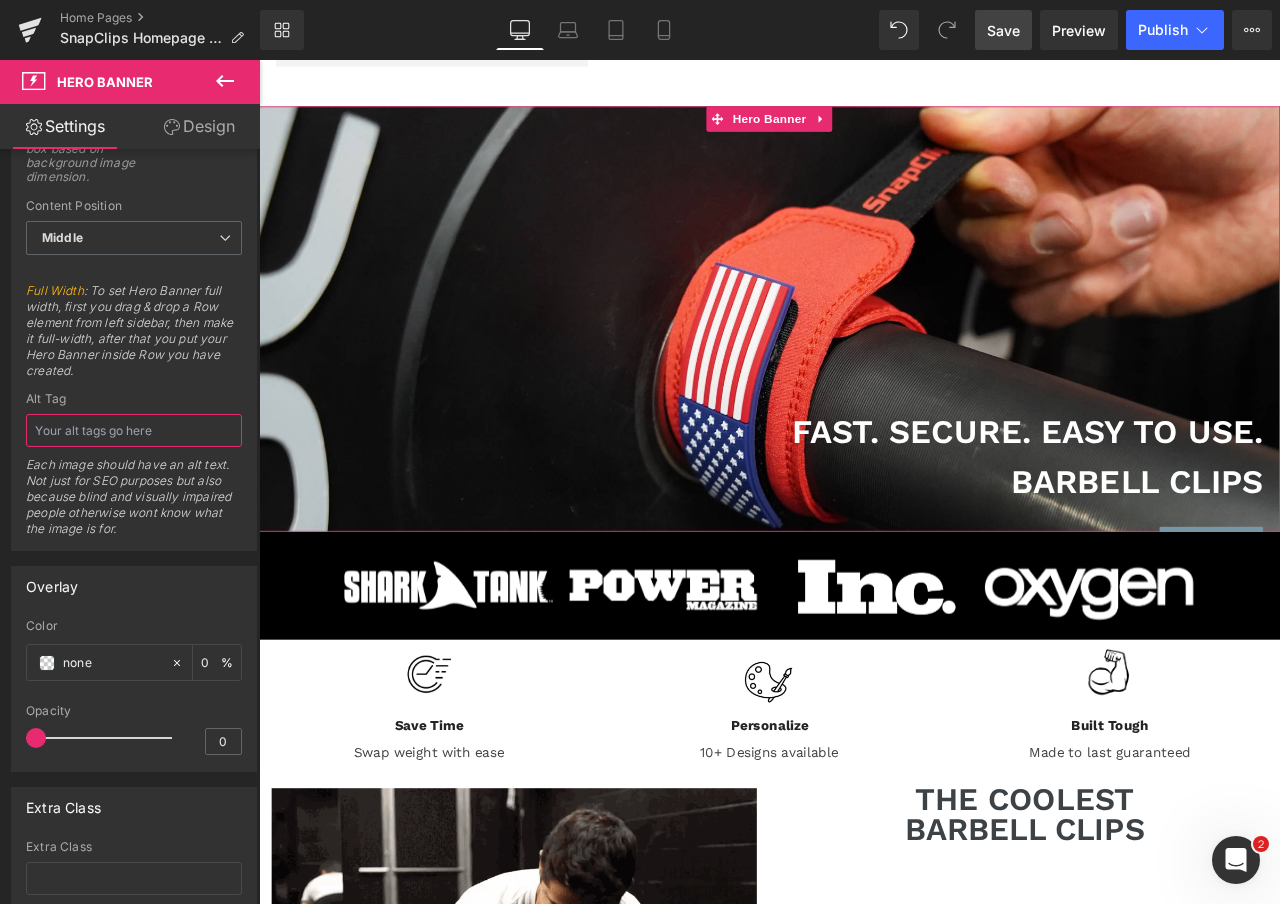 click at bounding box center (134, 430) 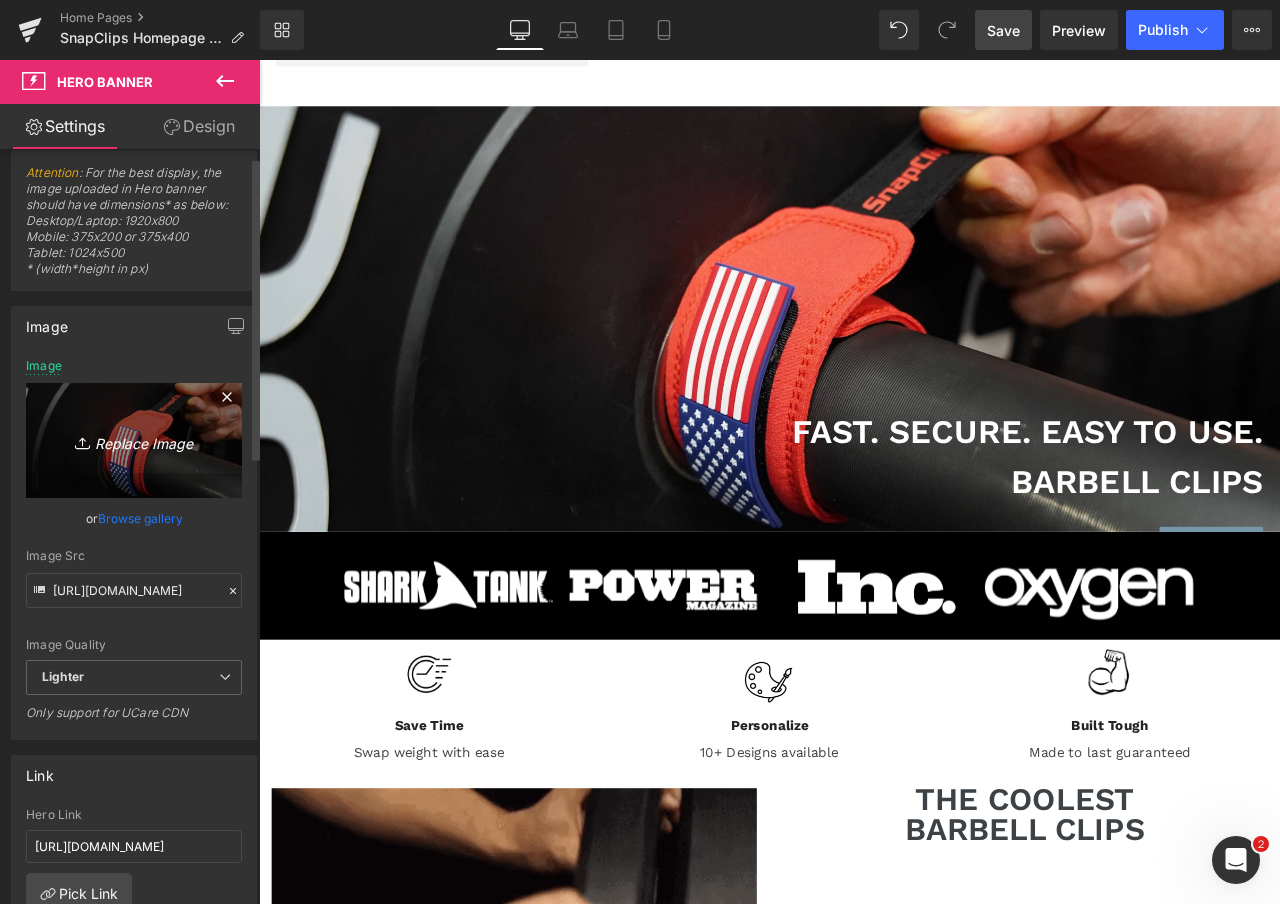 scroll, scrollTop: 0, scrollLeft: 0, axis: both 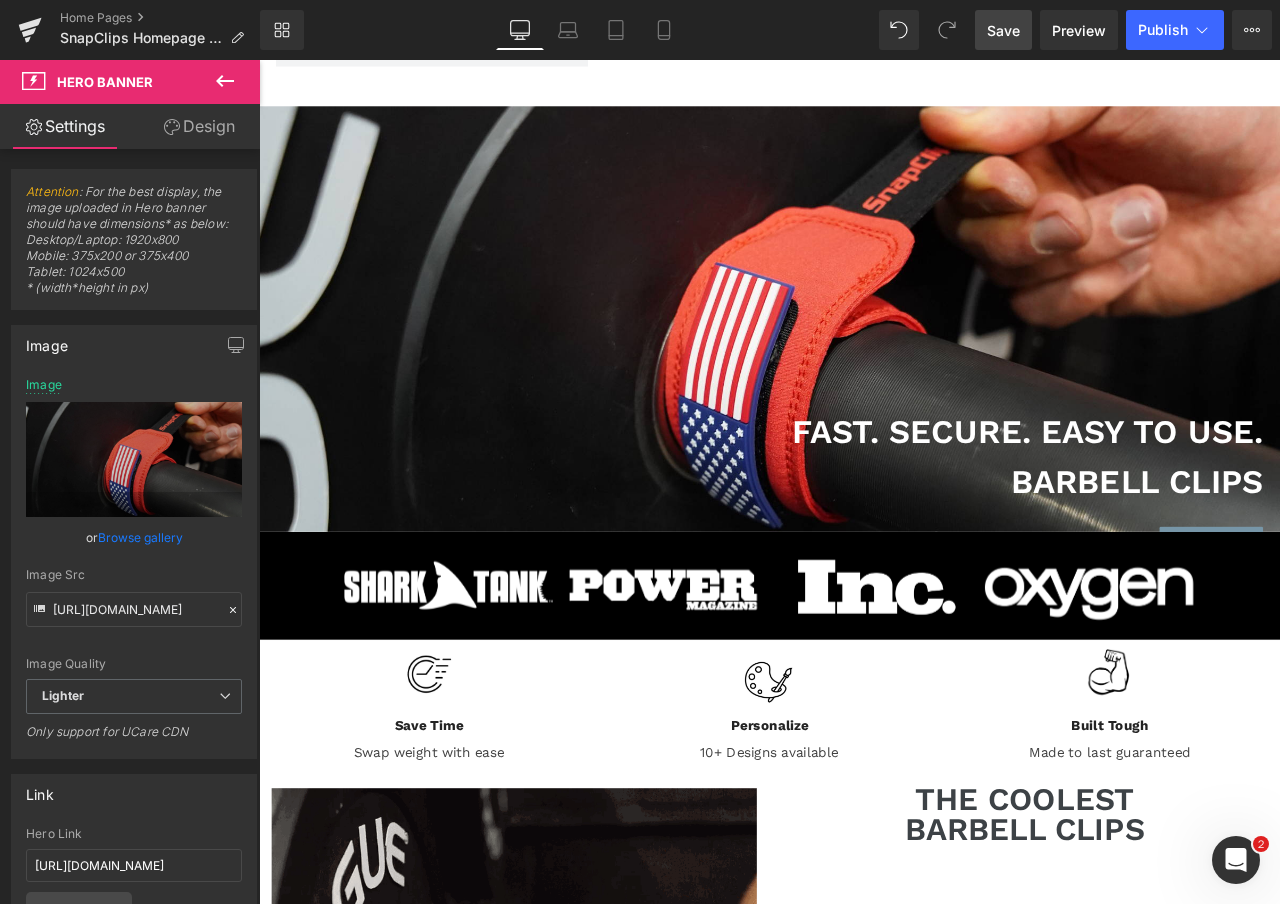 type on "SnapClip being put on a barbell" 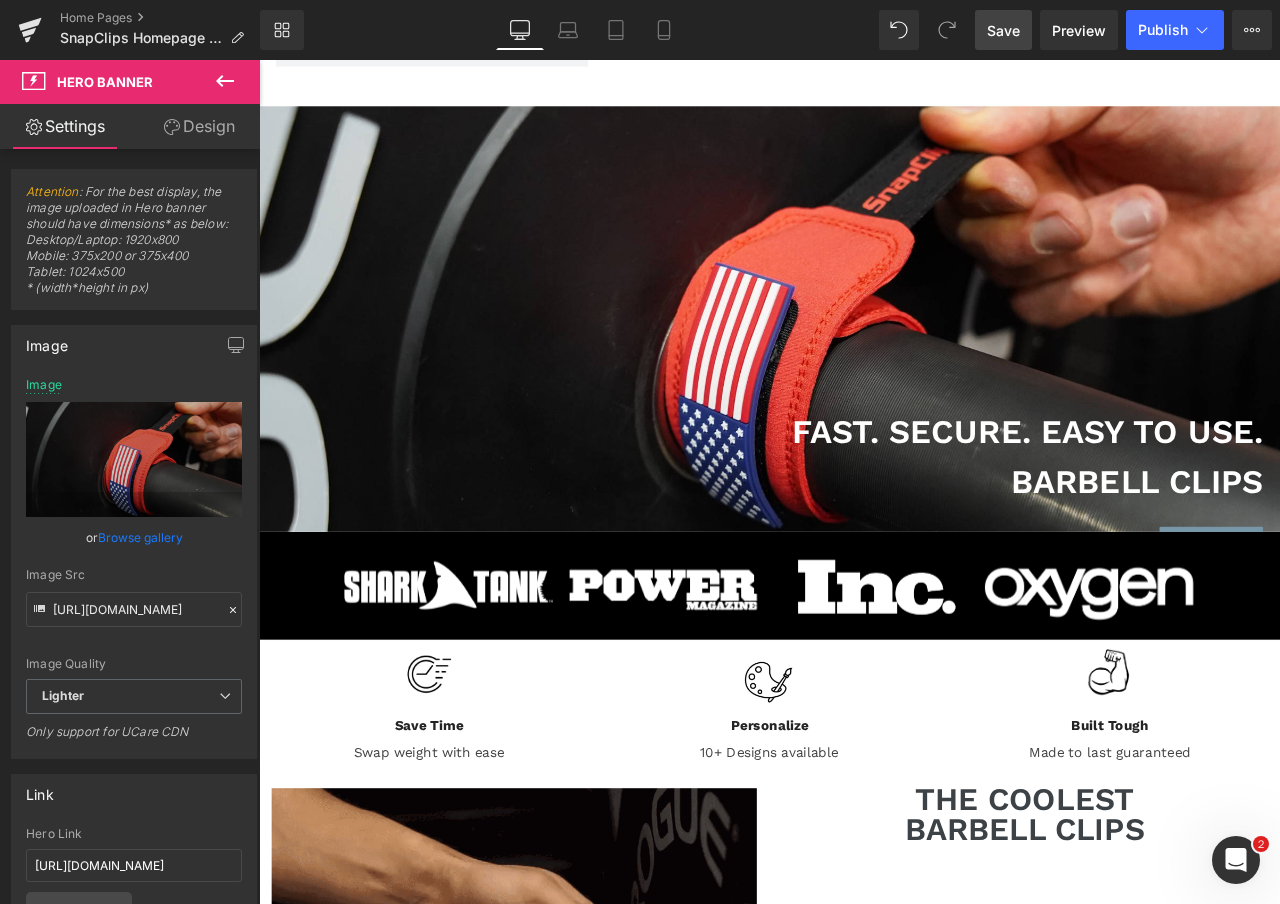click on "Save" at bounding box center (1003, 30) 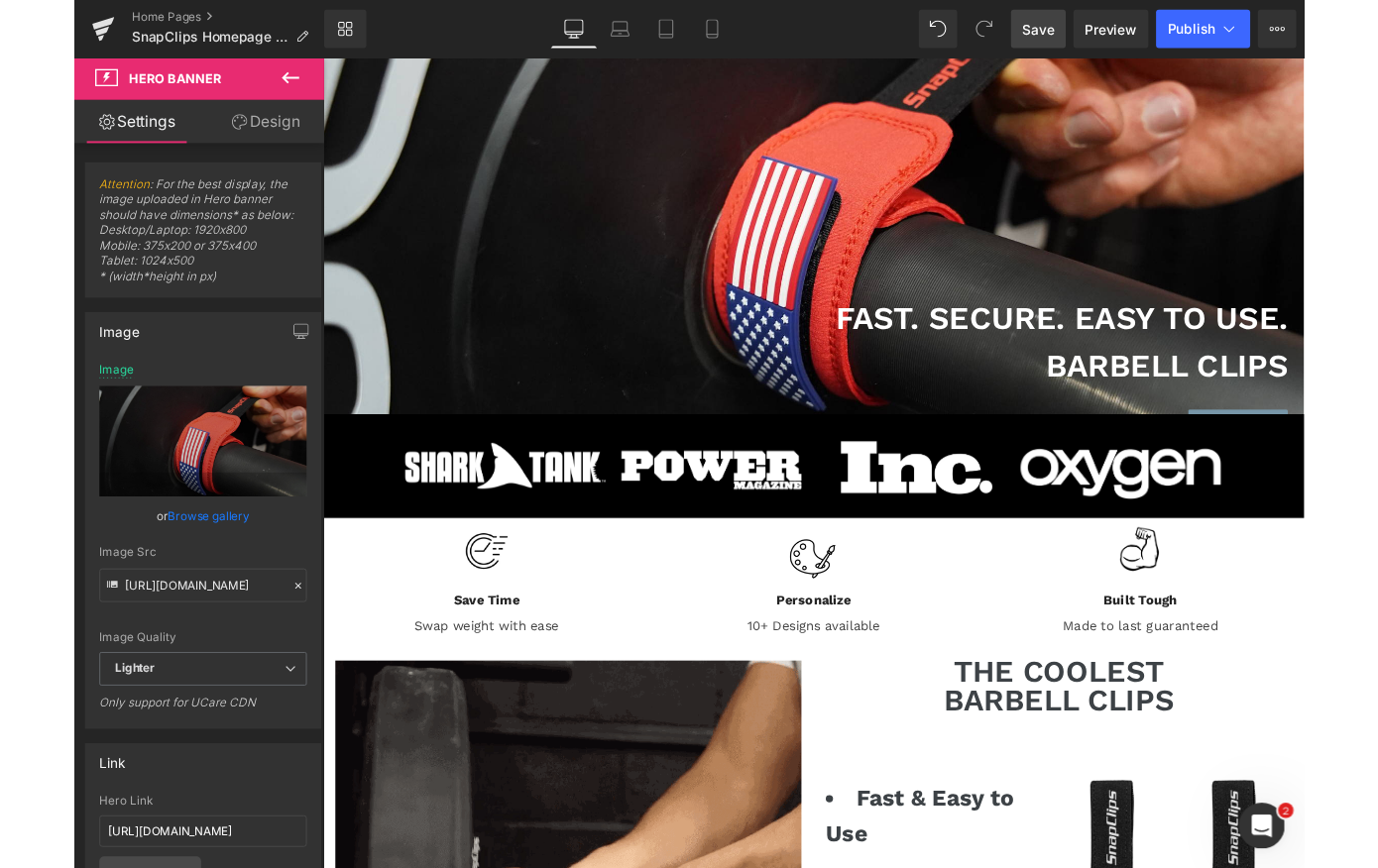 scroll, scrollTop: 0, scrollLeft: 0, axis: both 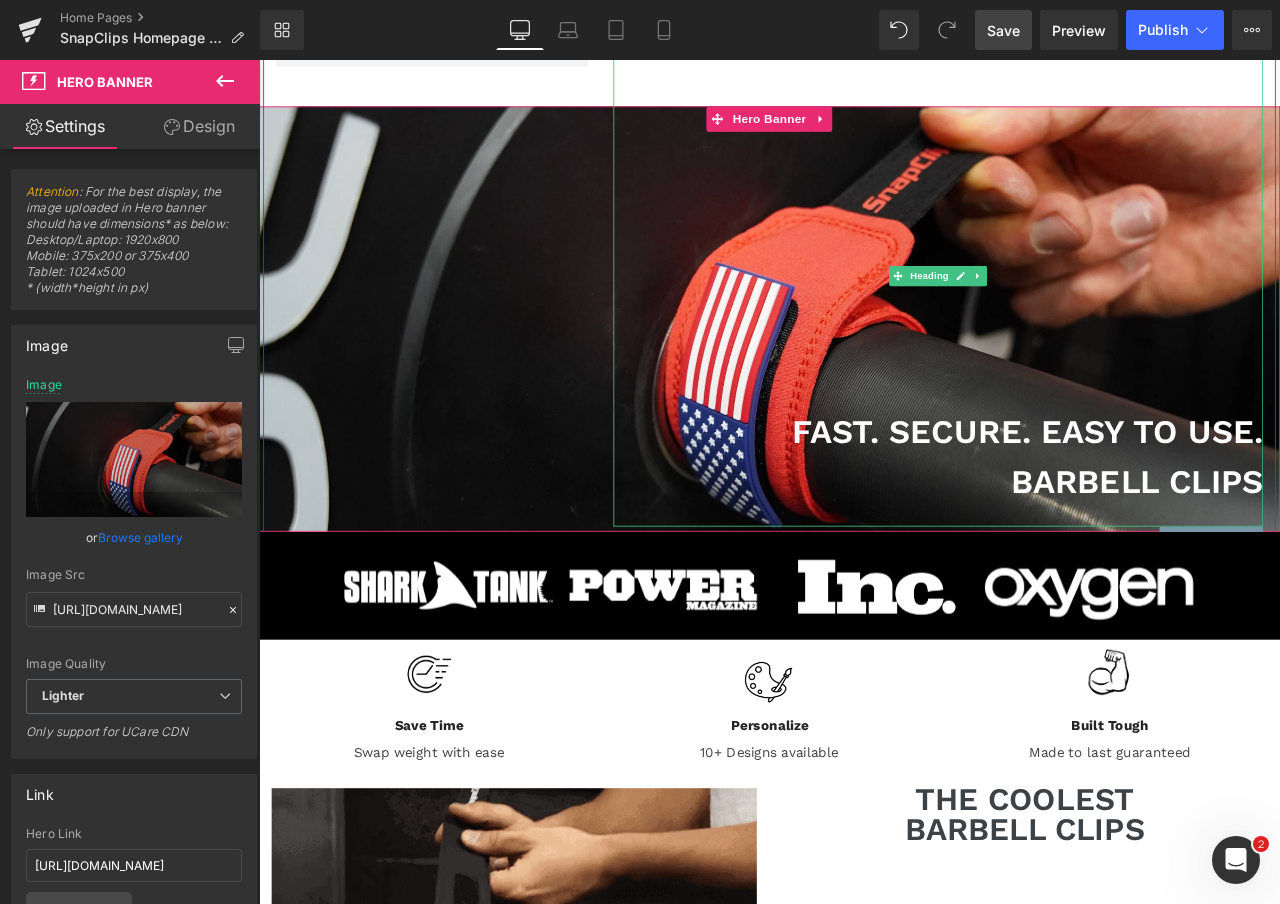 click at bounding box center [1164, 443] 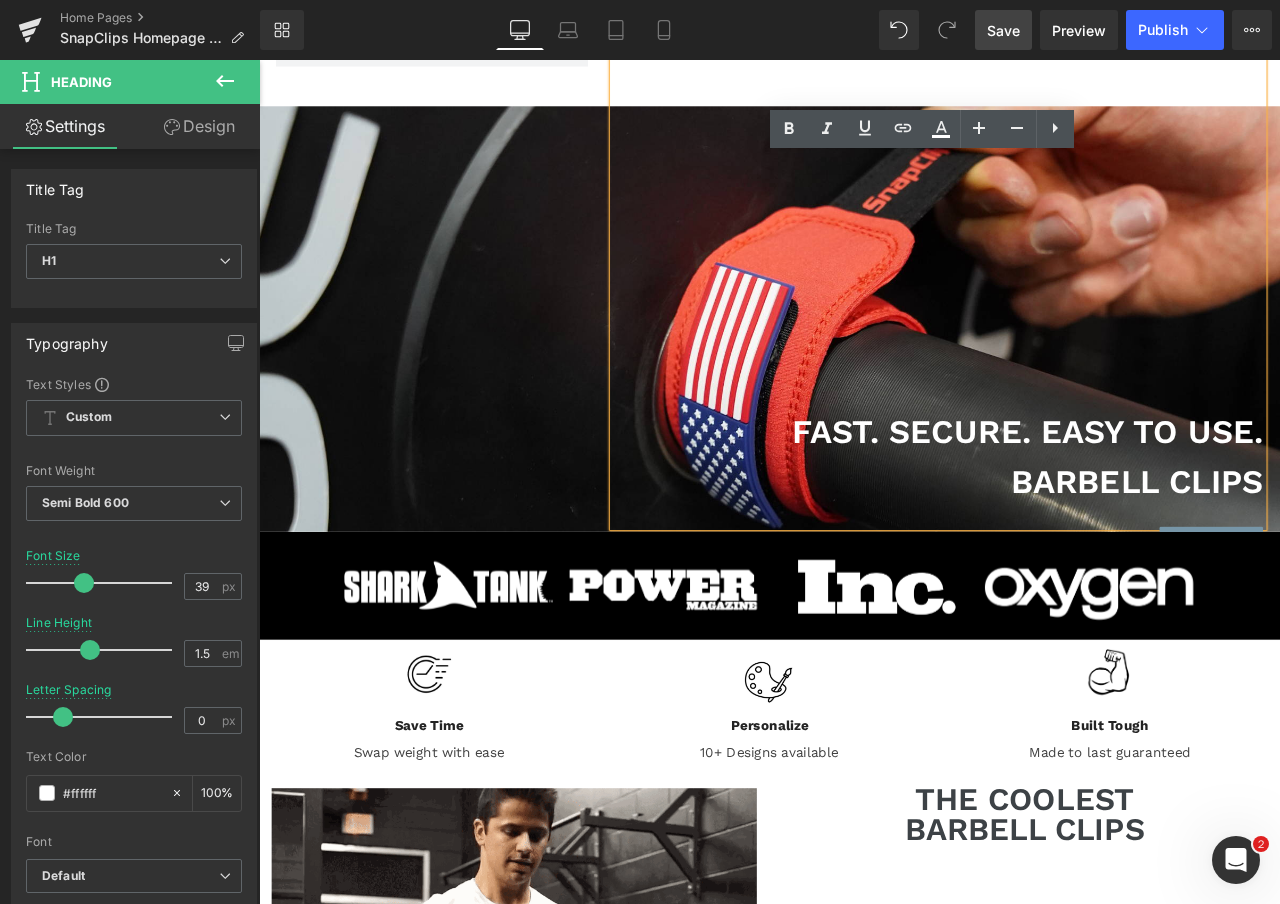 click at bounding box center [1164, 384] 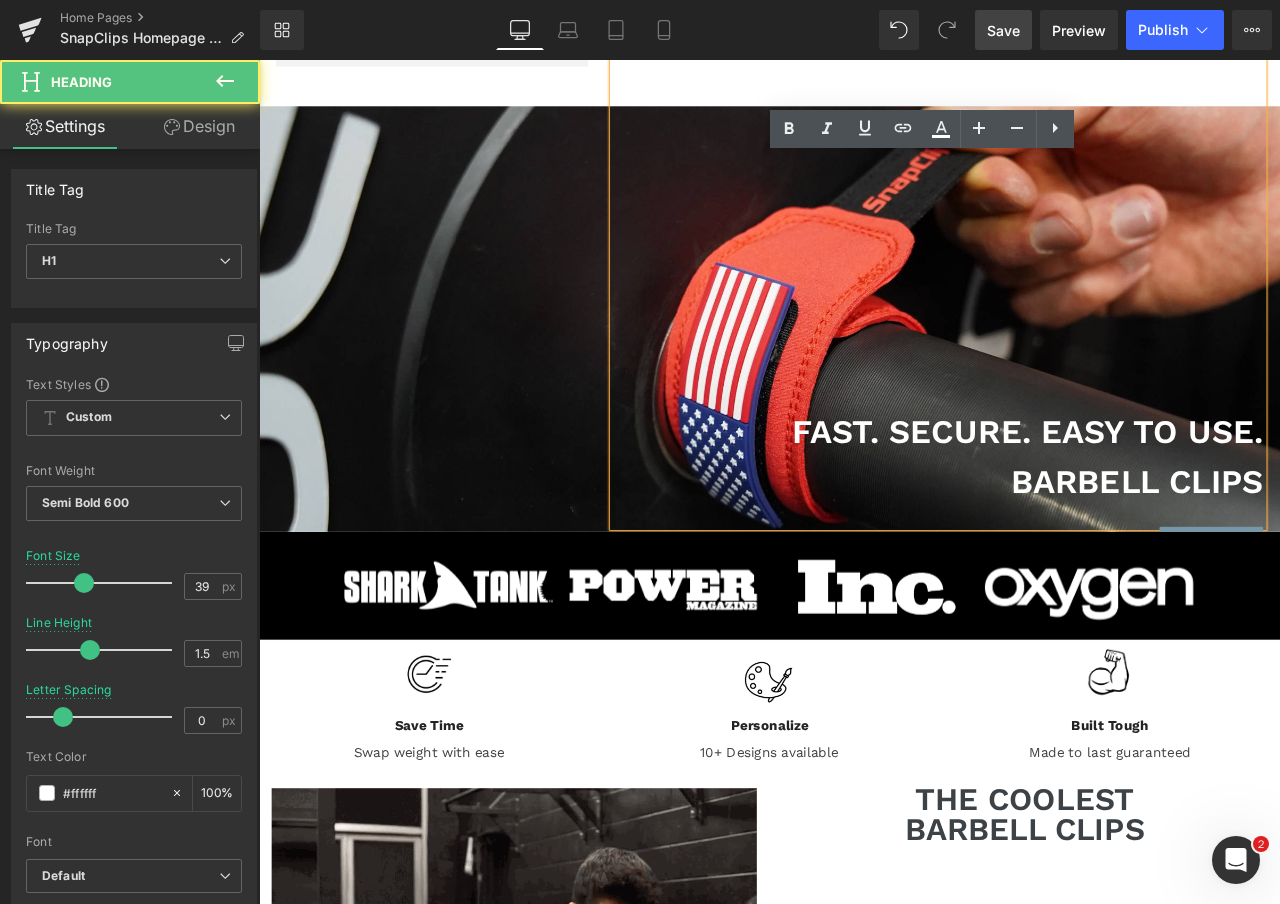 click on "FAST. SECURE. EASY TO USE." at bounding box center (1164, 501) 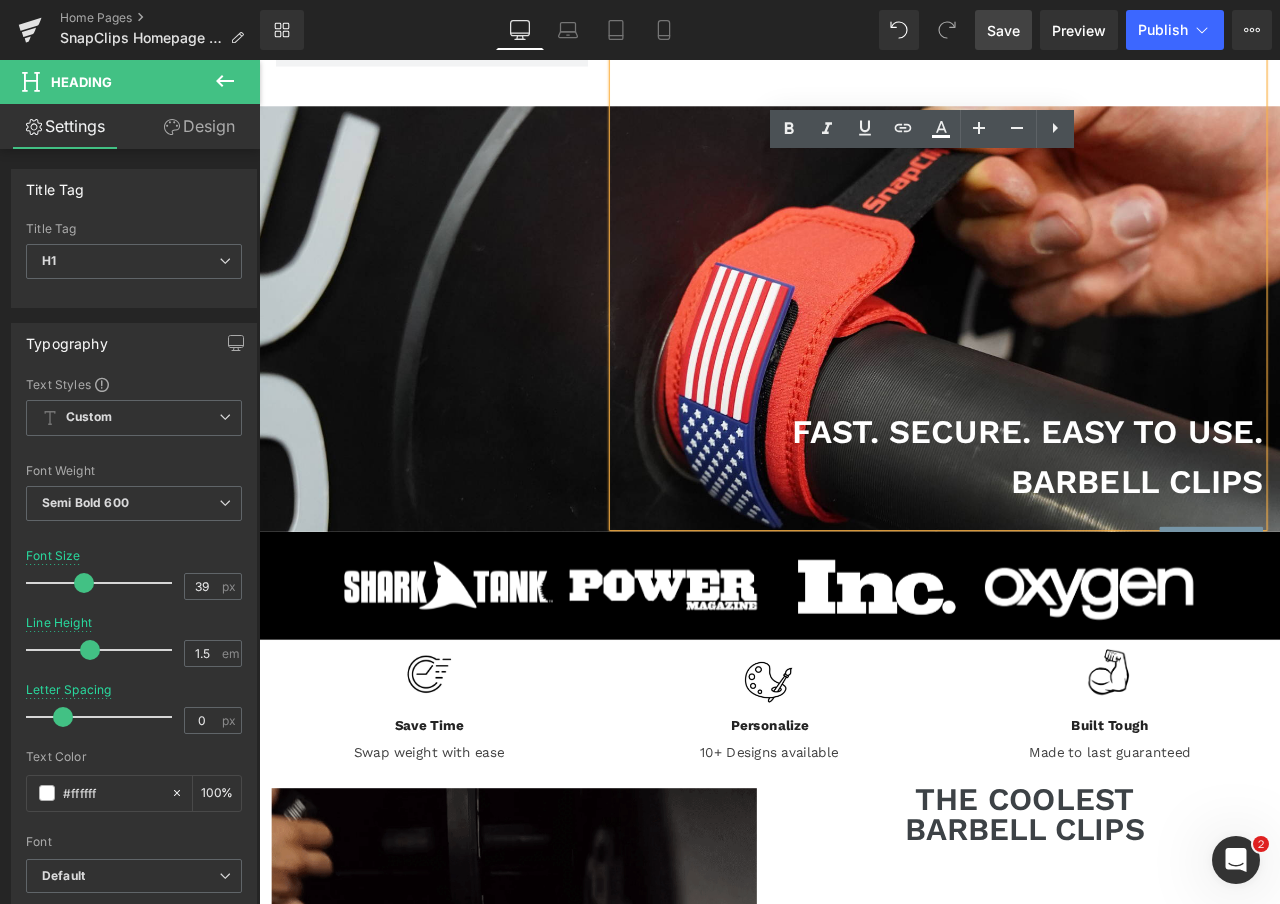 type 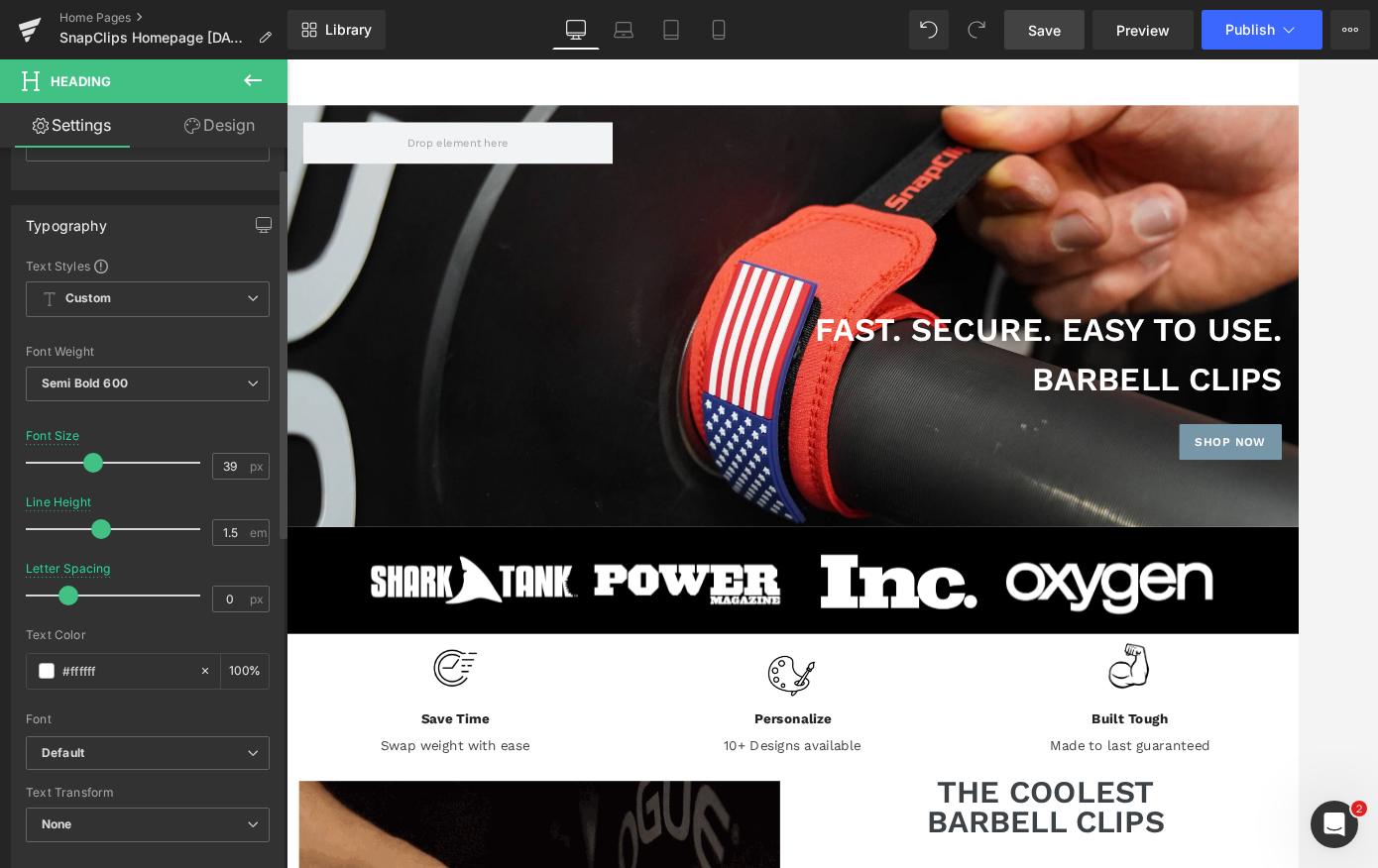 scroll, scrollTop: 0, scrollLeft: 0, axis: both 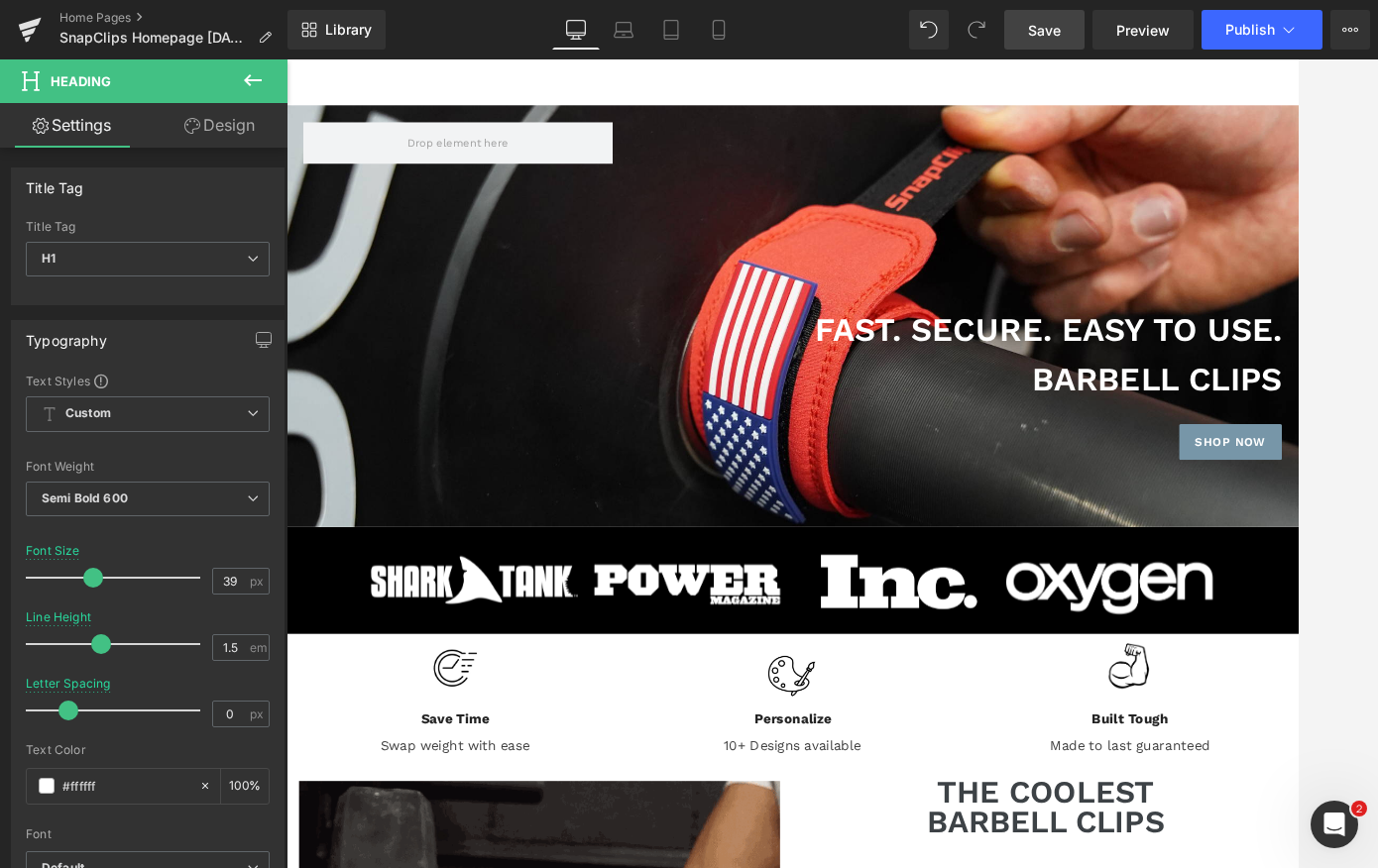 click on "Settings" at bounding box center [71, 125] 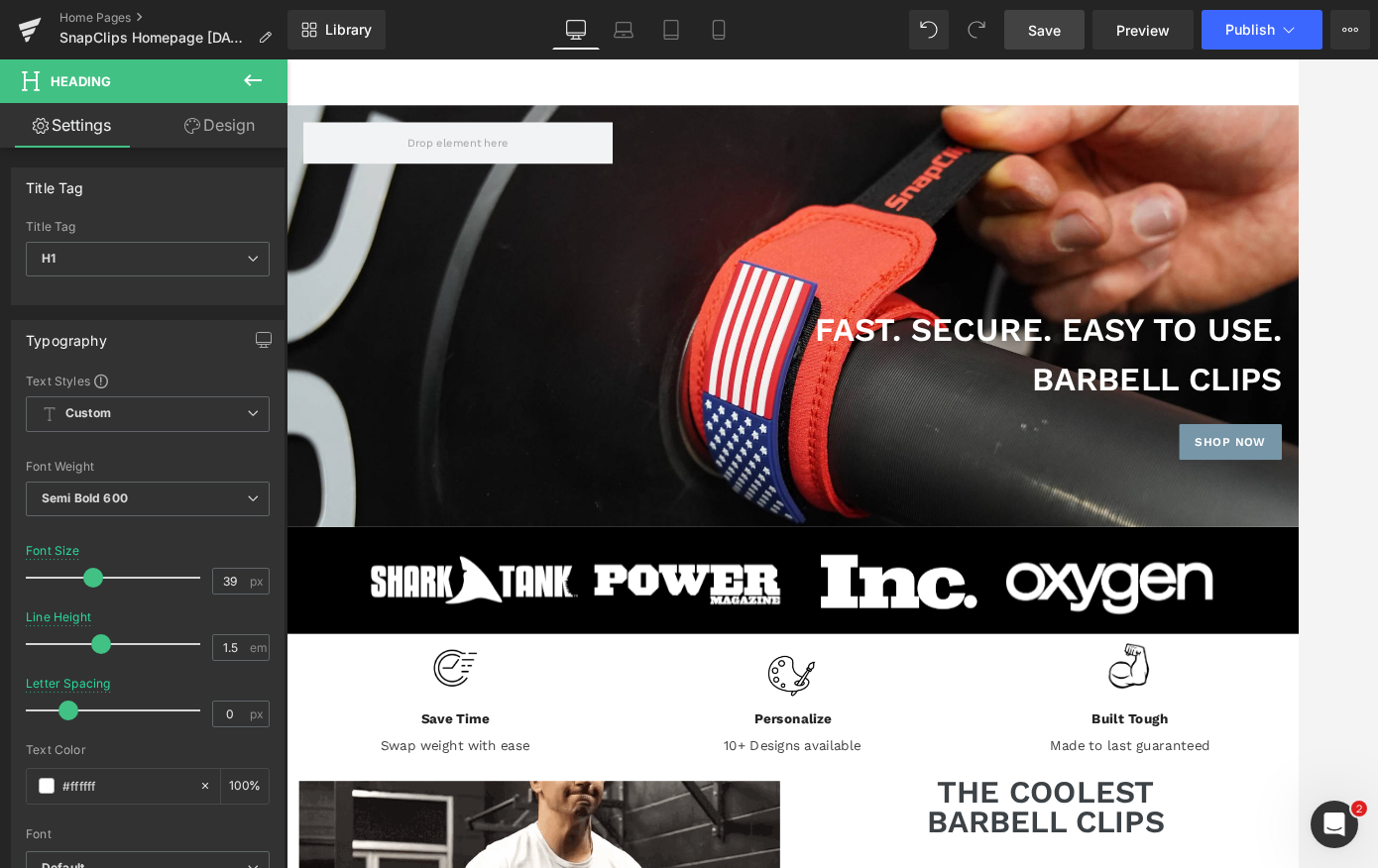 click on "Design" at bounding box center (219, 125) 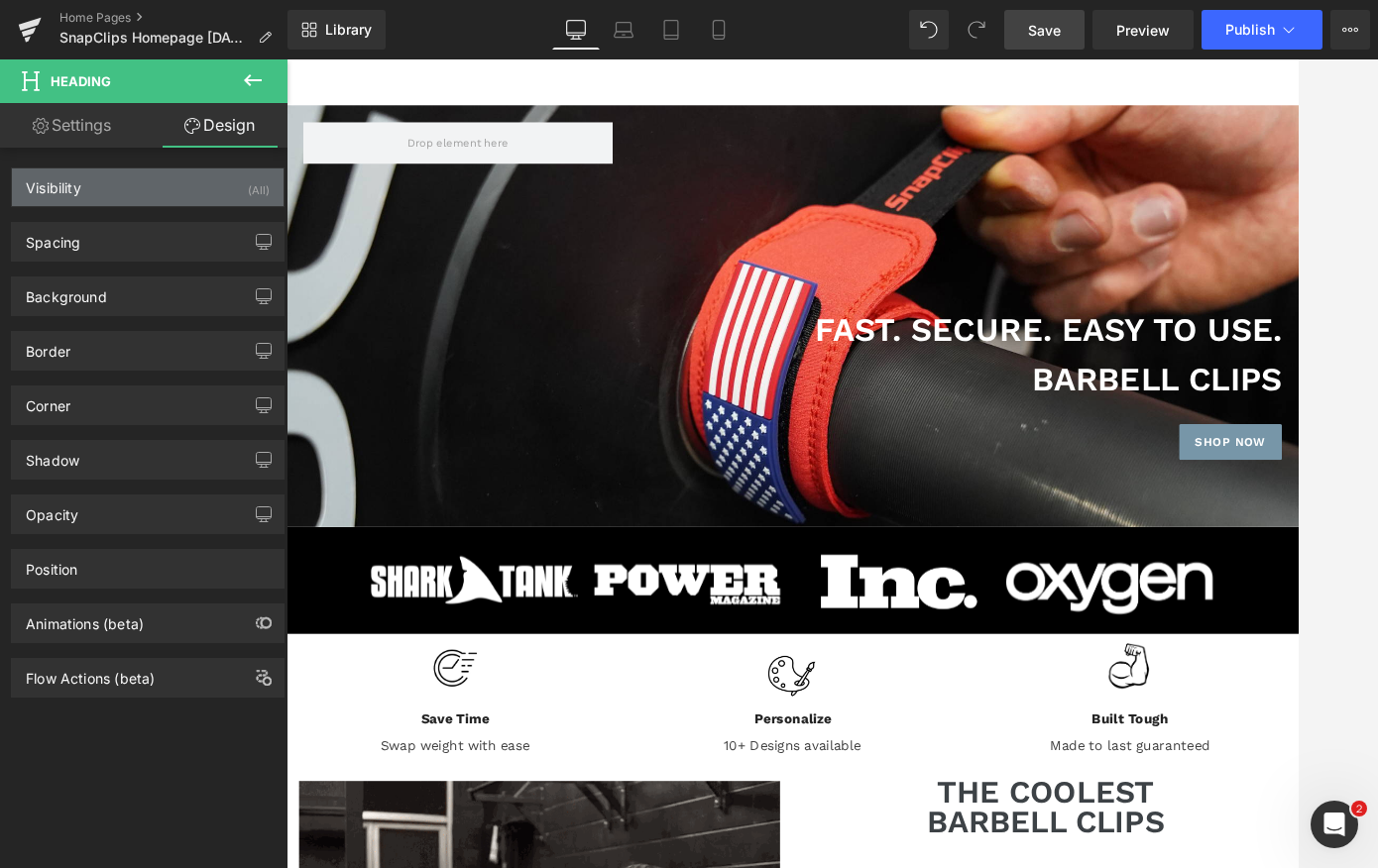 click on "Visibility
(All)" at bounding box center (148, 187) 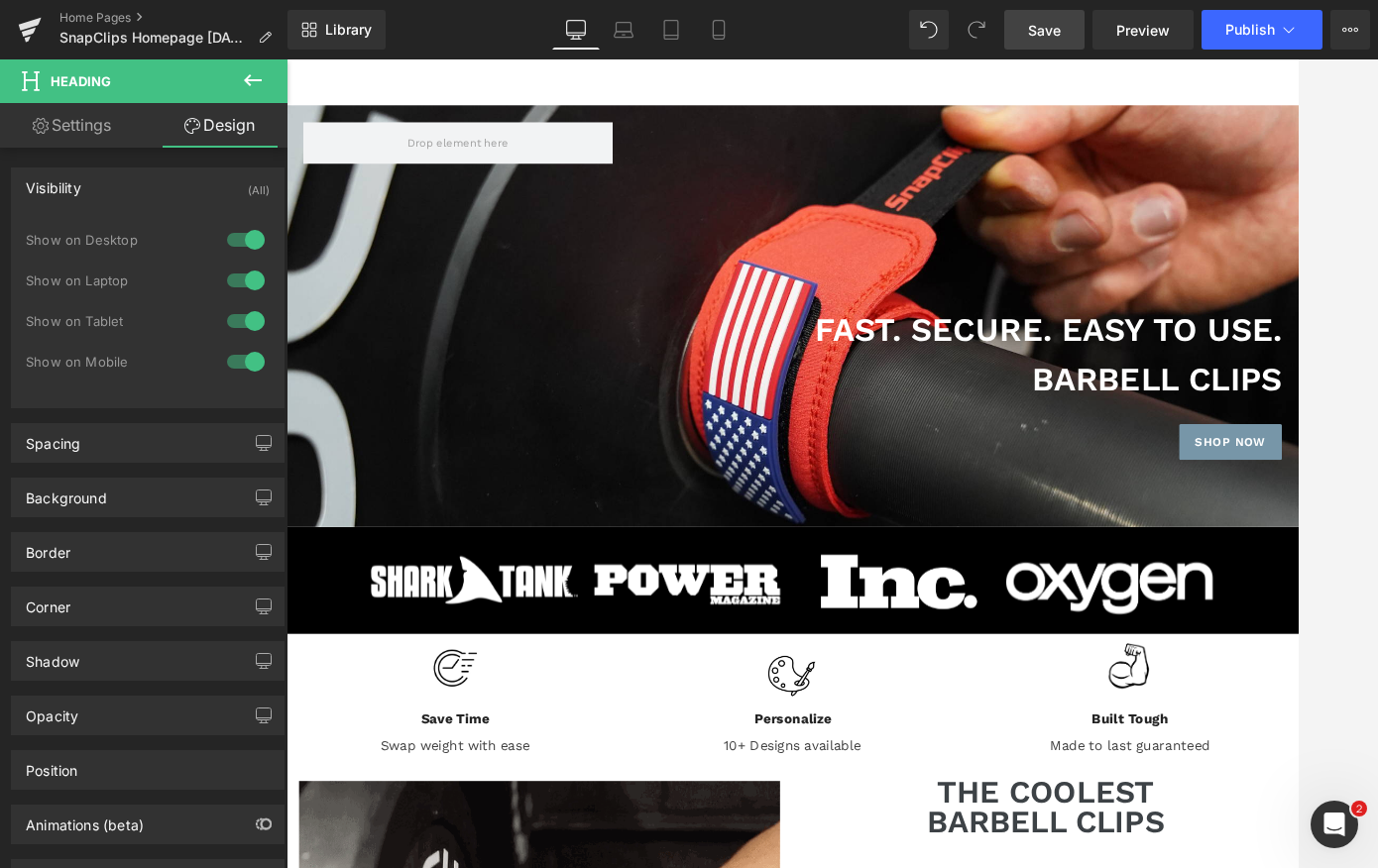 click at bounding box center (246, 240) 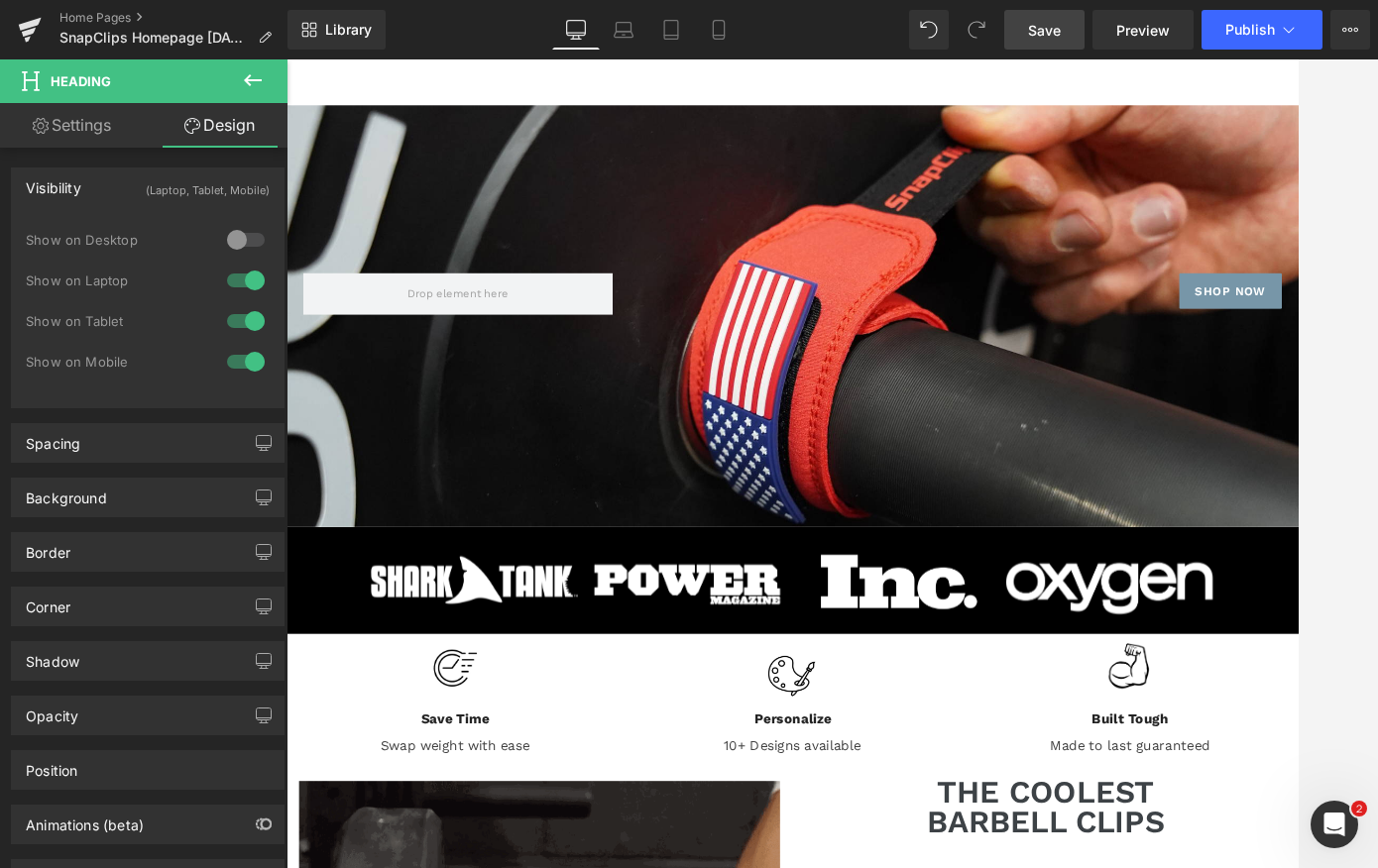 click at bounding box center [246, 240] 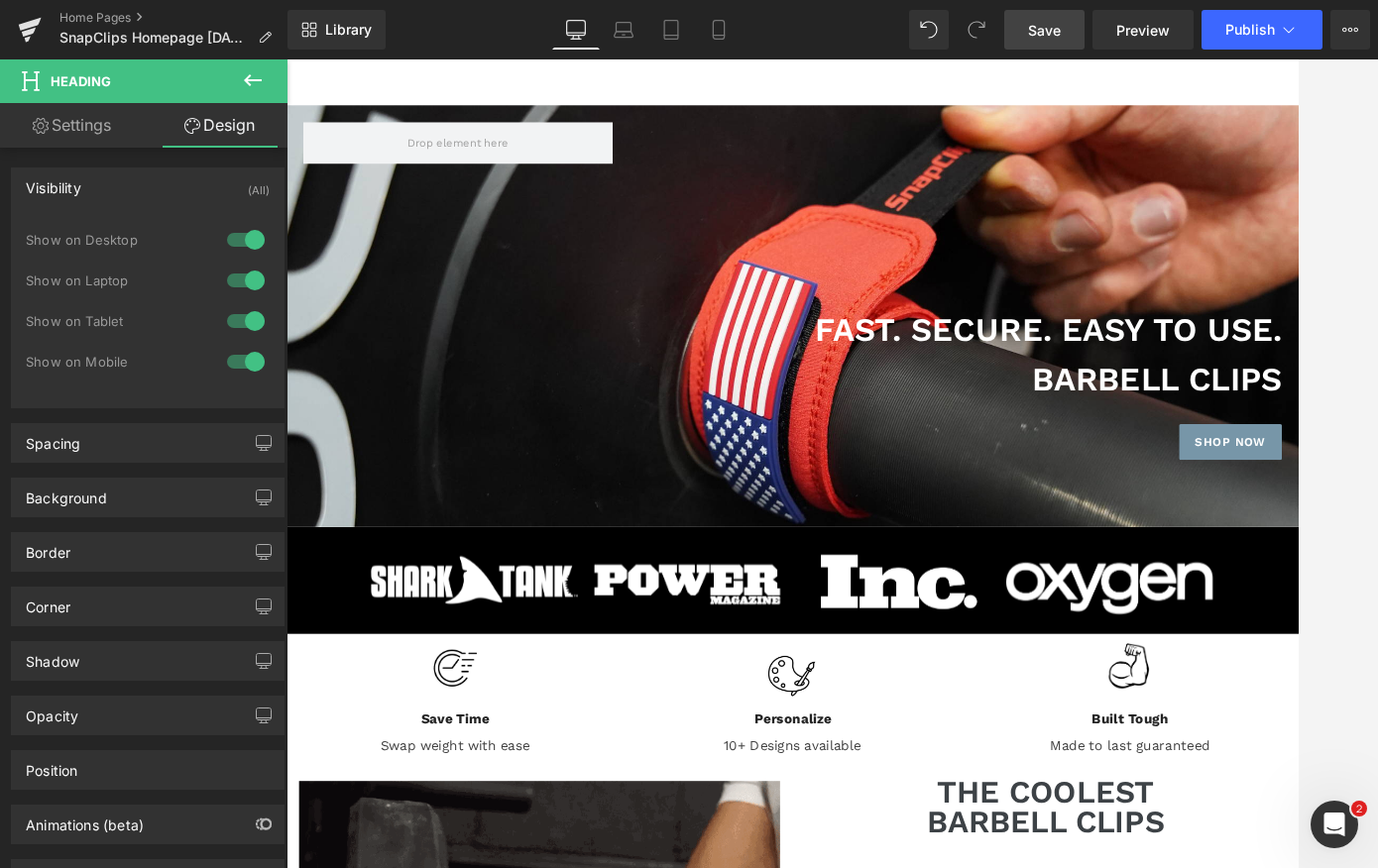 click on "(All)" at bounding box center [259, 184] 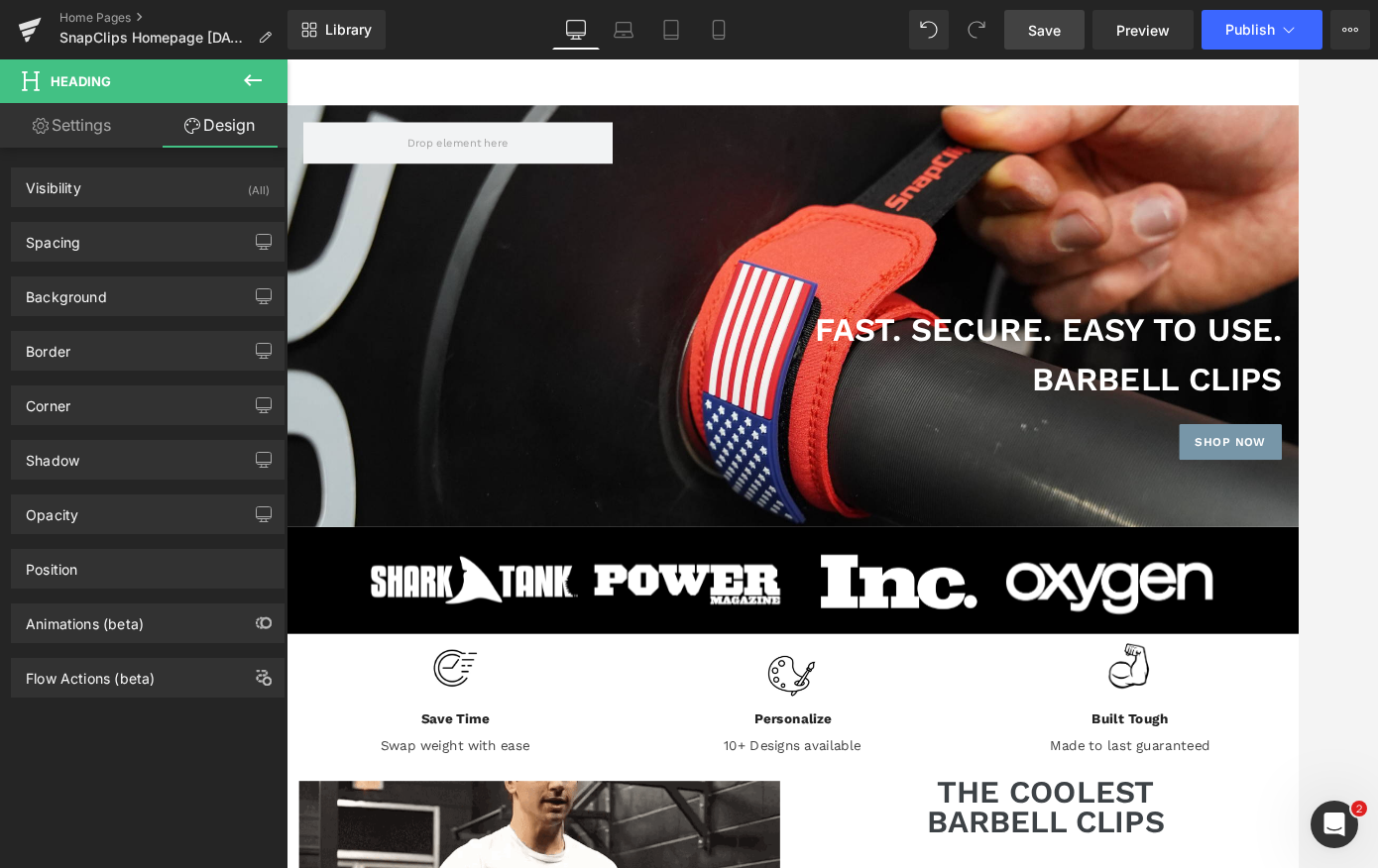 click on "Settings" at bounding box center [71, 125] 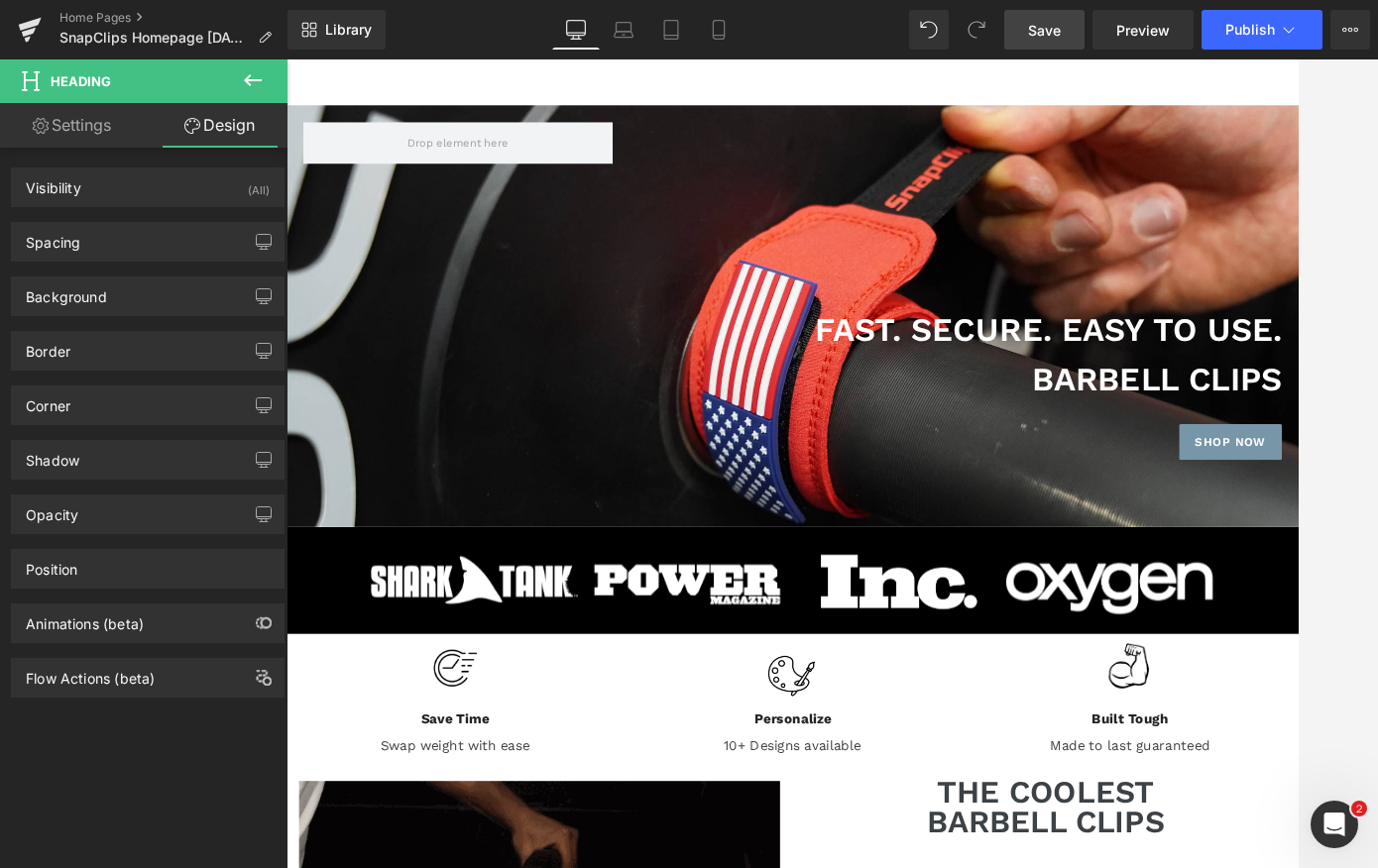 type on "100" 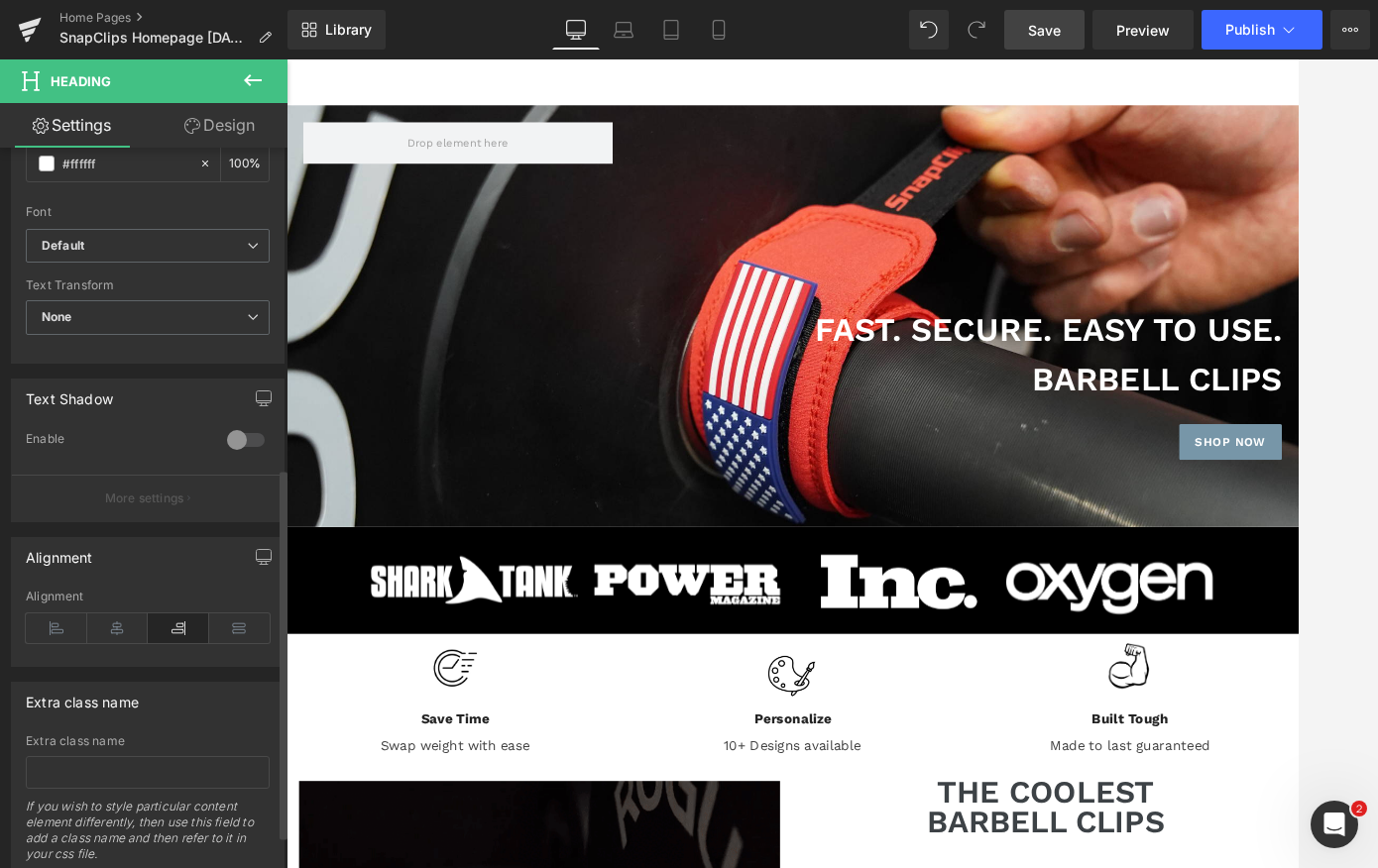 scroll, scrollTop: 609, scrollLeft: 0, axis: vertical 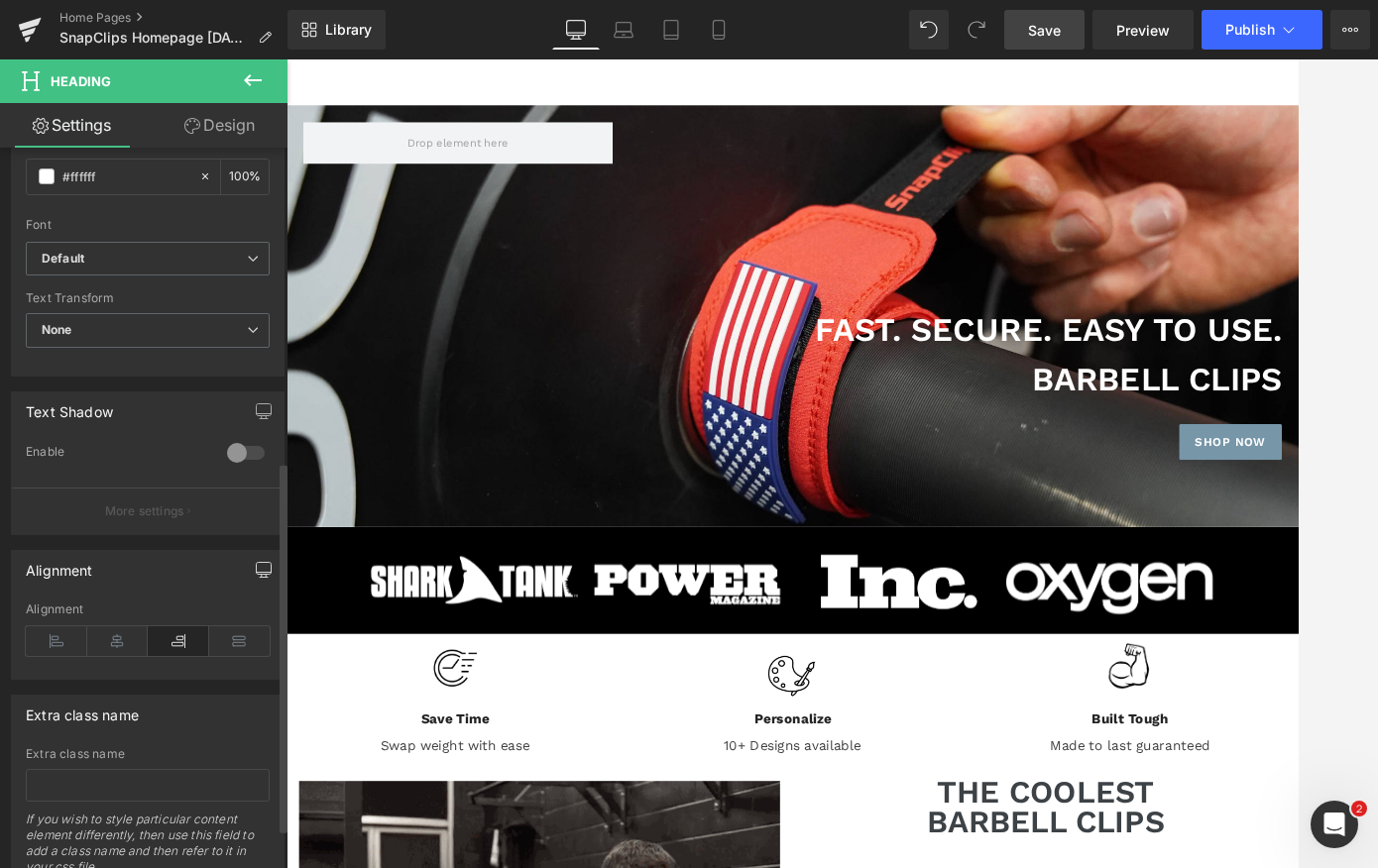 click 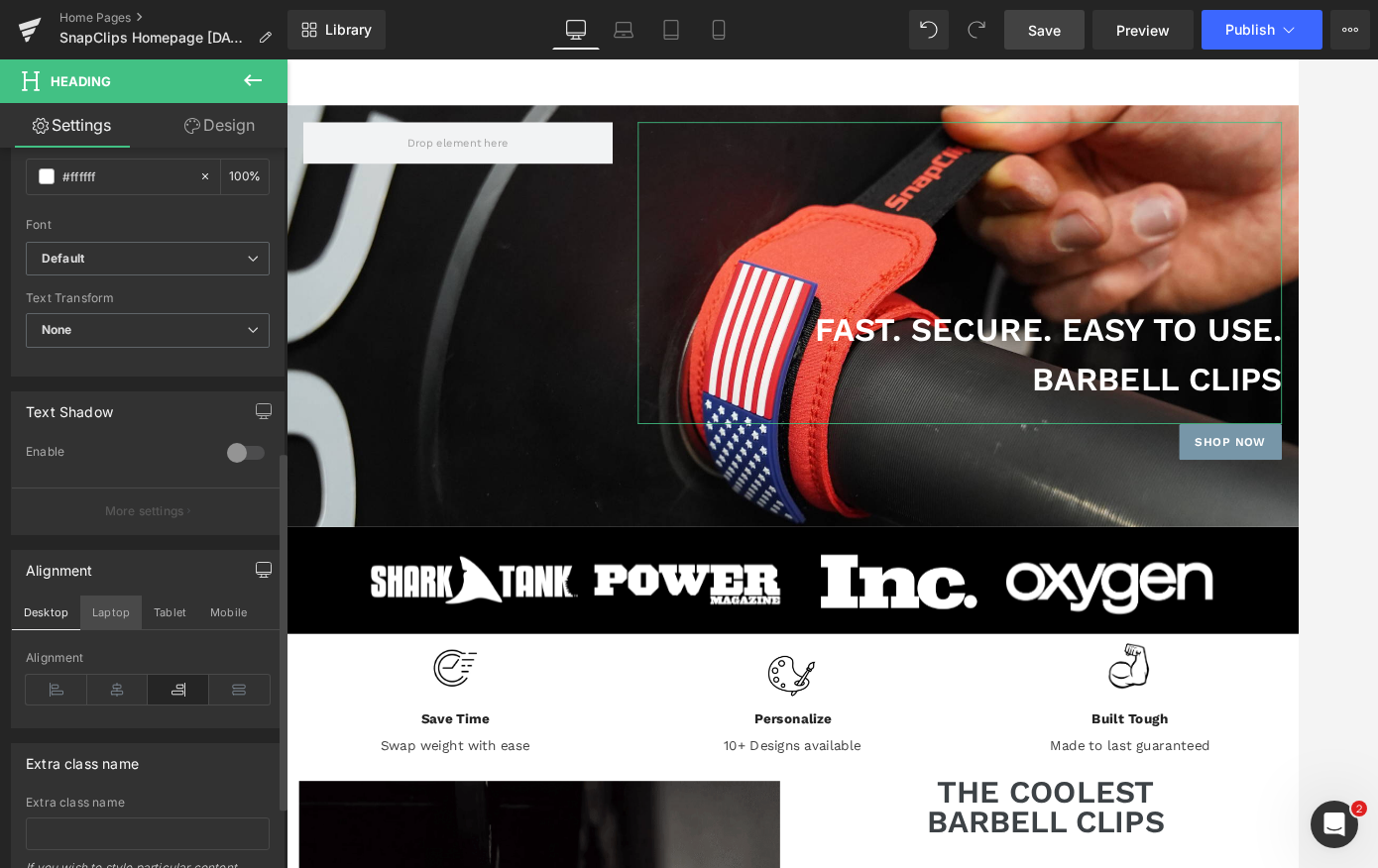 click on "Laptop" at bounding box center (111, 612) 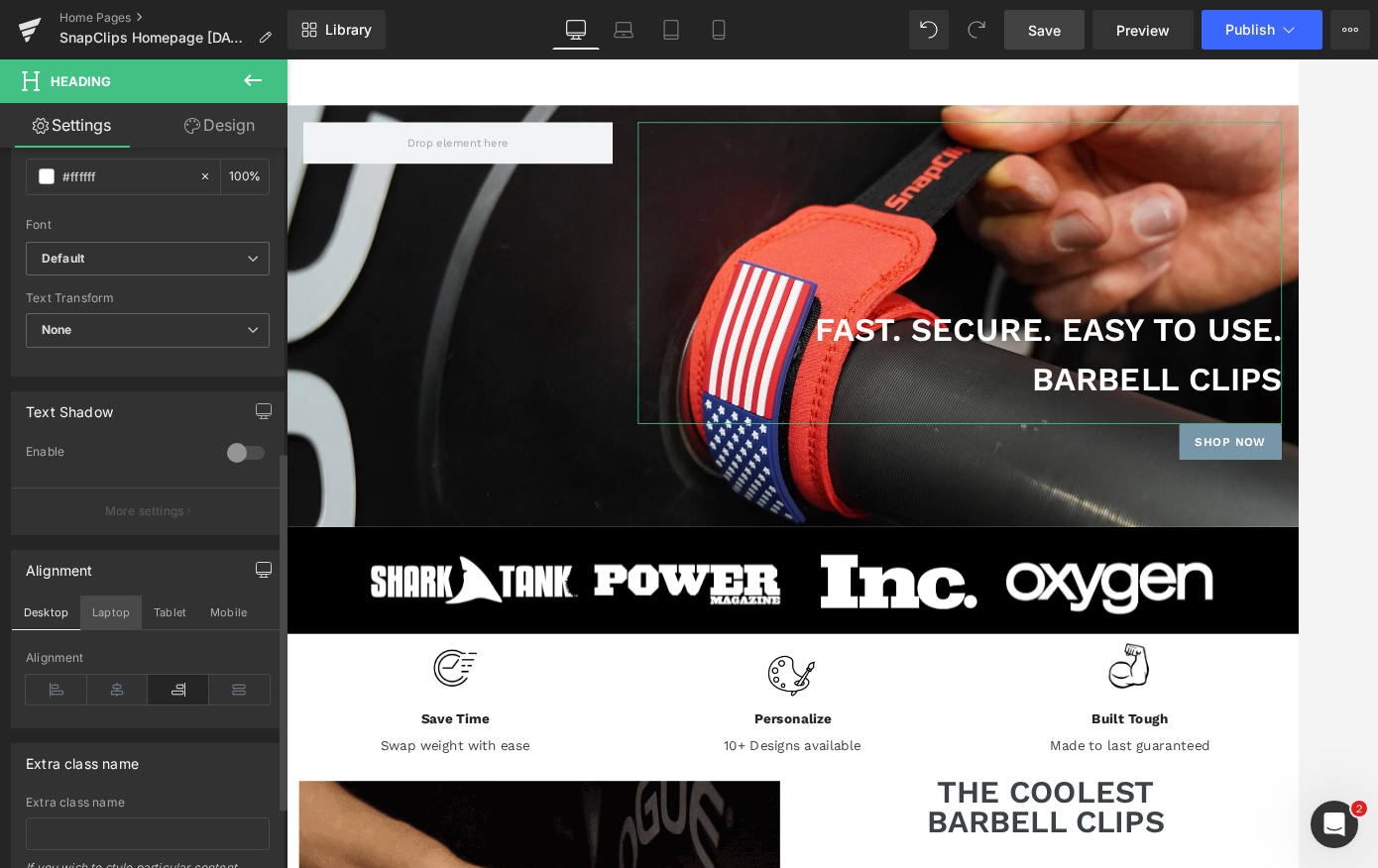 type on "30" 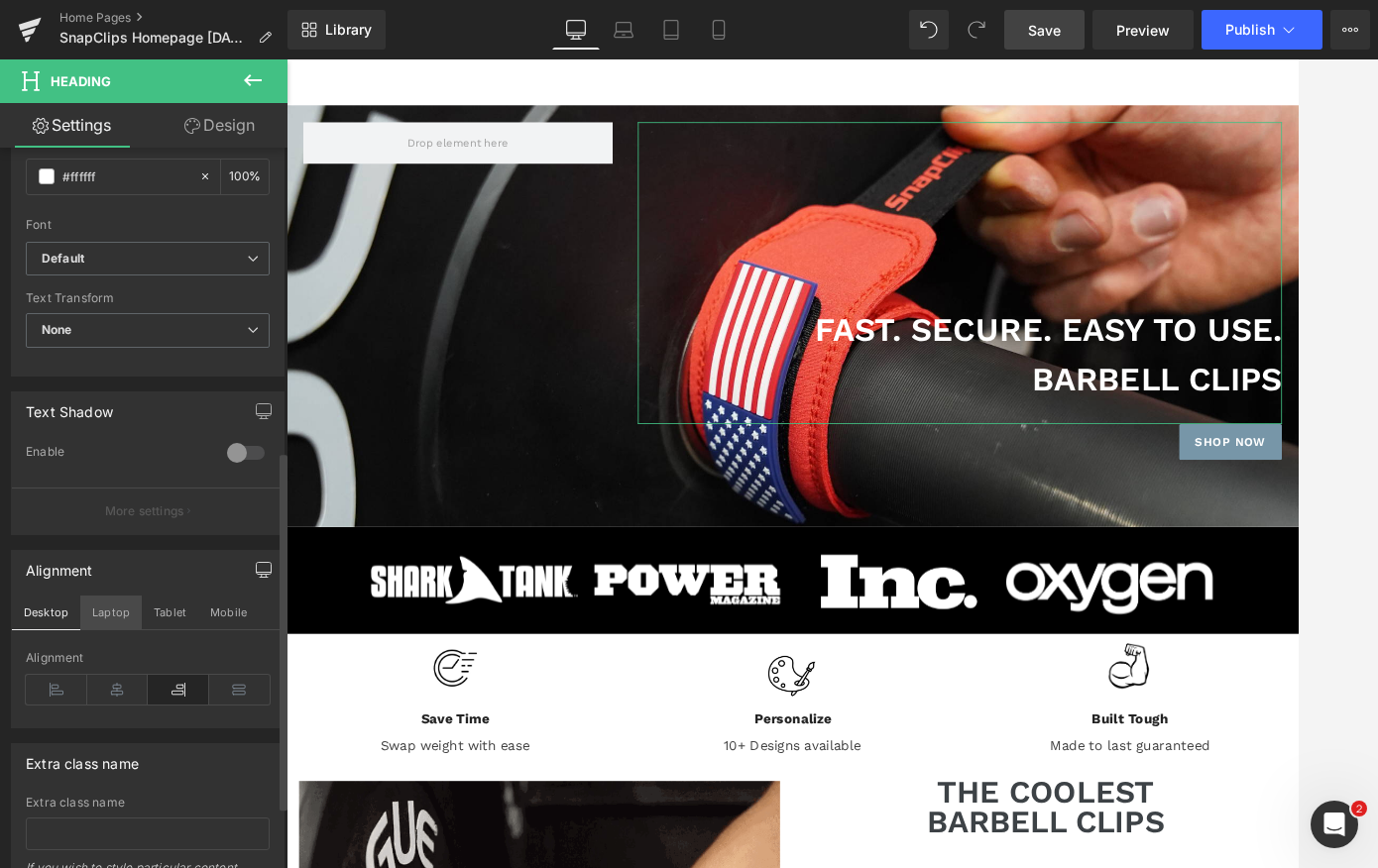 type on "100" 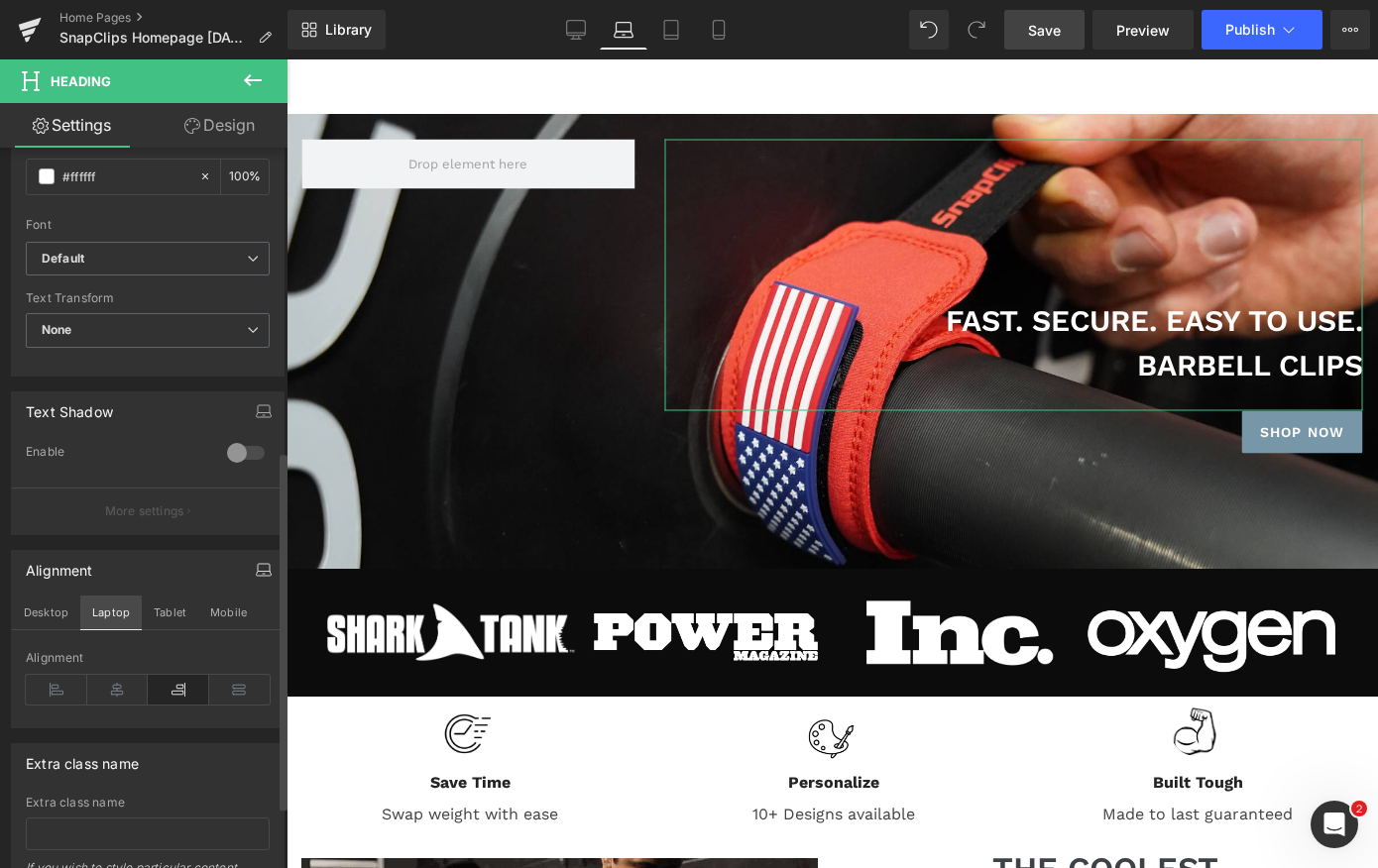 scroll, scrollTop: 6, scrollLeft: 0, axis: vertical 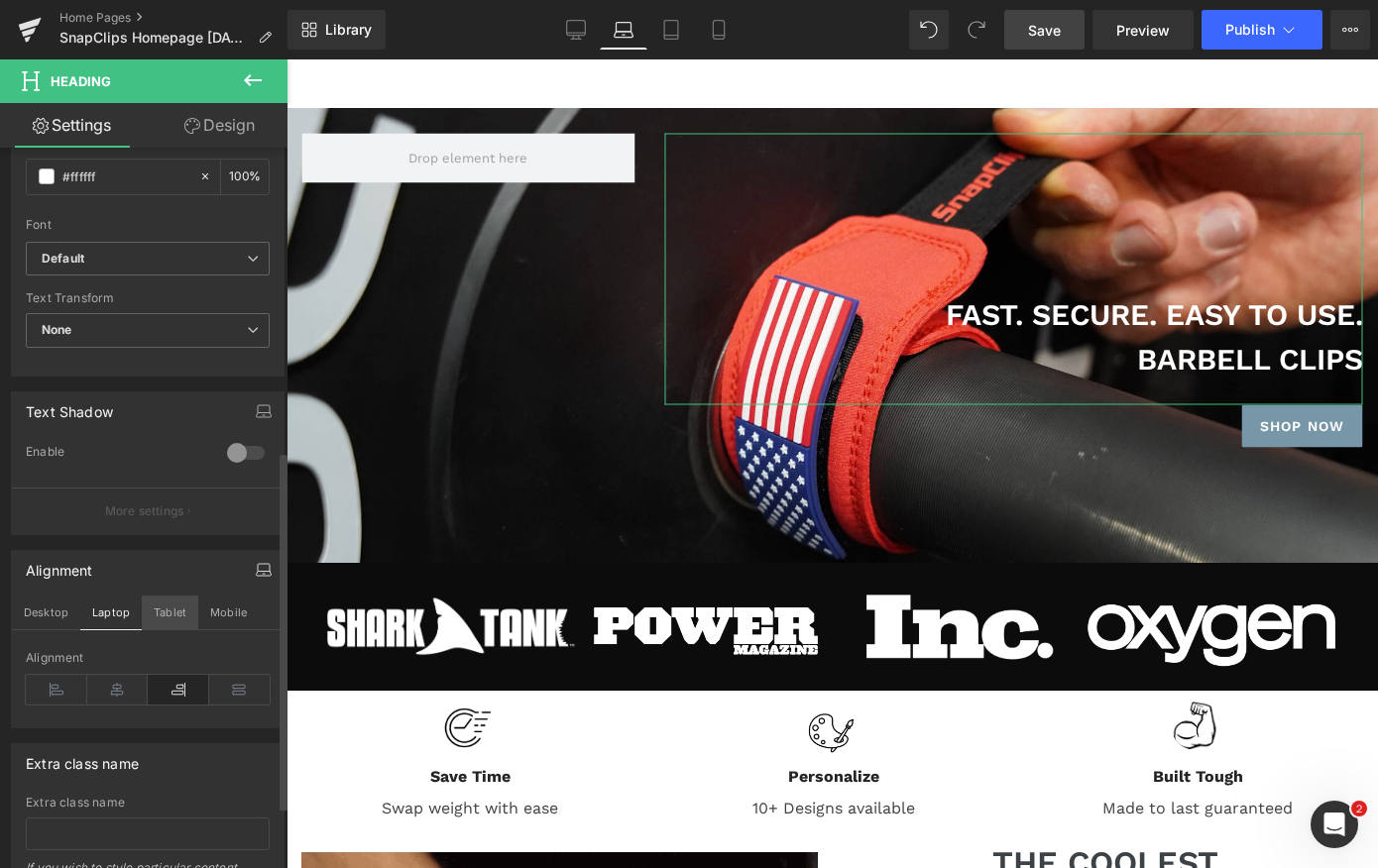 click on "Tablet" at bounding box center [170, 612] 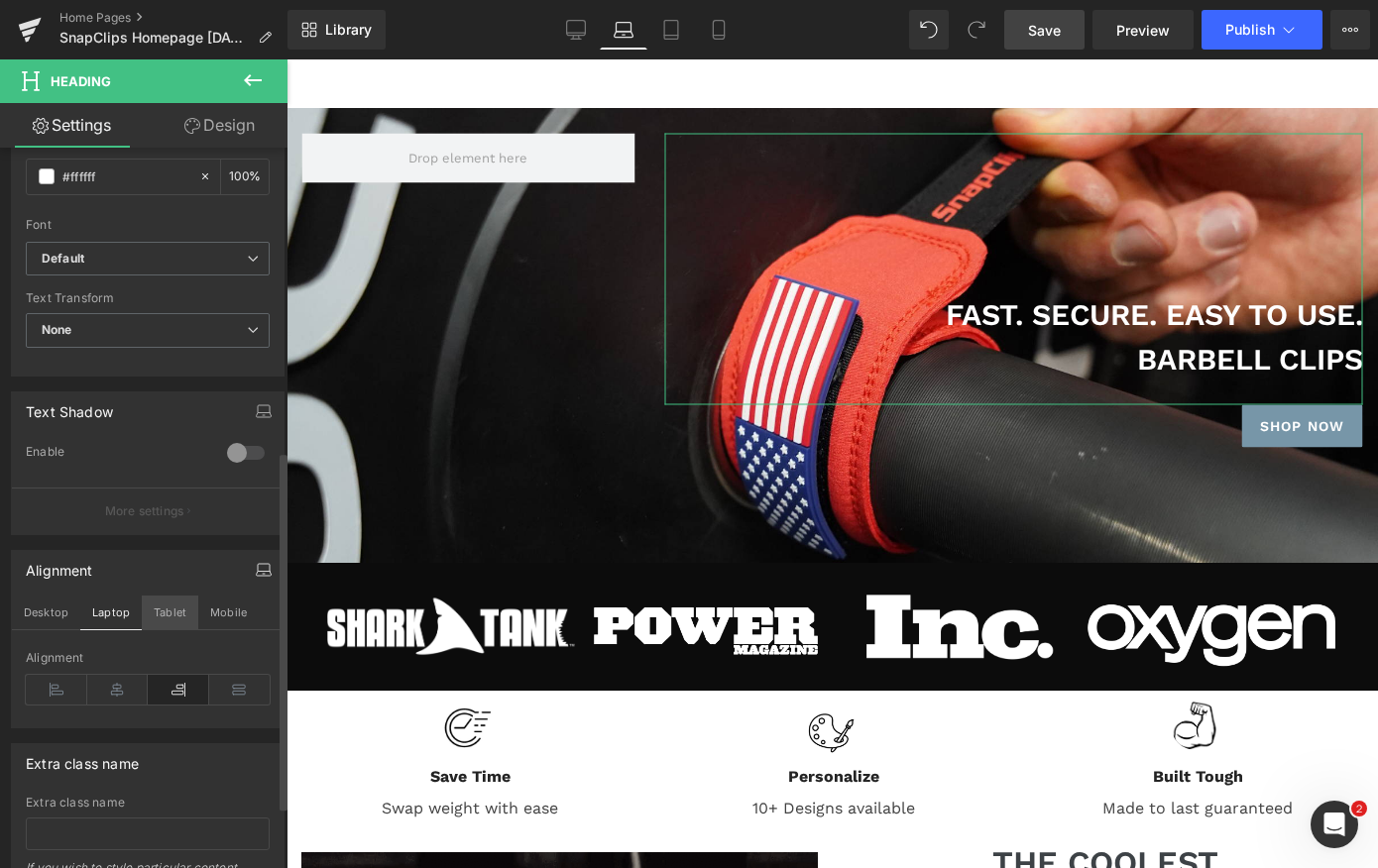type on "22" 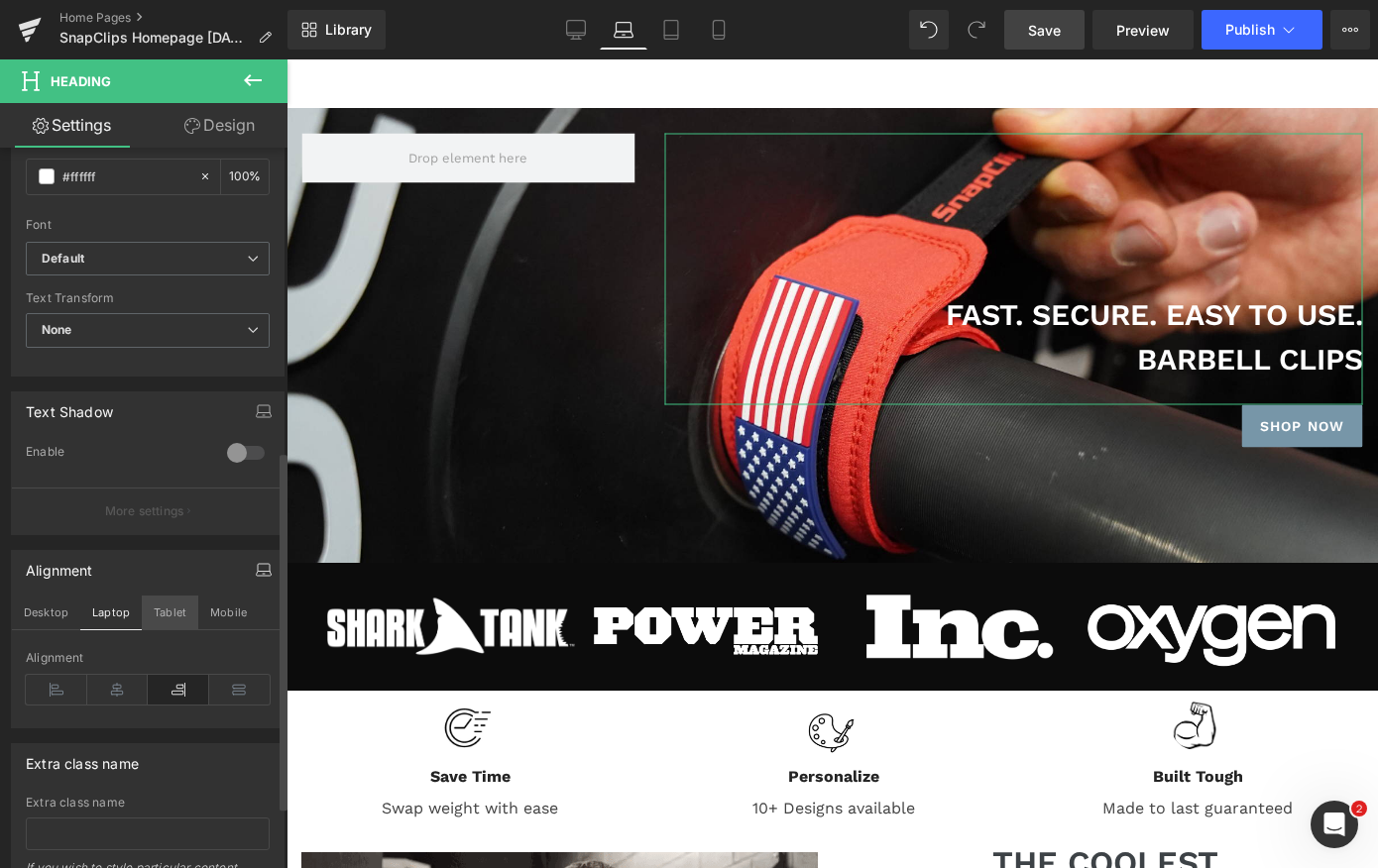 type on "100" 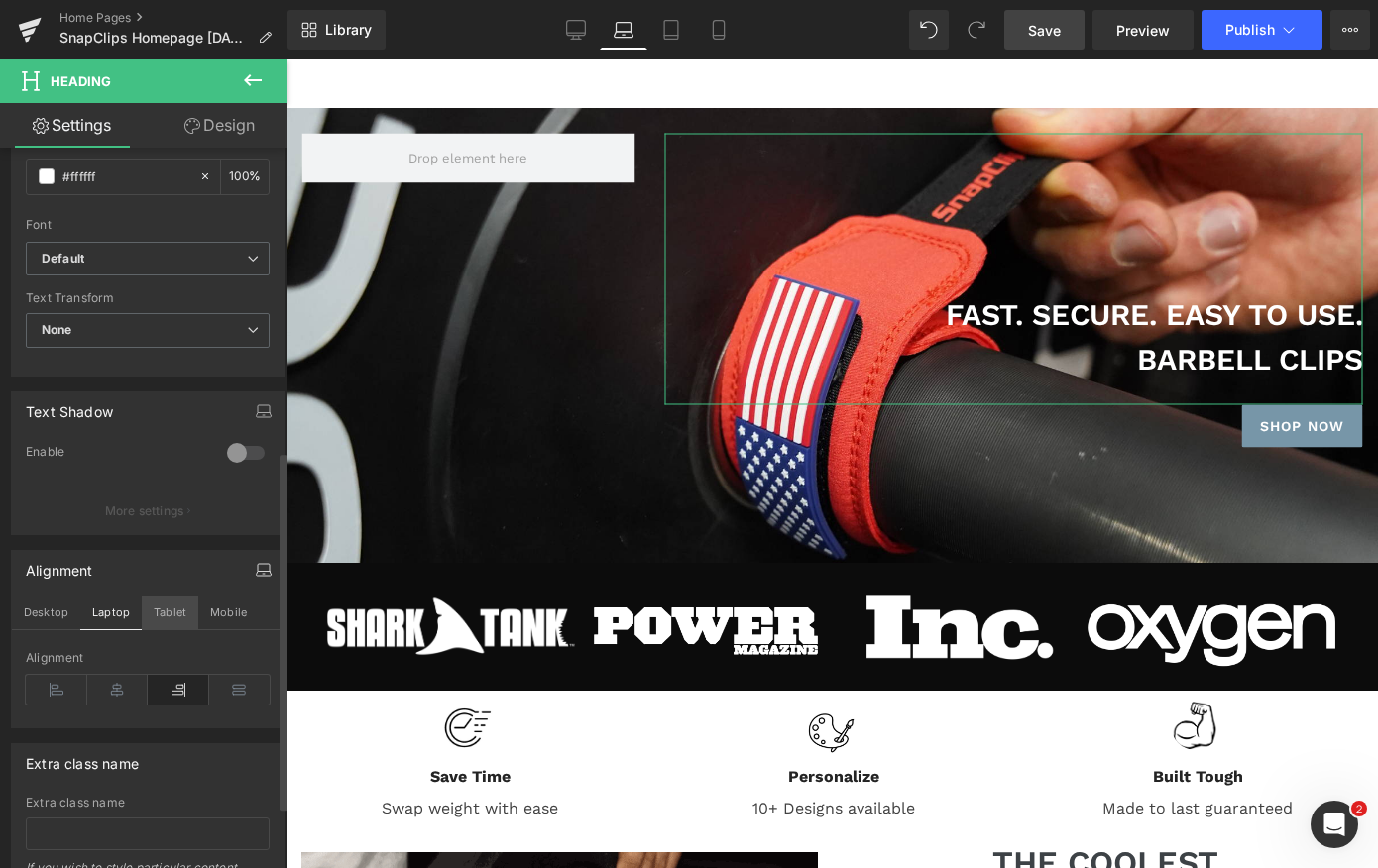 scroll, scrollTop: 95, scrollLeft: 0, axis: vertical 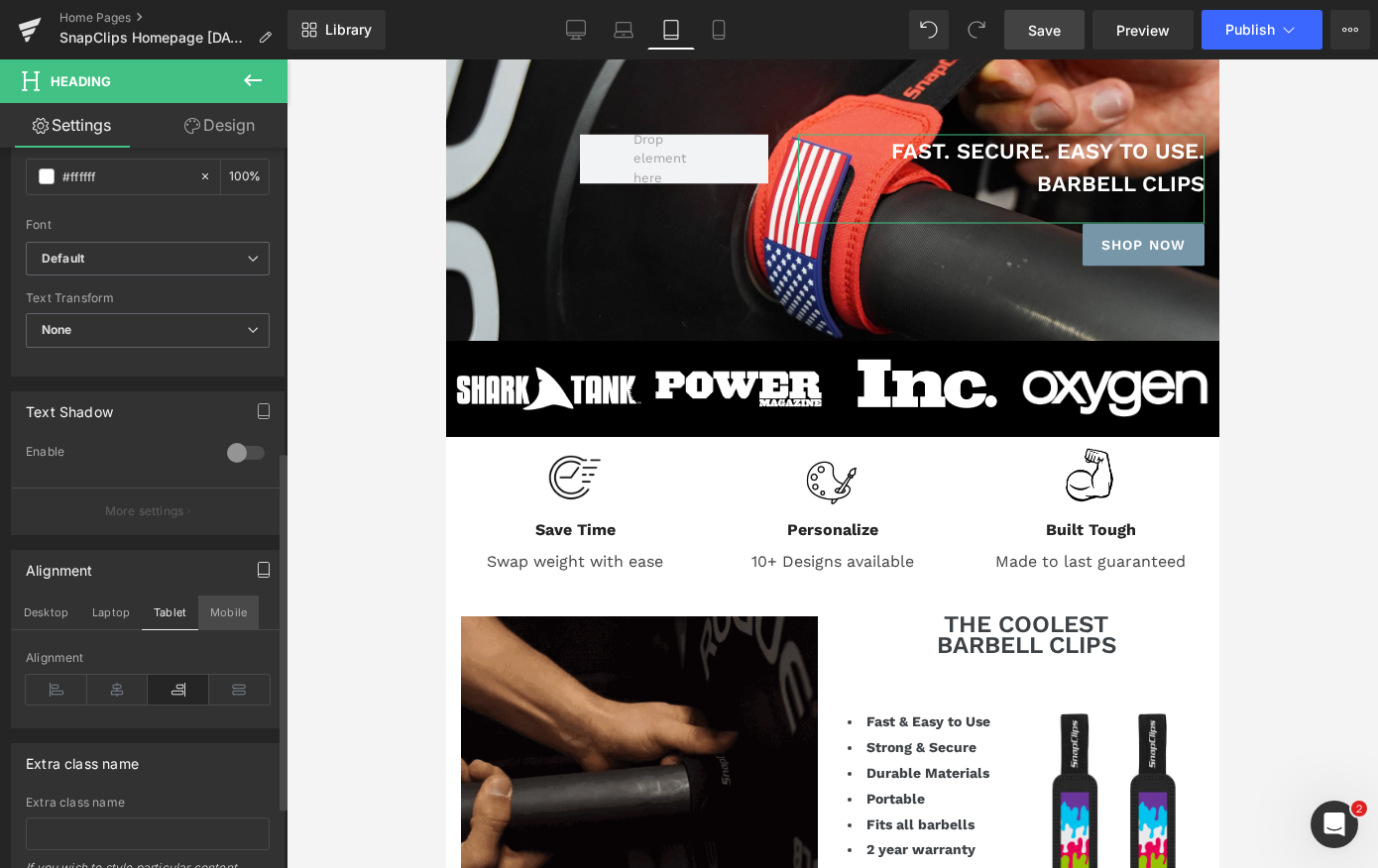 click on "Mobile" at bounding box center [228, 612] 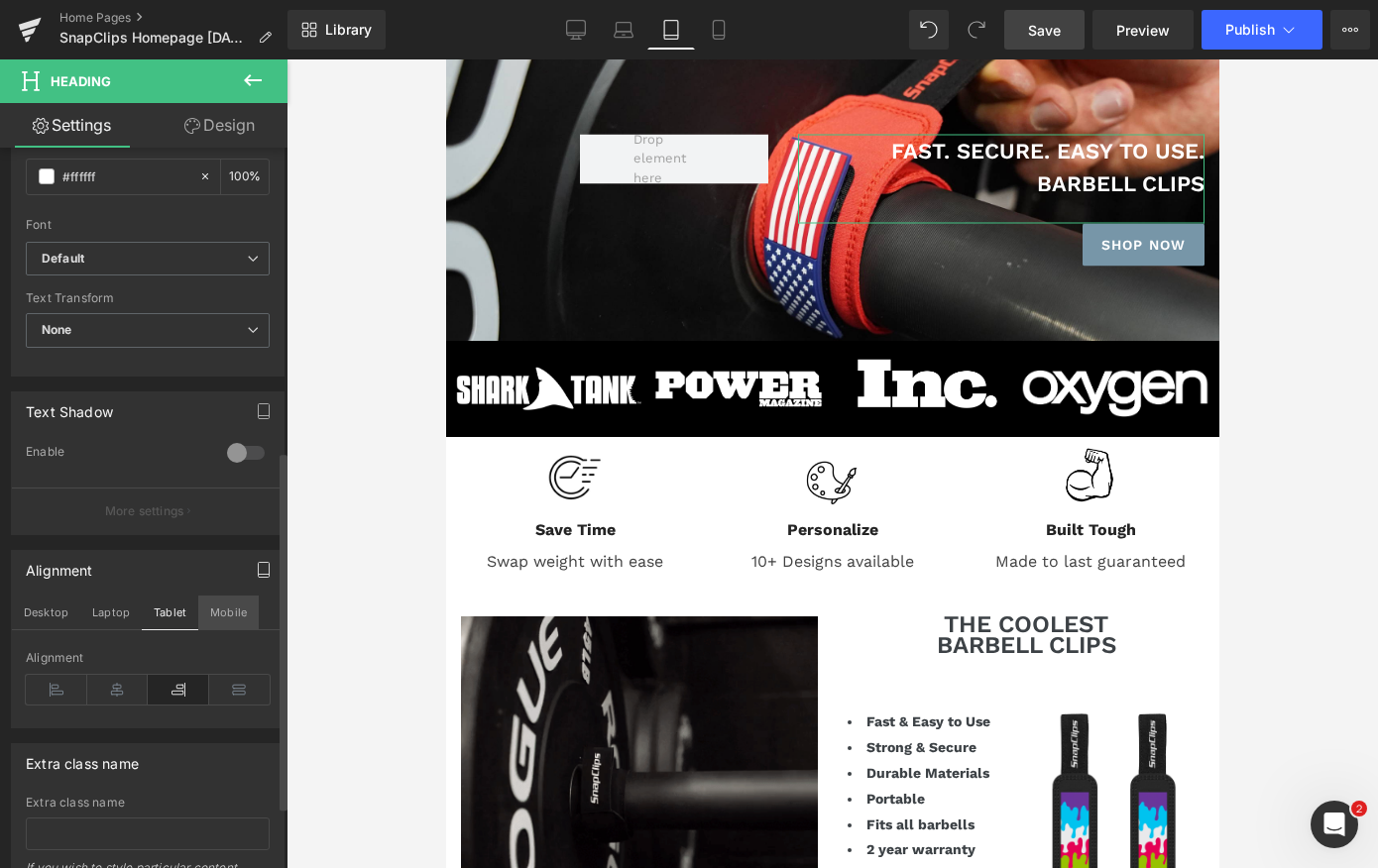 type on "1.3" 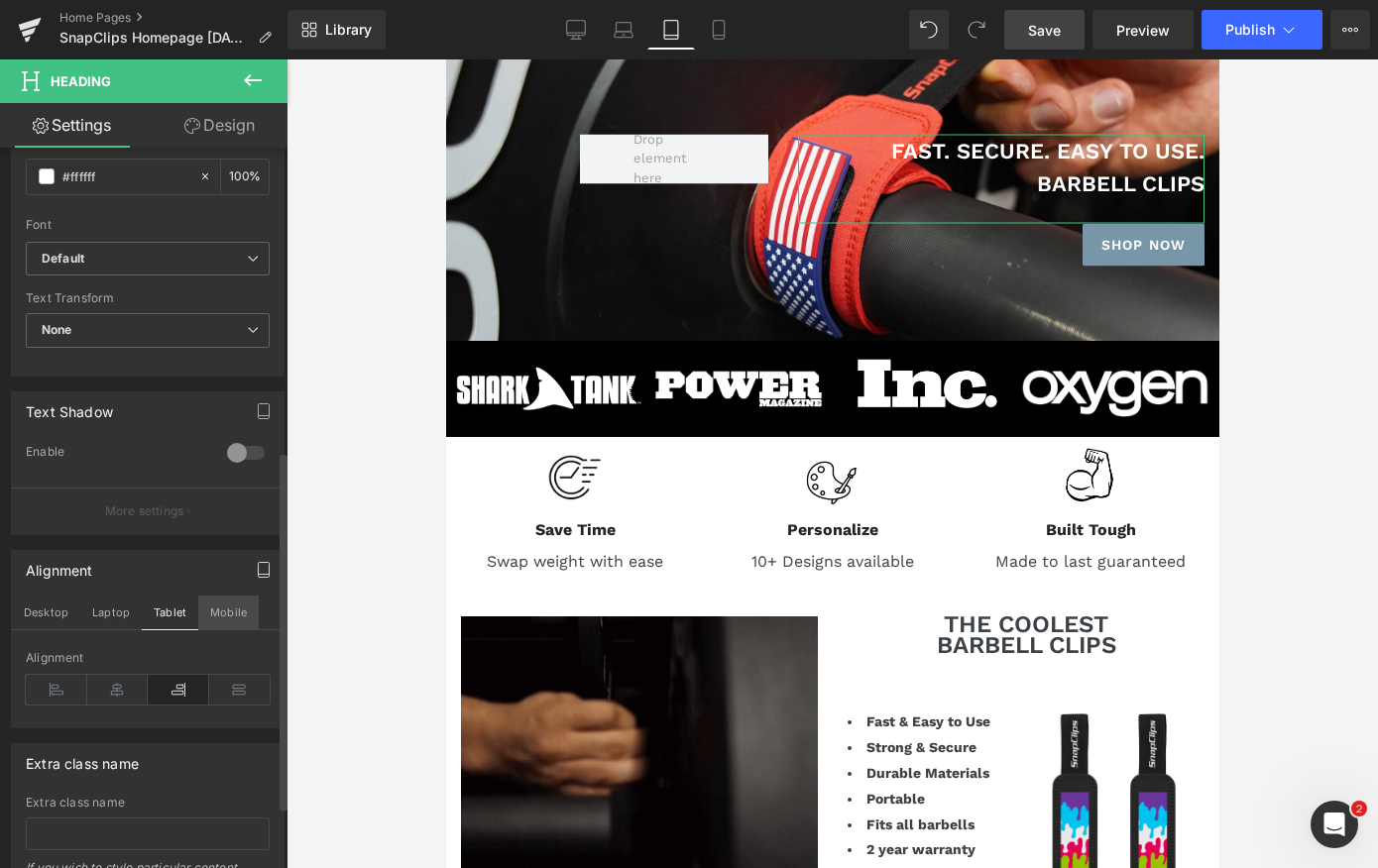 type on "0.3" 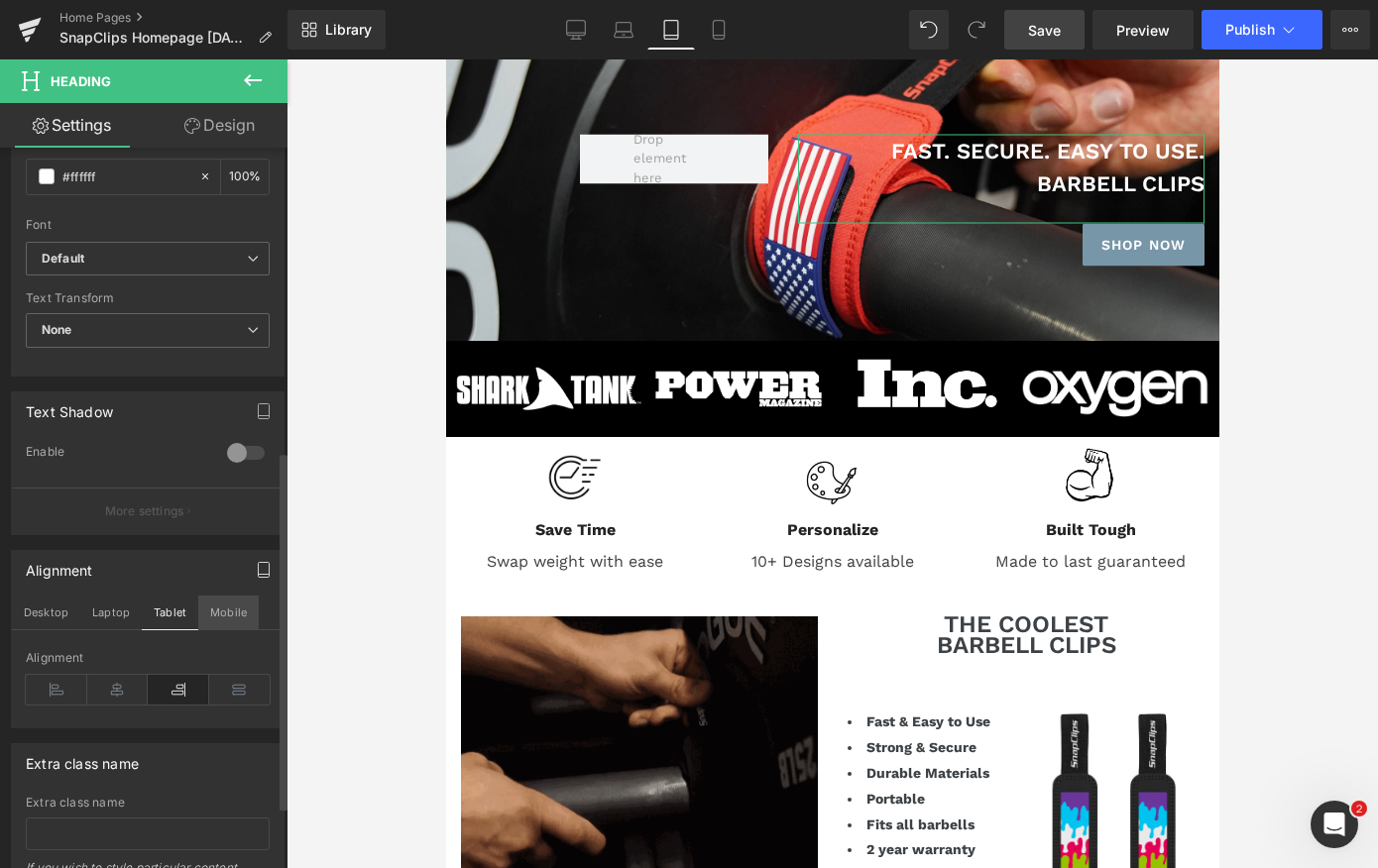 type on "100" 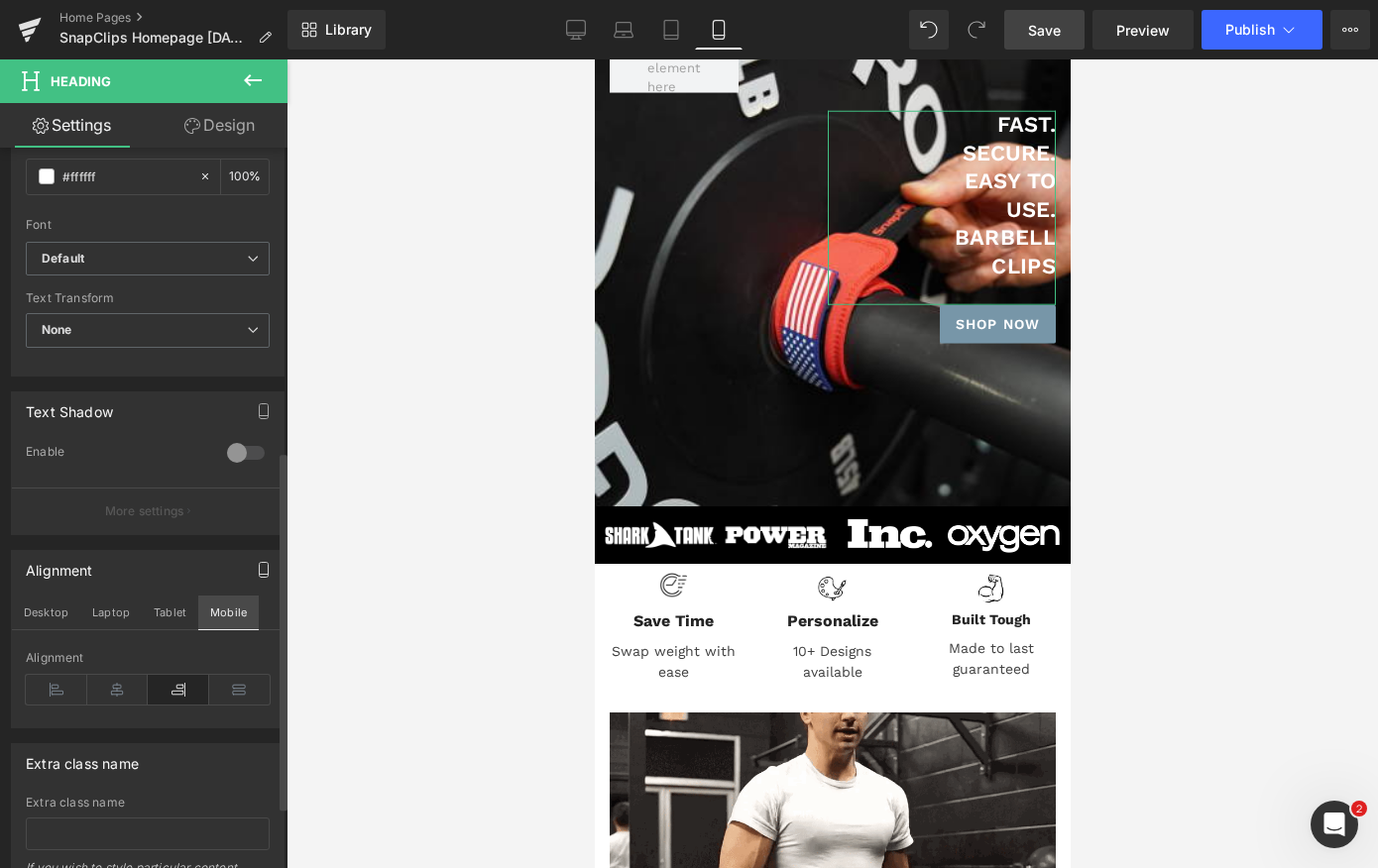 scroll, scrollTop: 0, scrollLeft: 0, axis: both 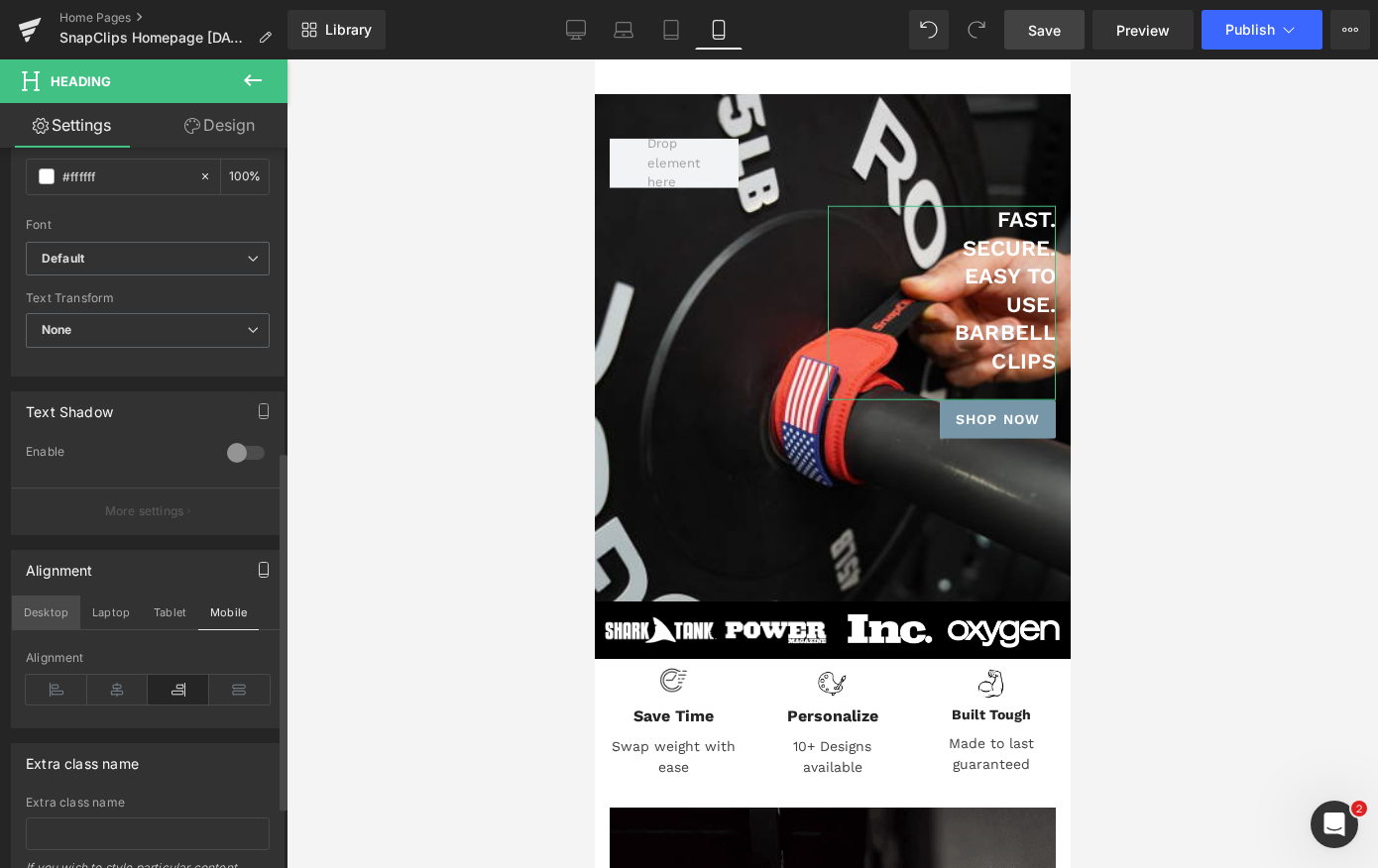 click on "Desktop" at bounding box center [46, 612] 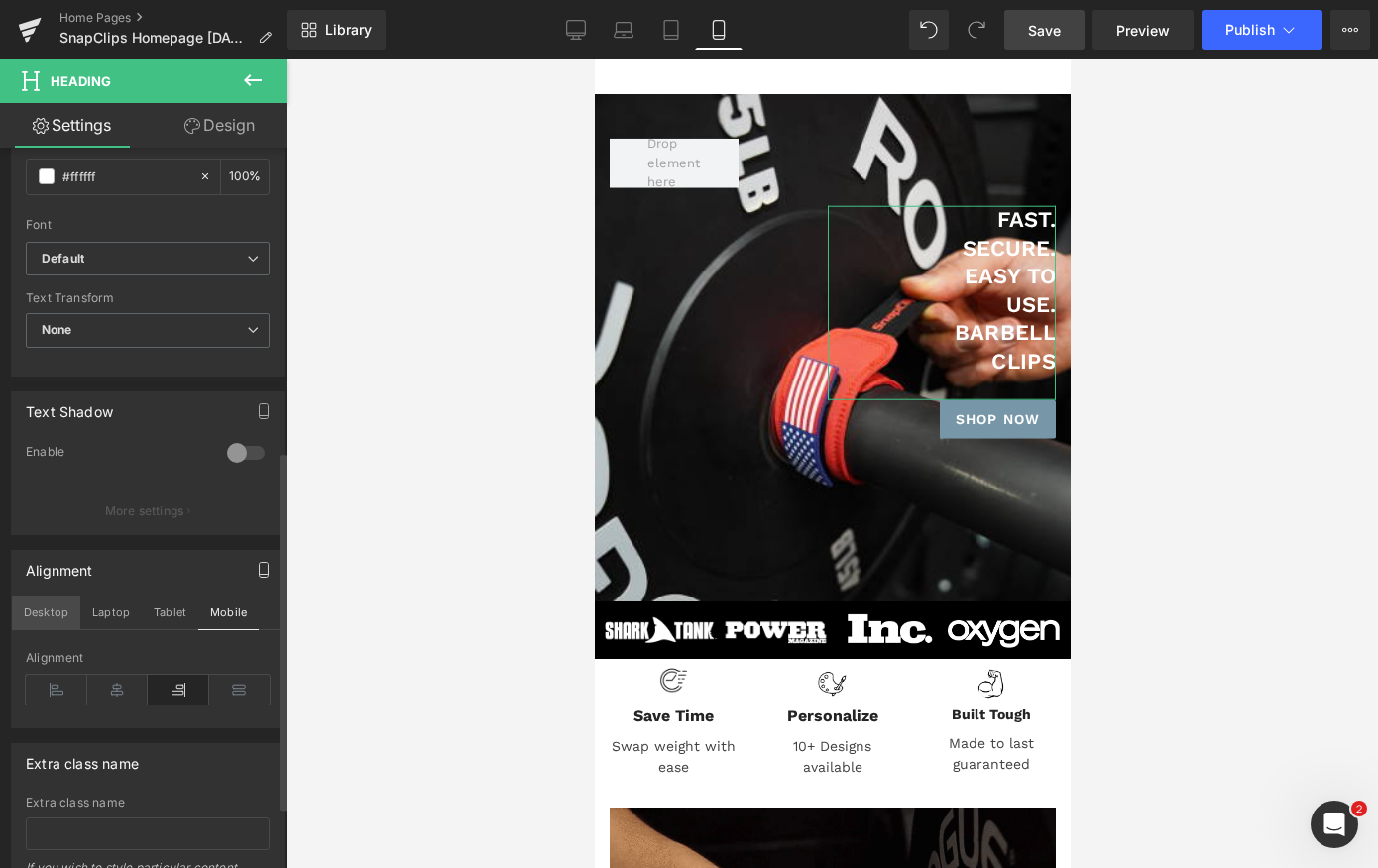 type on "39" 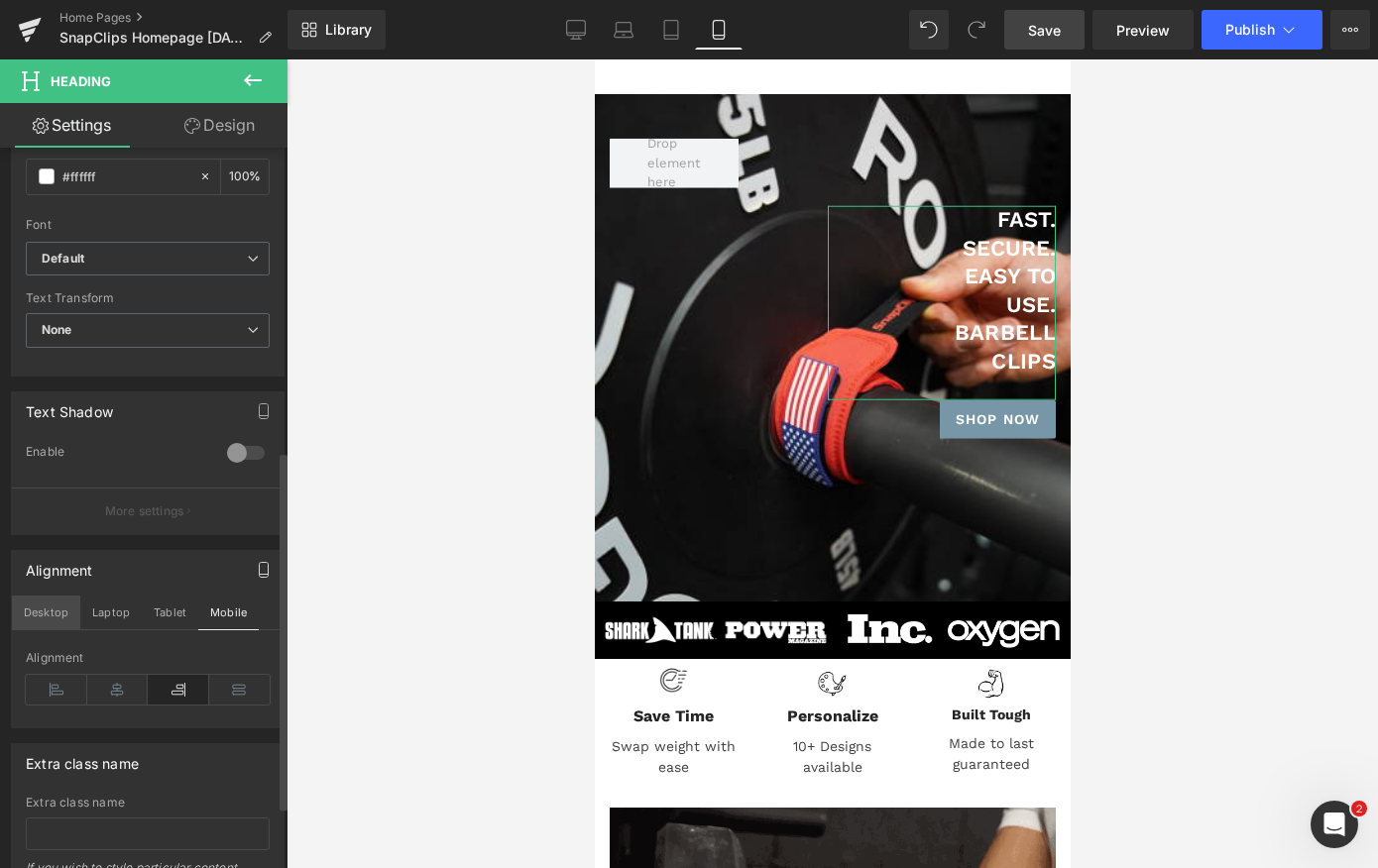 type on "1.5" 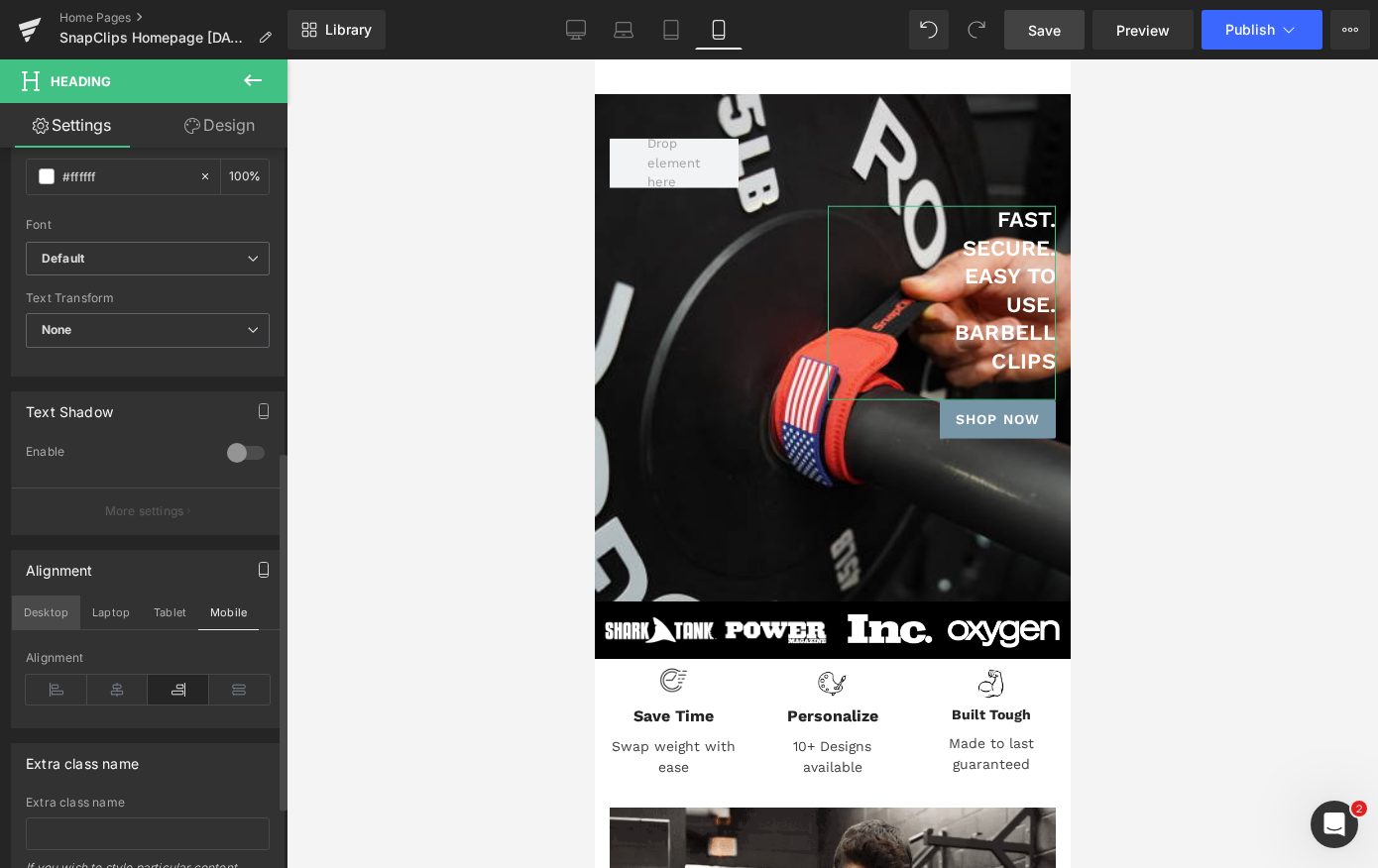 type on "0" 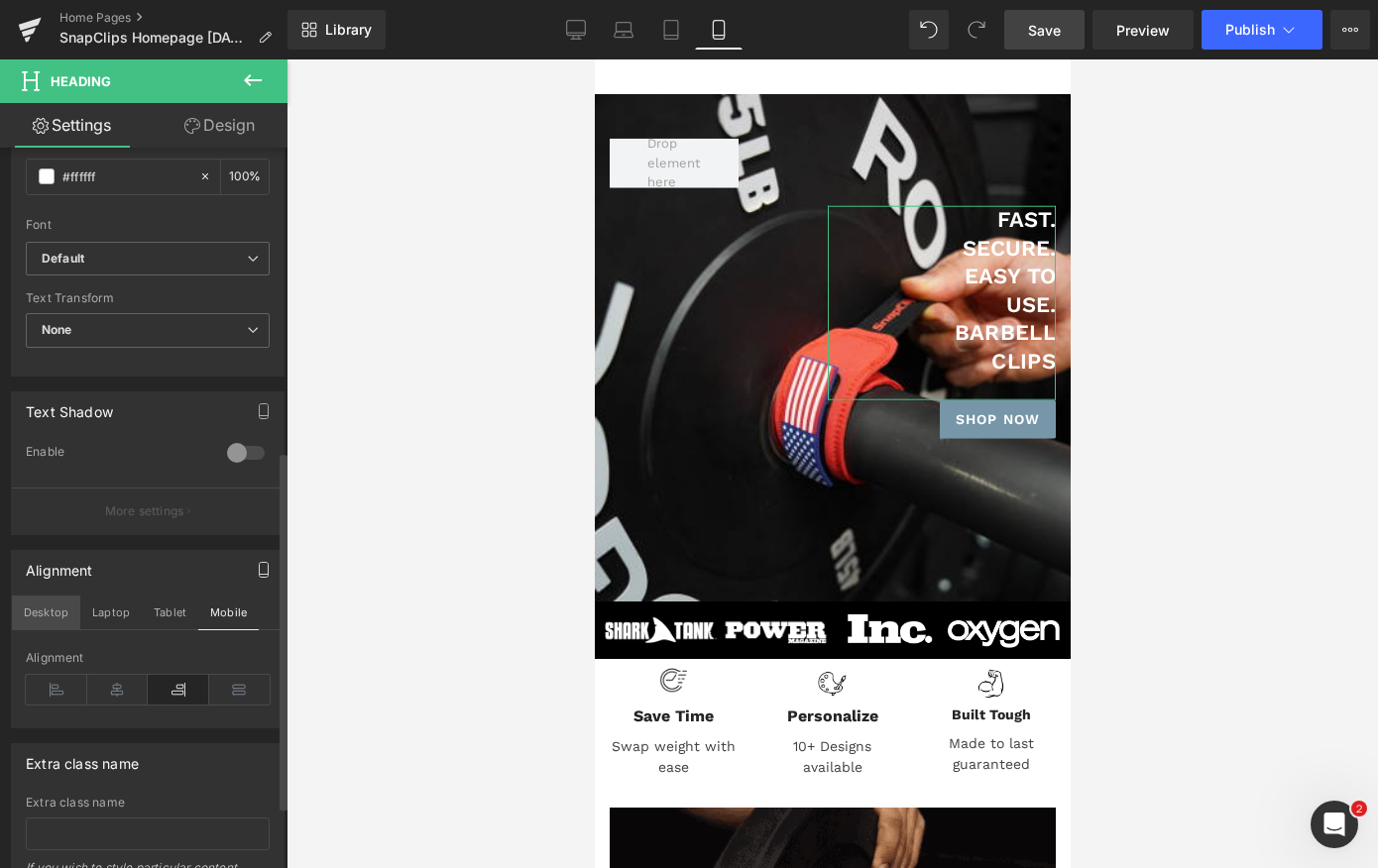 type on "100" 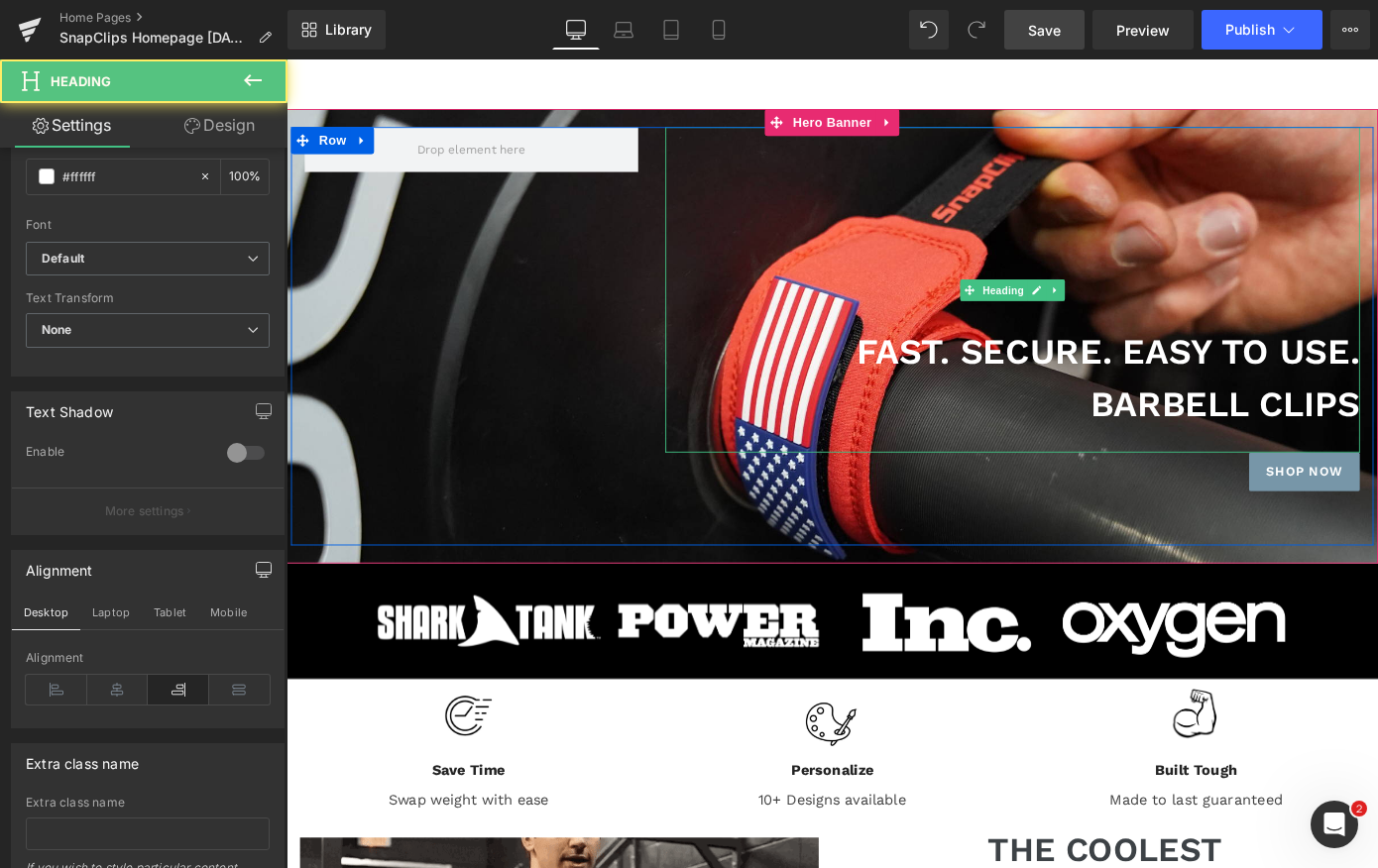 click on "FAST. SECURE. EASY TO USE.  BARBELL CLIPS" at bounding box center (1085, 312) 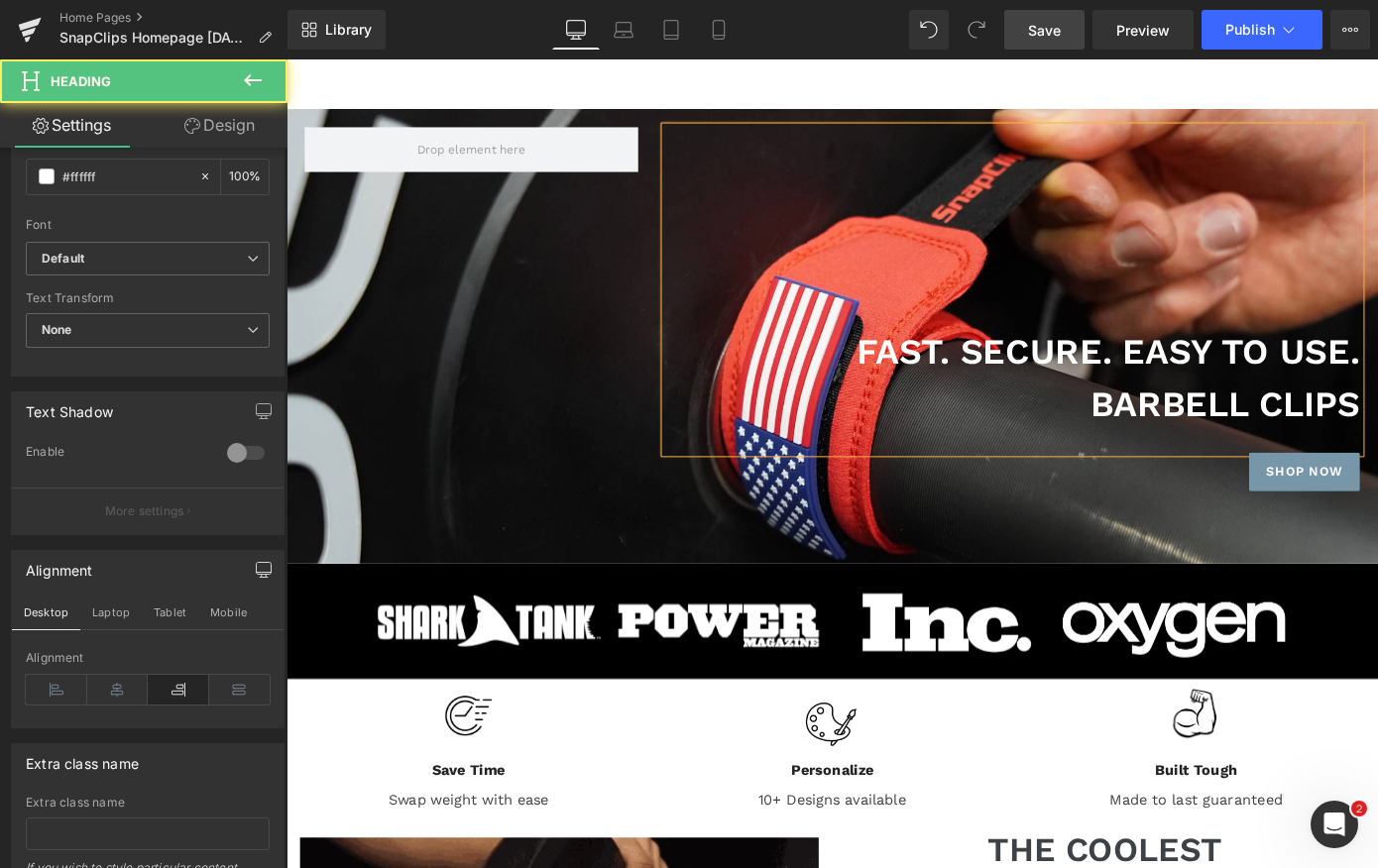 click on "FAST. SECURE. EASY TO USE.  BARBELL CLIPS" at bounding box center (1085, 312) 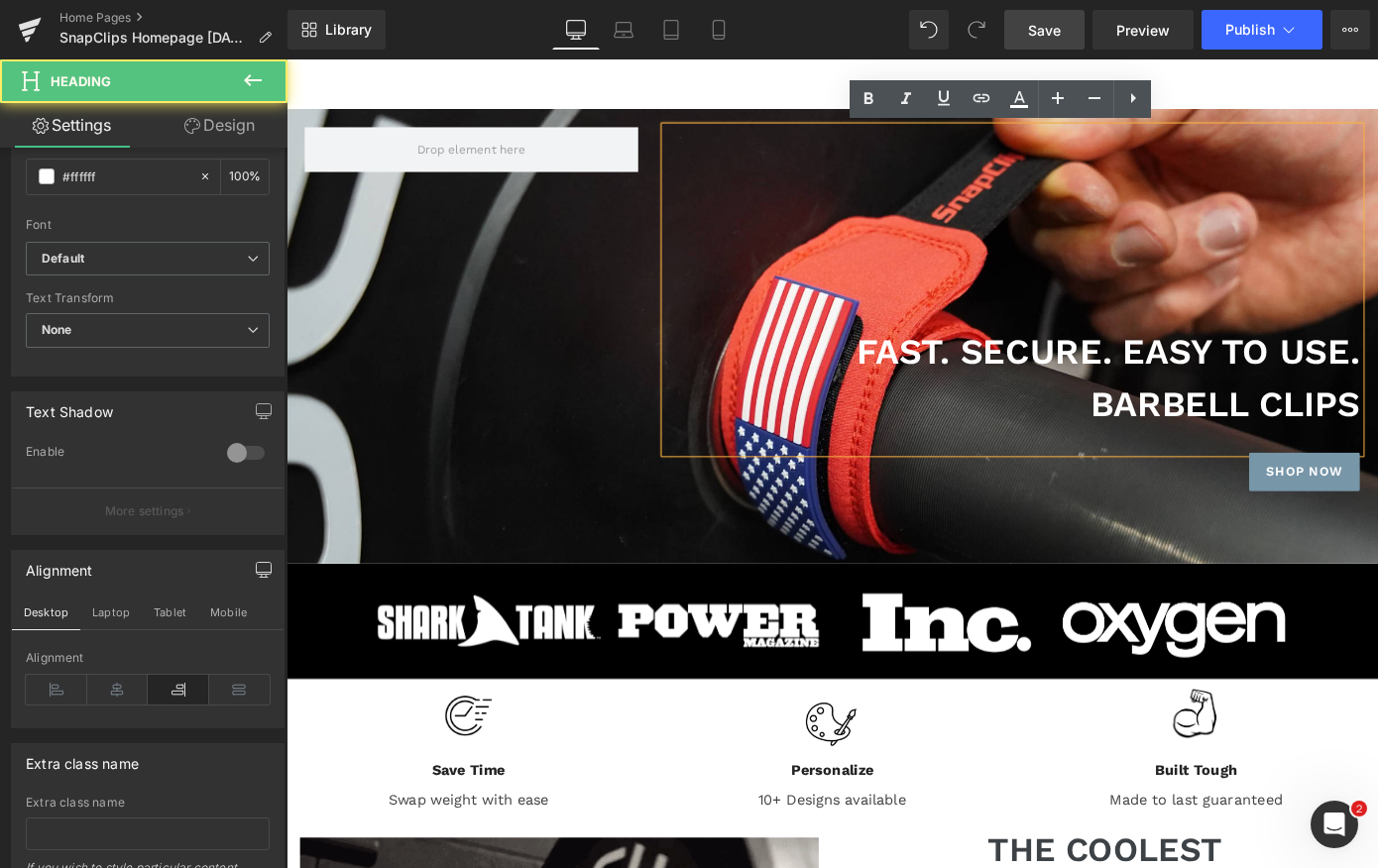 click on "BARBELL CLIPS" at bounding box center (1184, 439) 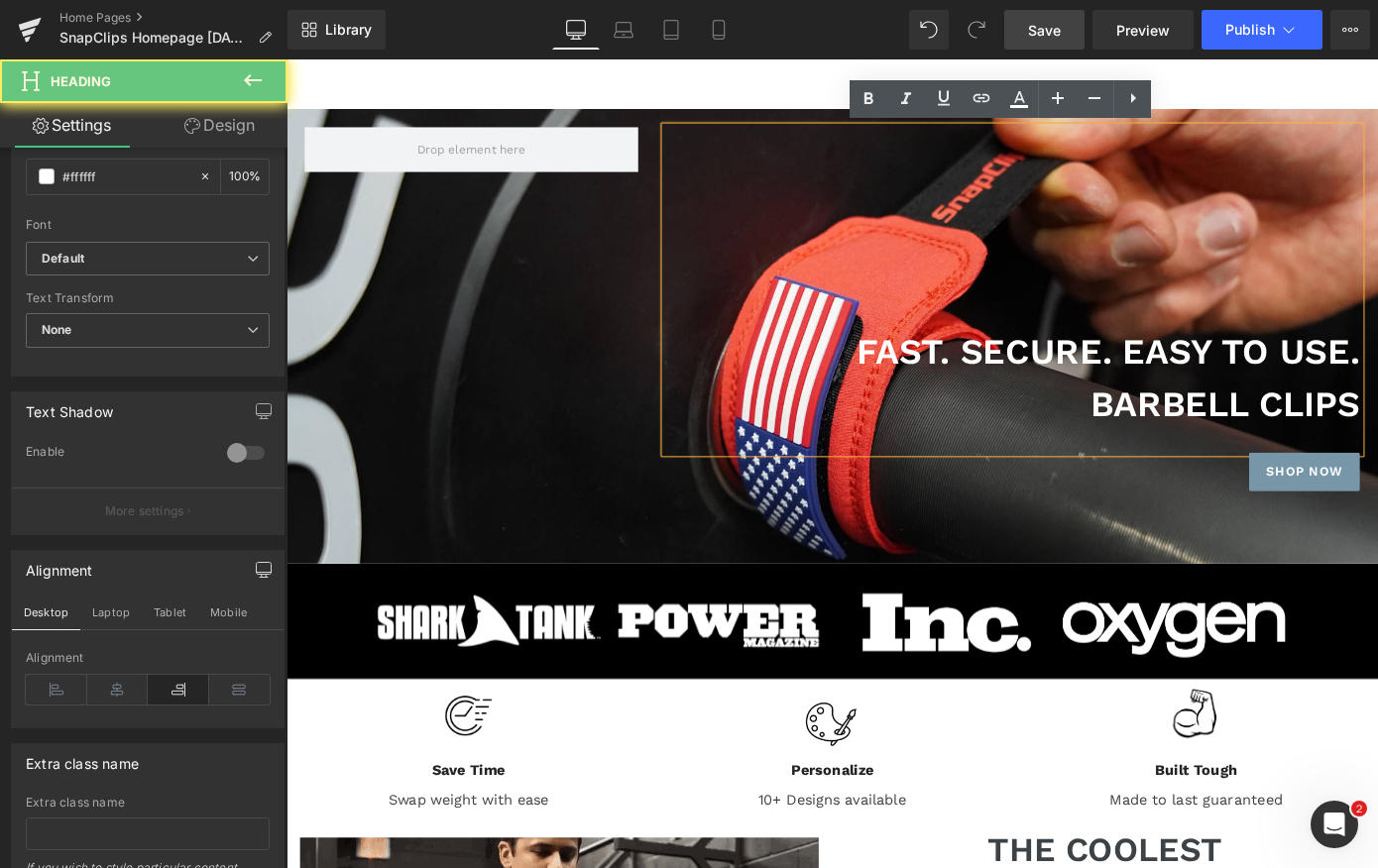 click on "FAST. SECURE. EASY TO USE.  BARBELL CLIPS" at bounding box center [1085, 312] 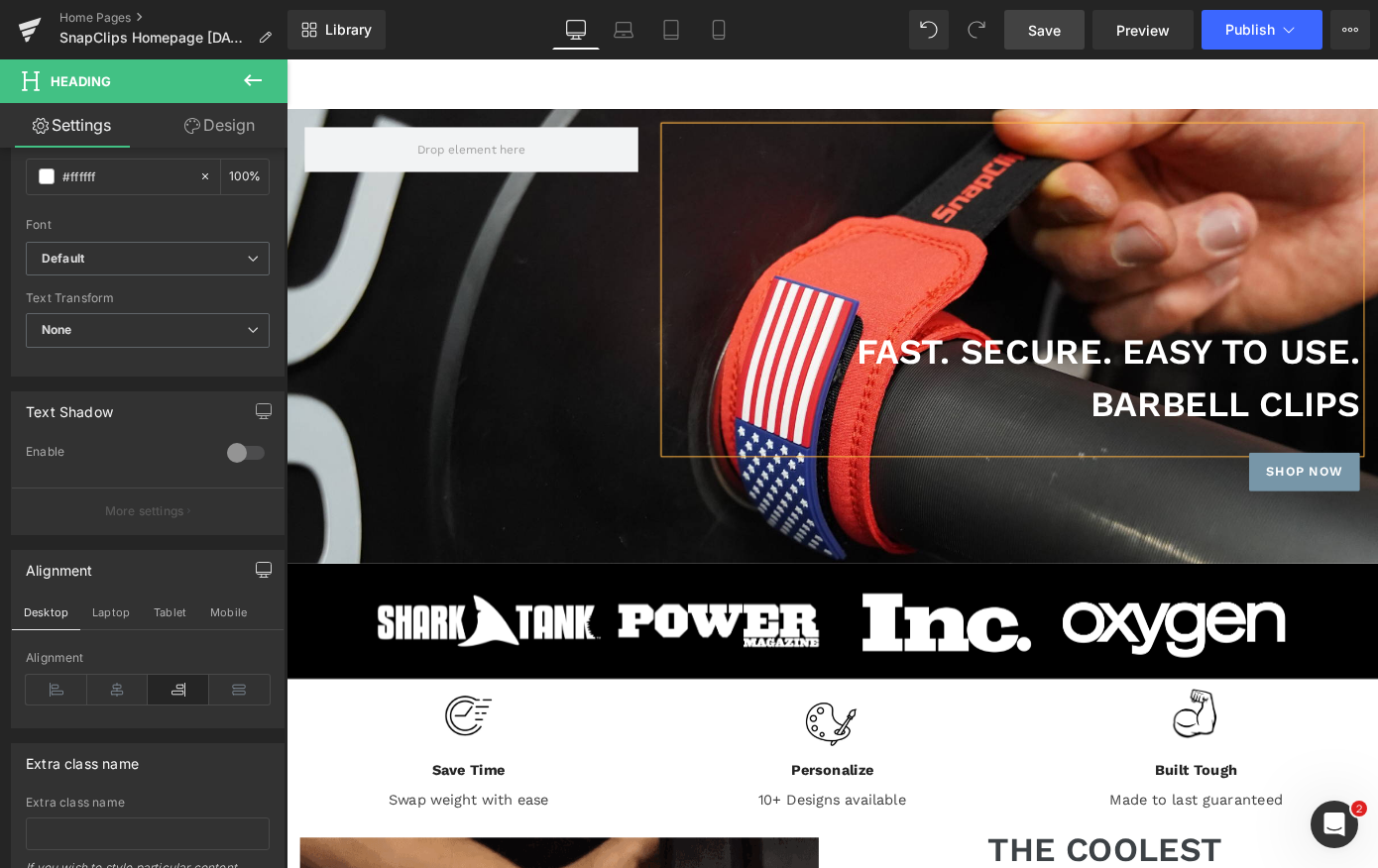 click on "Save" at bounding box center (1044, 30) 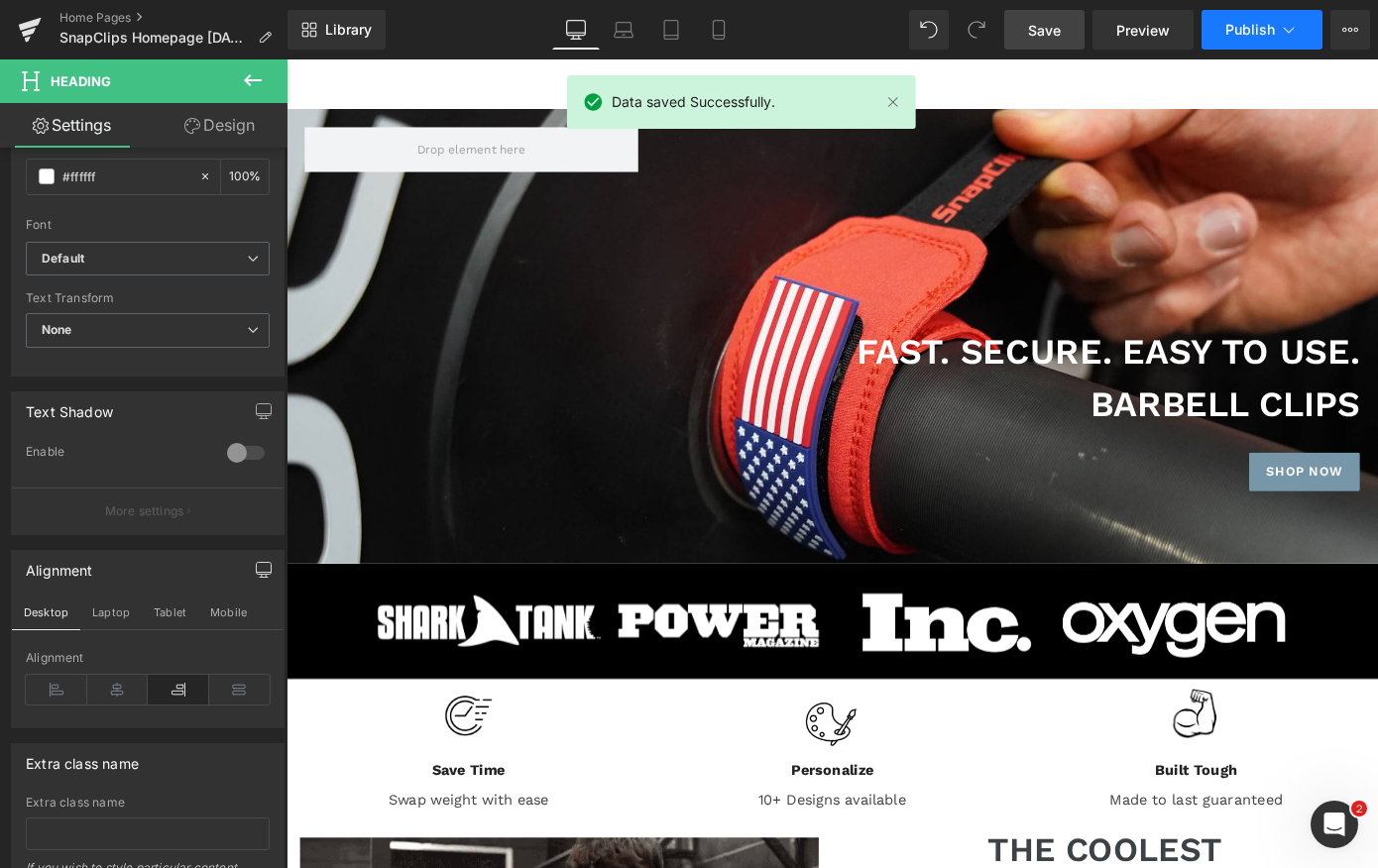 click on "Publish" at bounding box center (1250, 30) 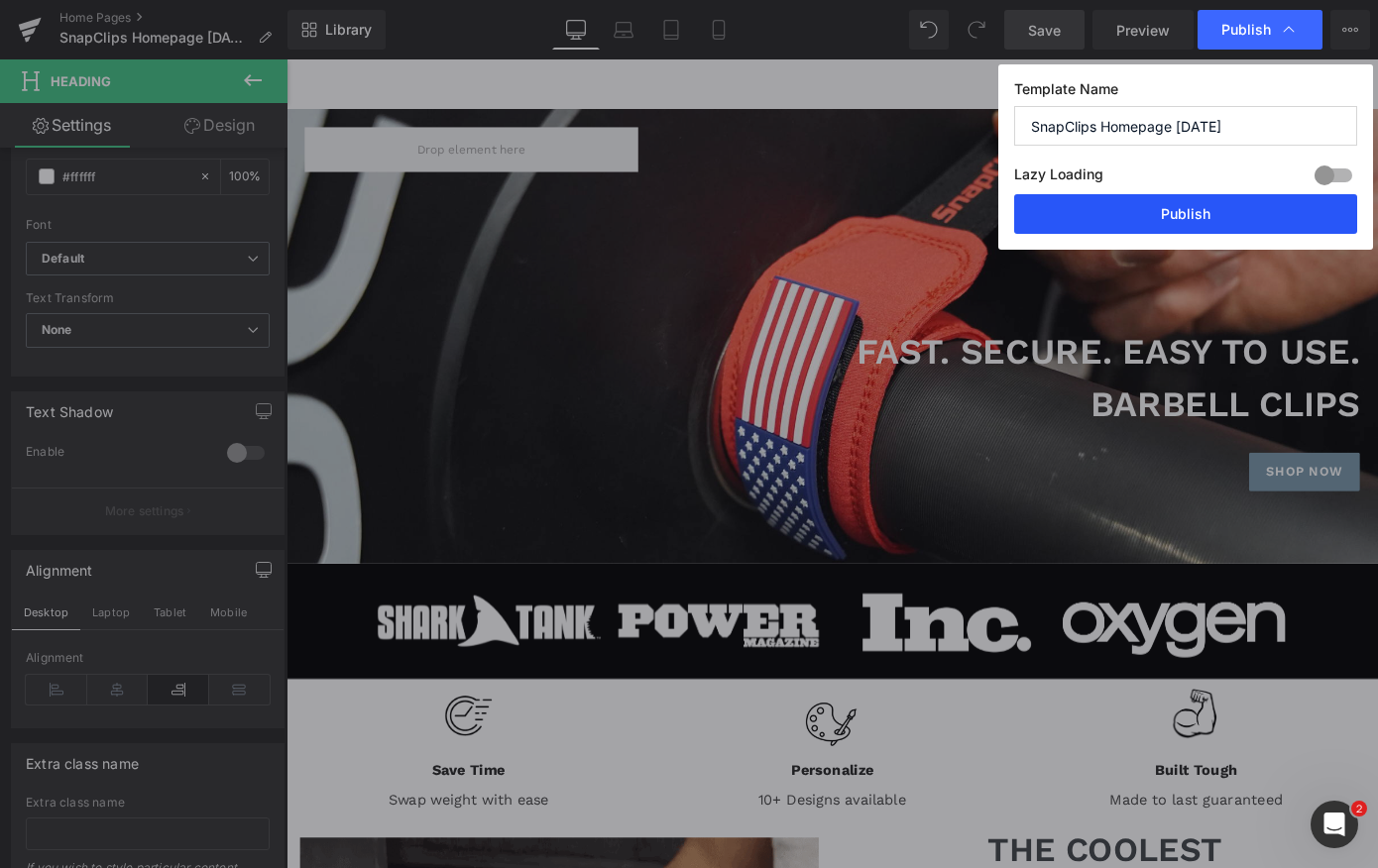 click on "Publish" at bounding box center (1186, 214) 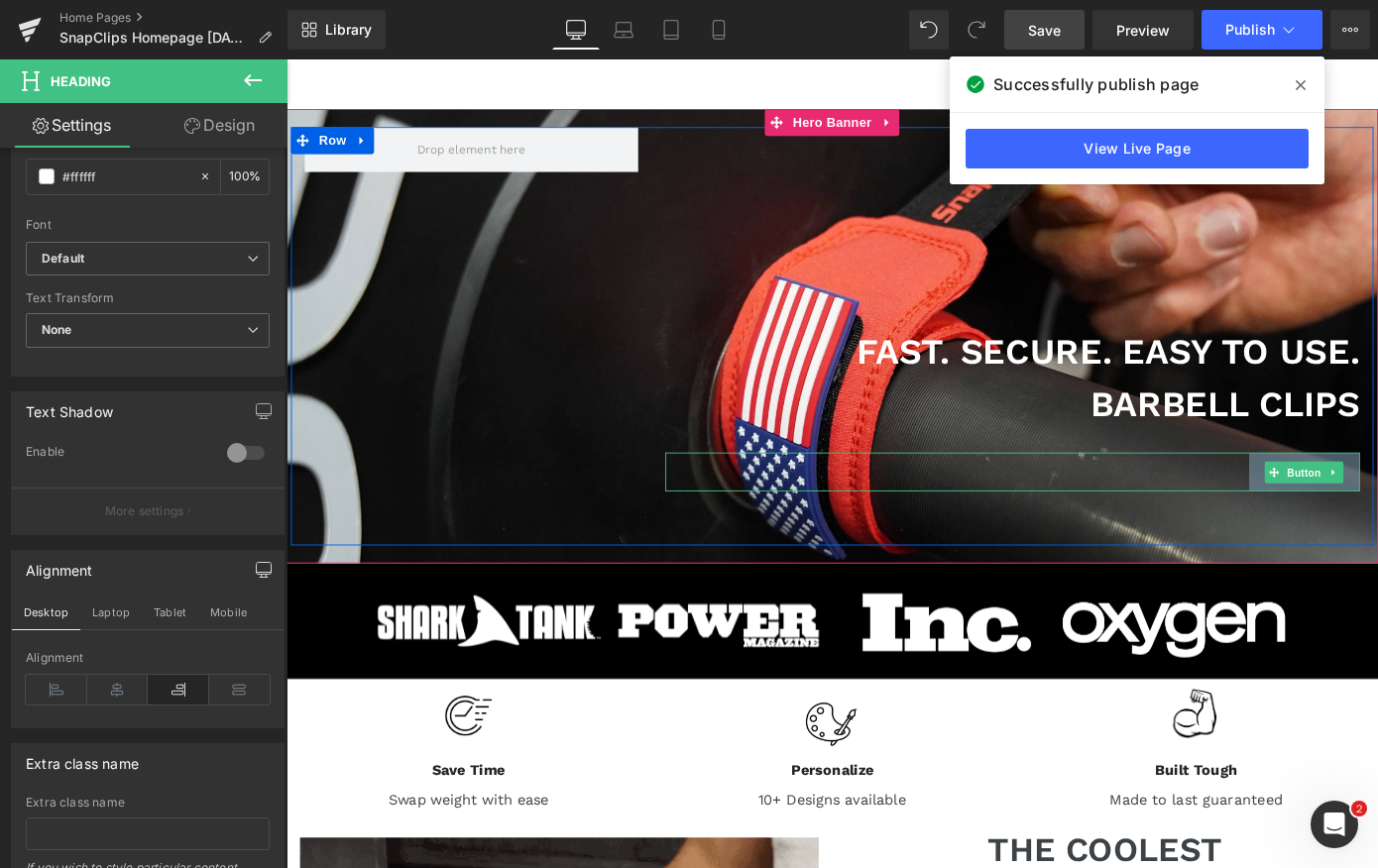 click on "Button" at bounding box center [1405, 513] 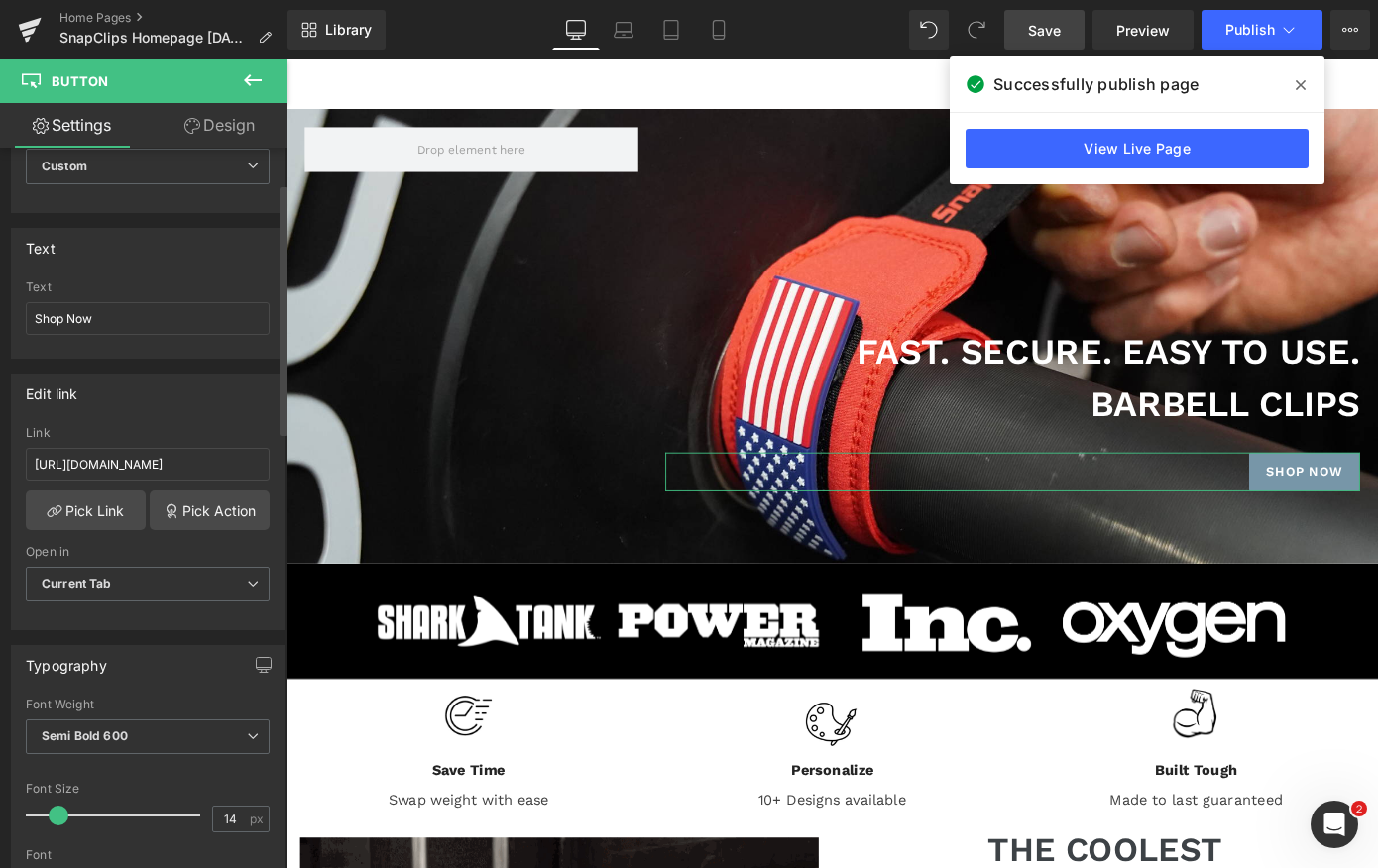 scroll, scrollTop: 122, scrollLeft: 0, axis: vertical 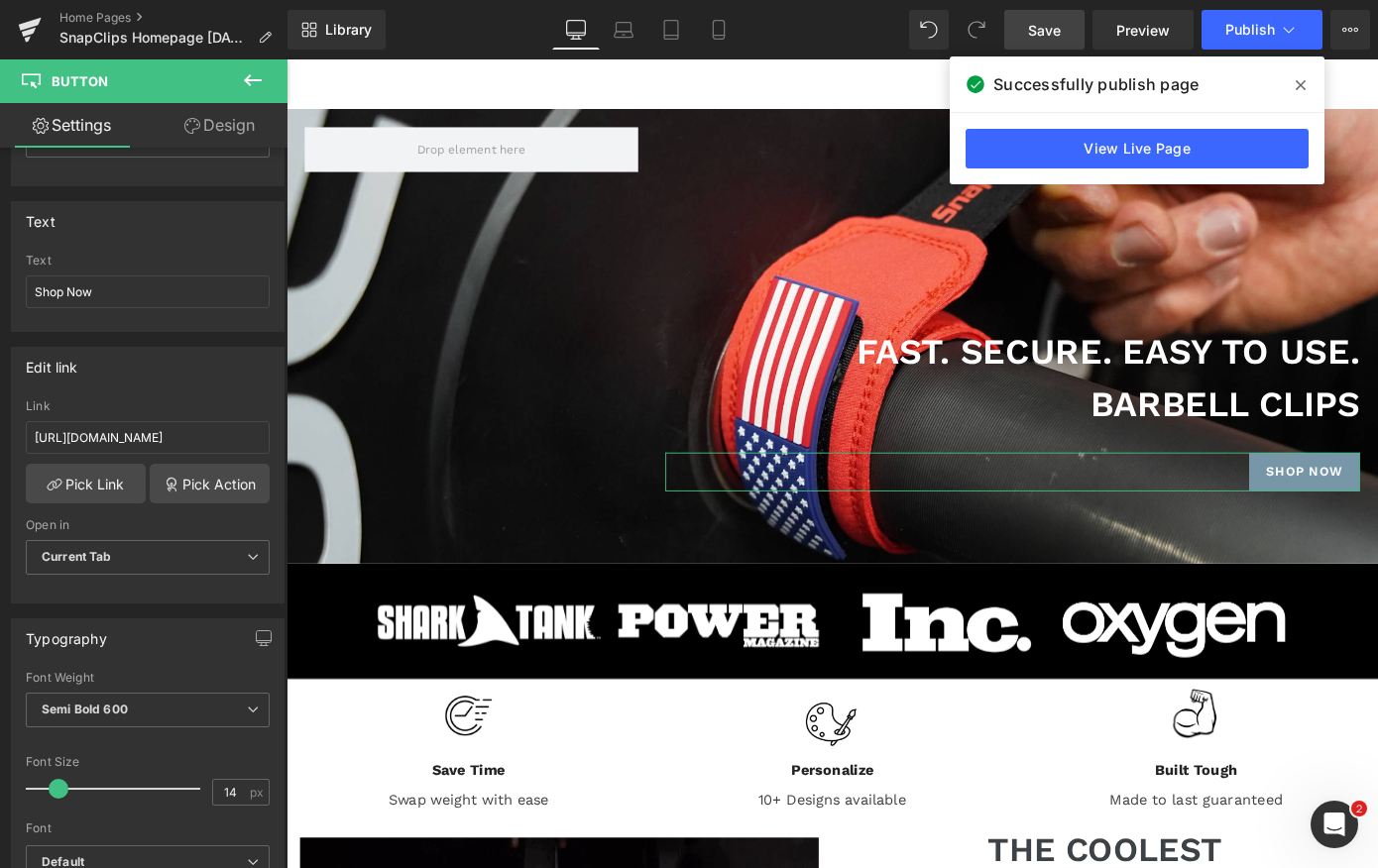 click 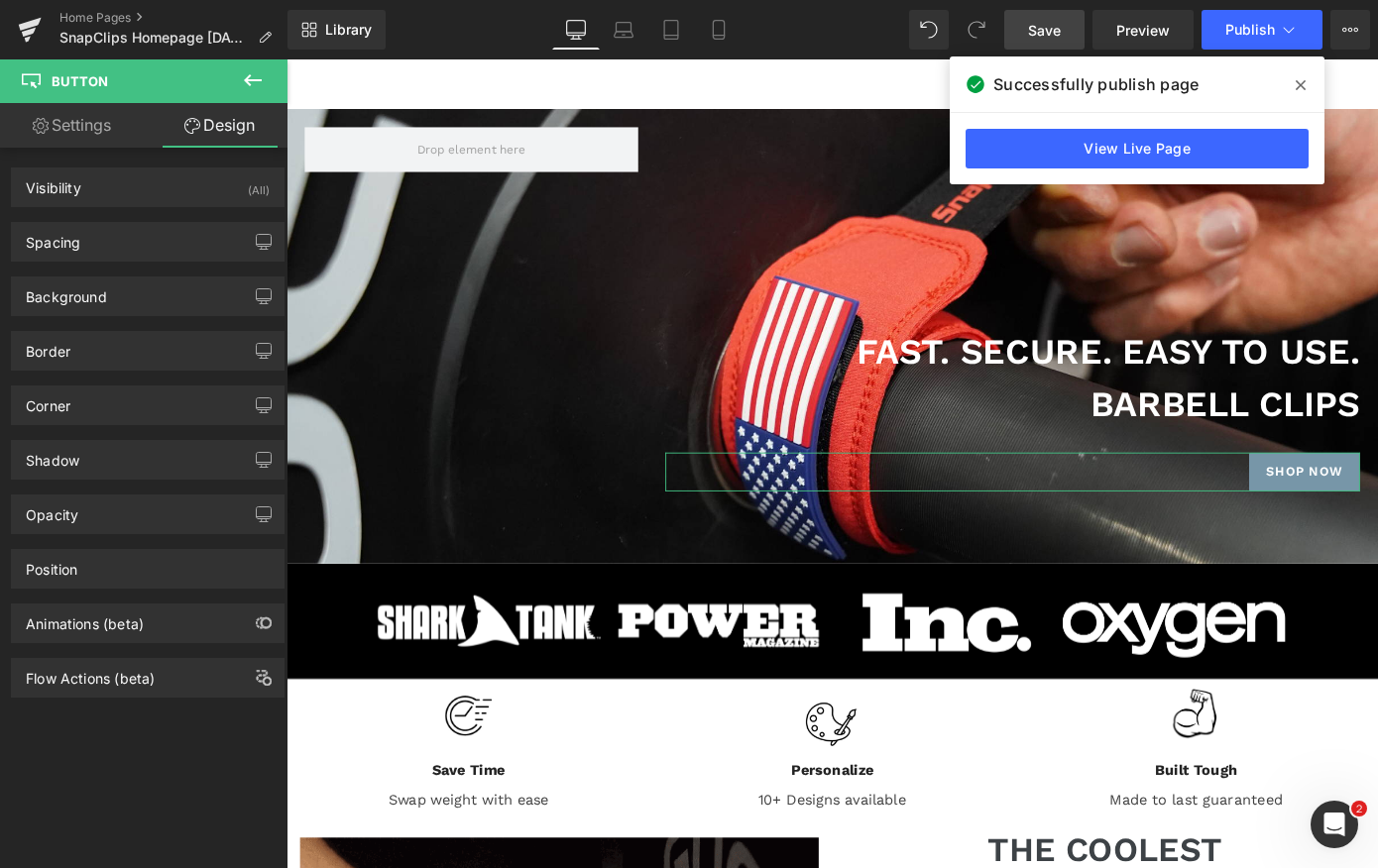 type on "#7796a8" 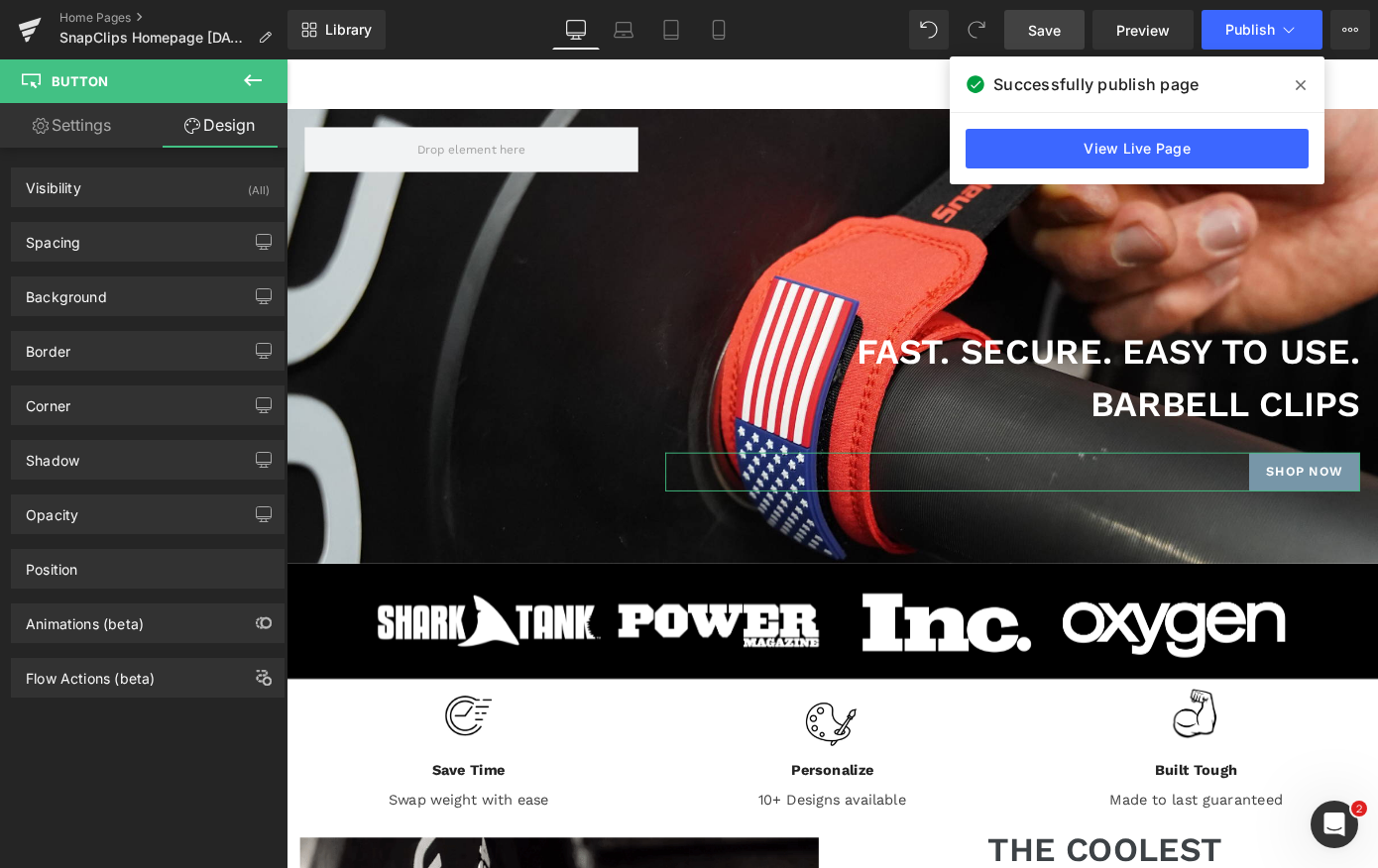 type on "100" 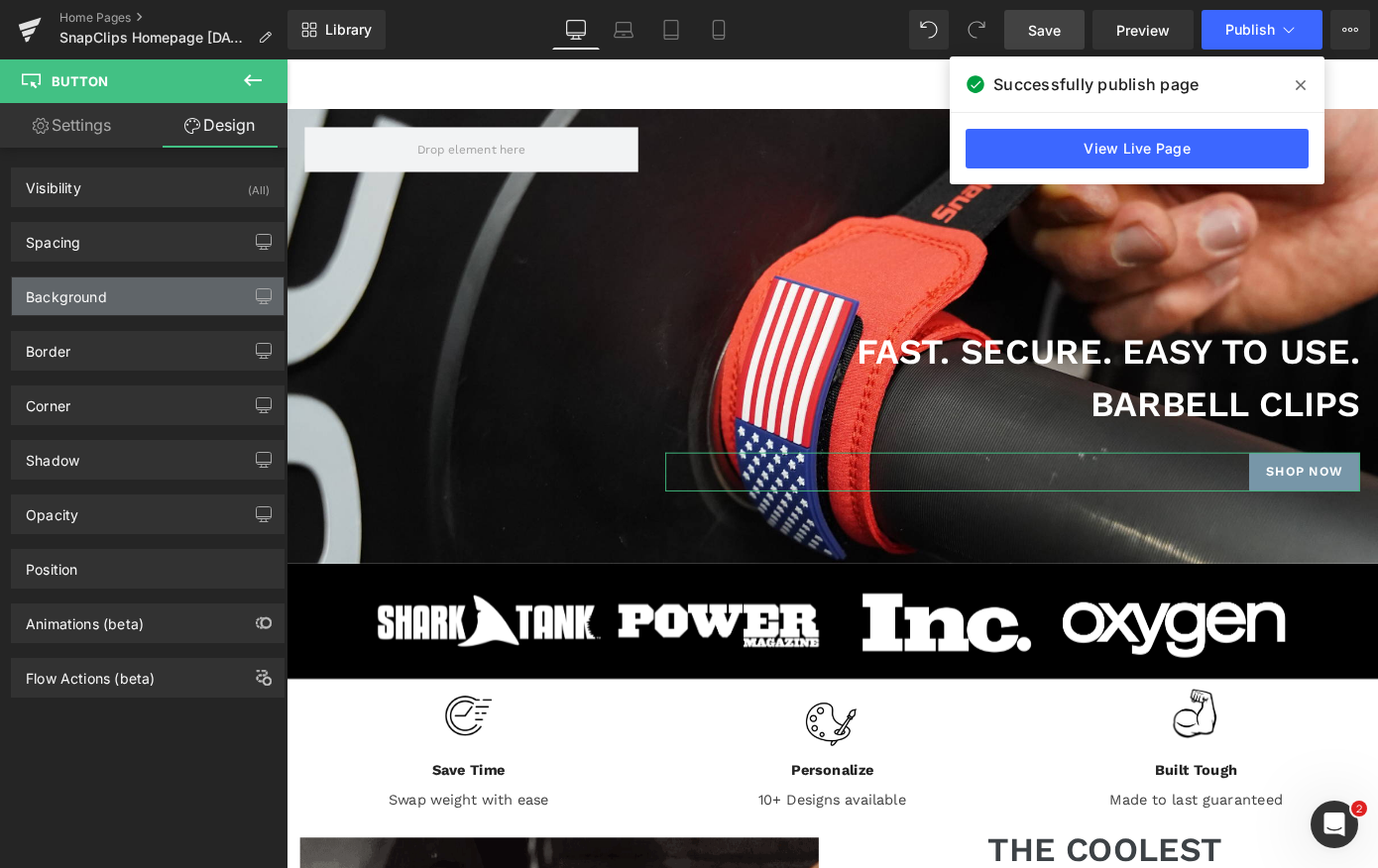 click on "Background" at bounding box center [148, 296] 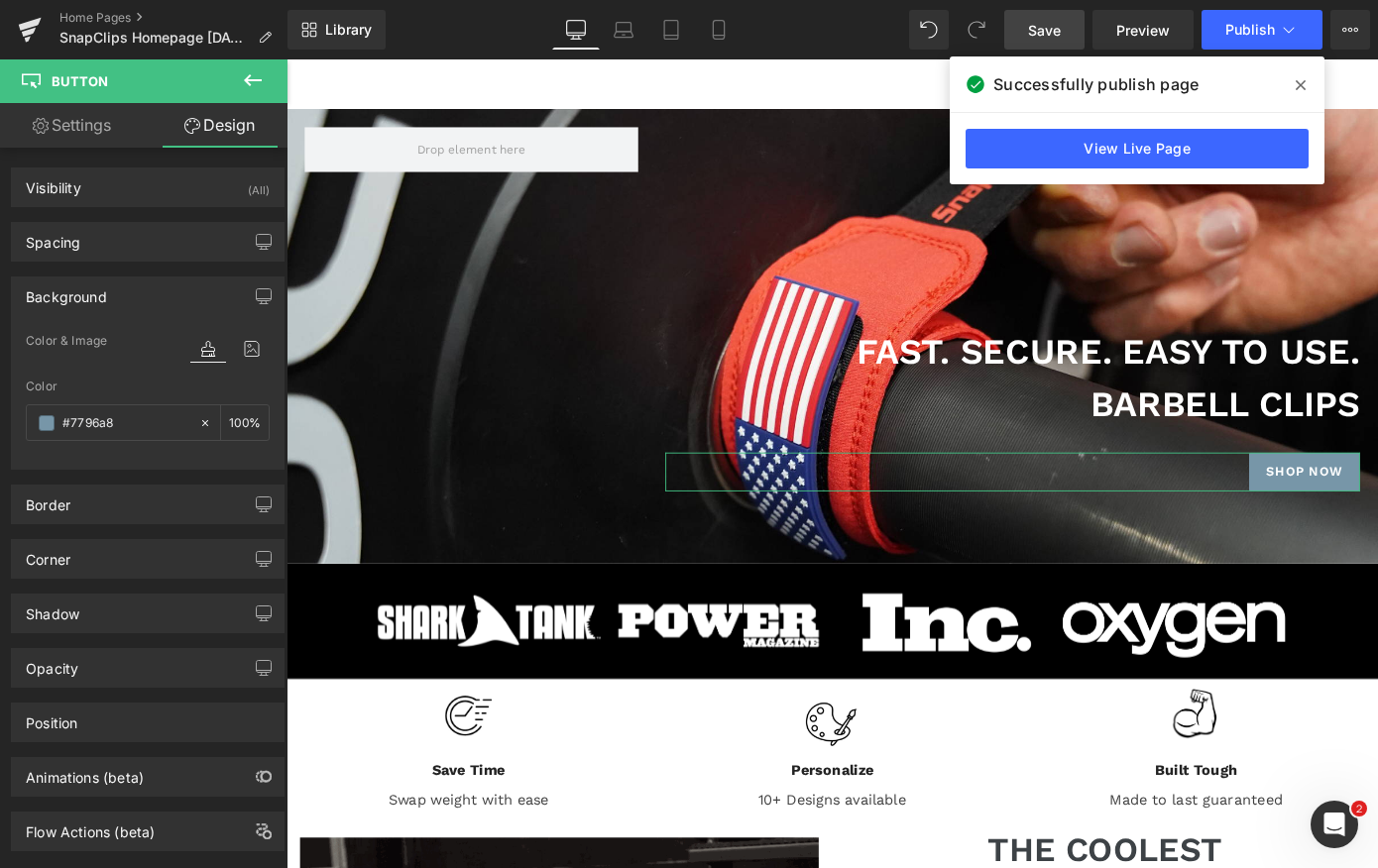 scroll, scrollTop: 40, scrollLeft: 0, axis: vertical 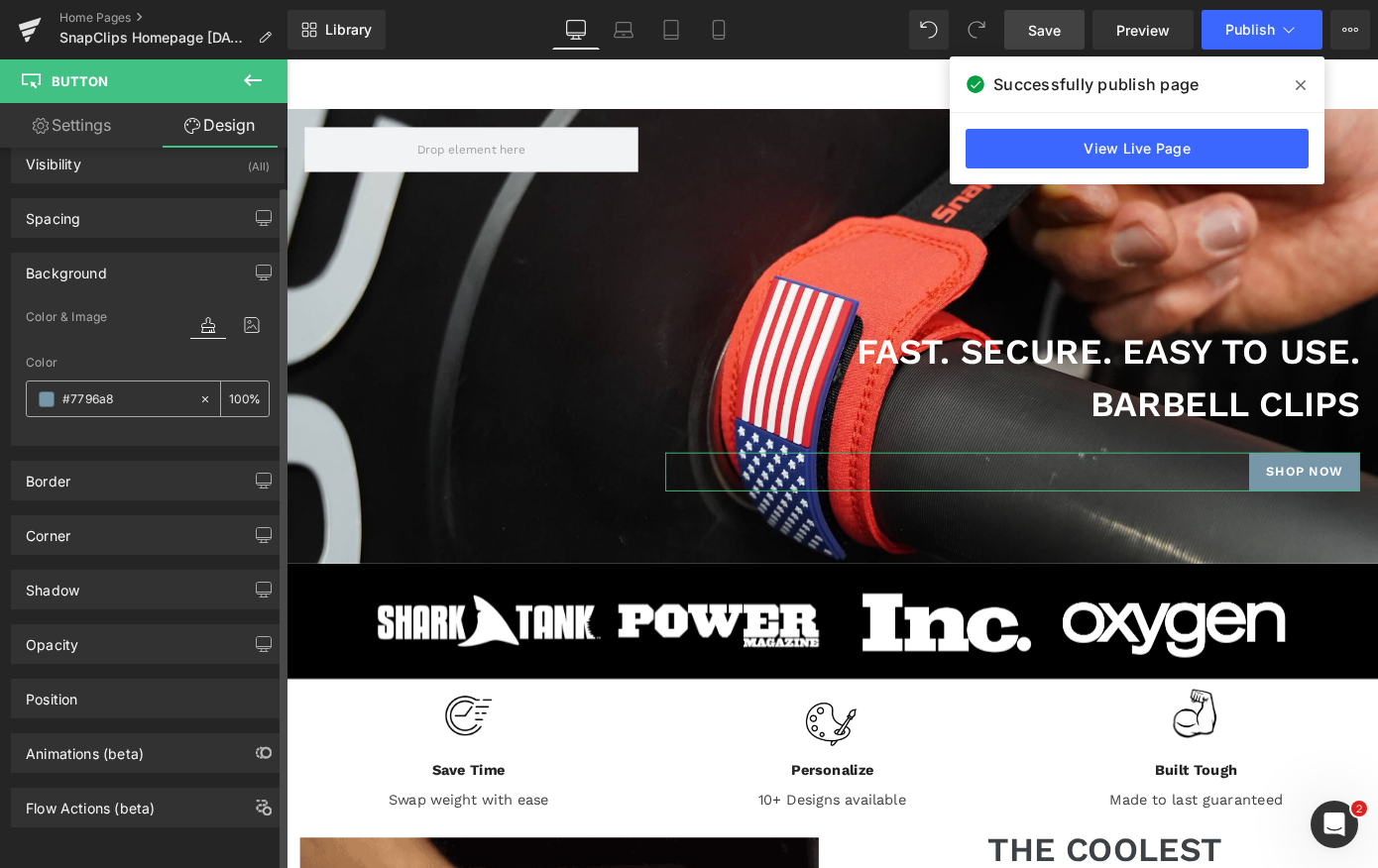 click on "#7796a8" at bounding box center [126, 399] 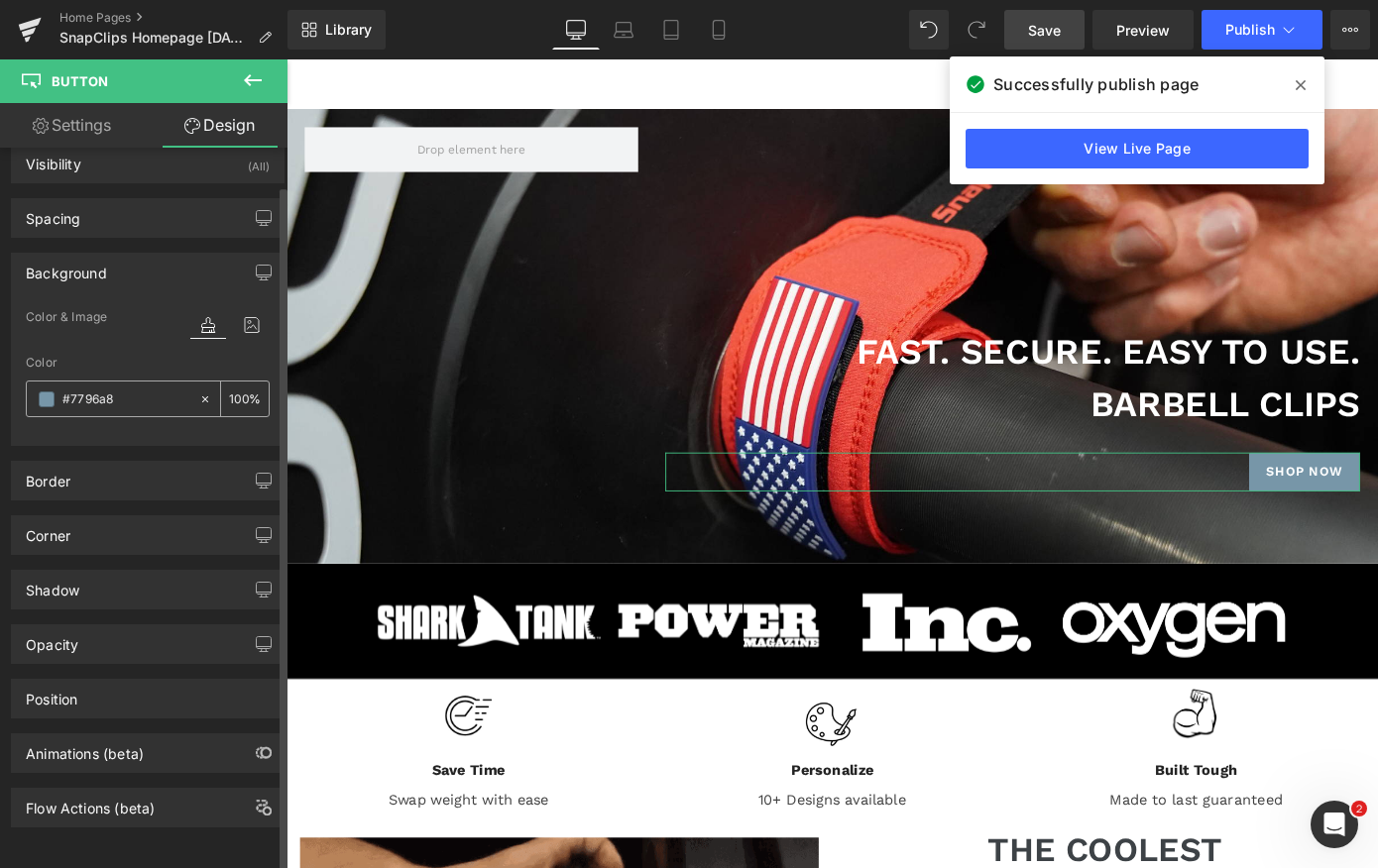 click at bounding box center [47, 399] 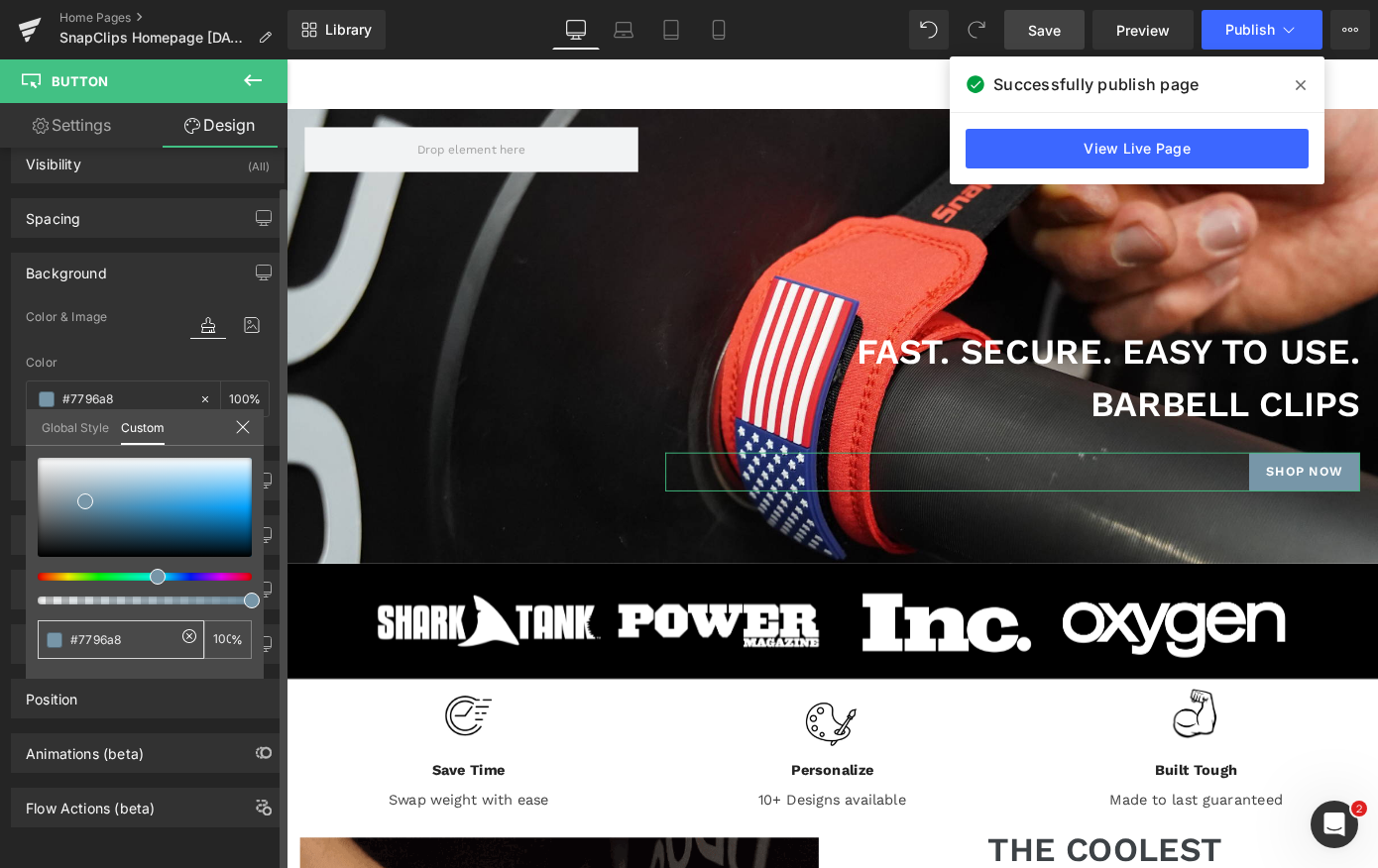 click on "#7796a8" at bounding box center [123, 639] 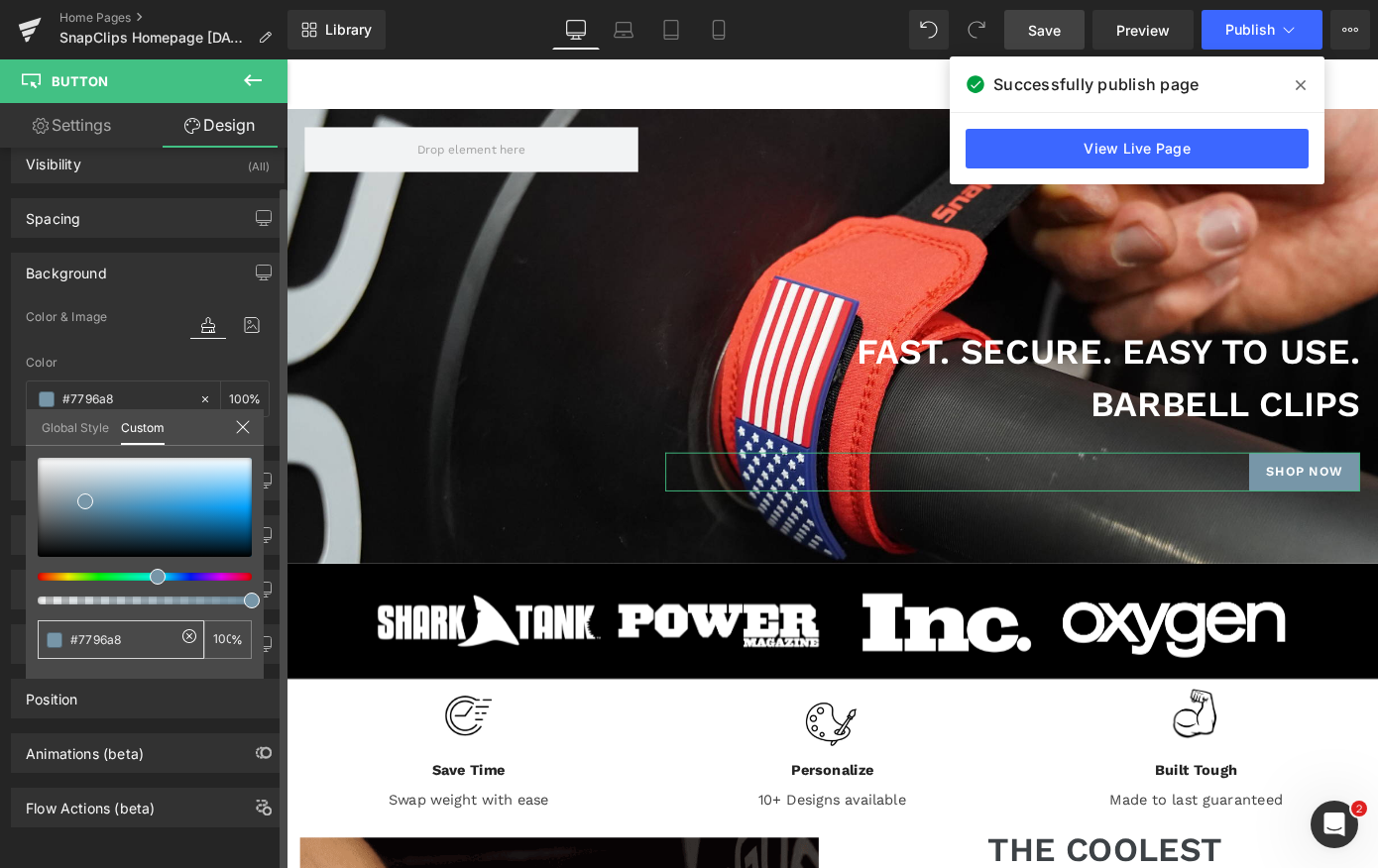 click on "#7796a8" at bounding box center [123, 639] 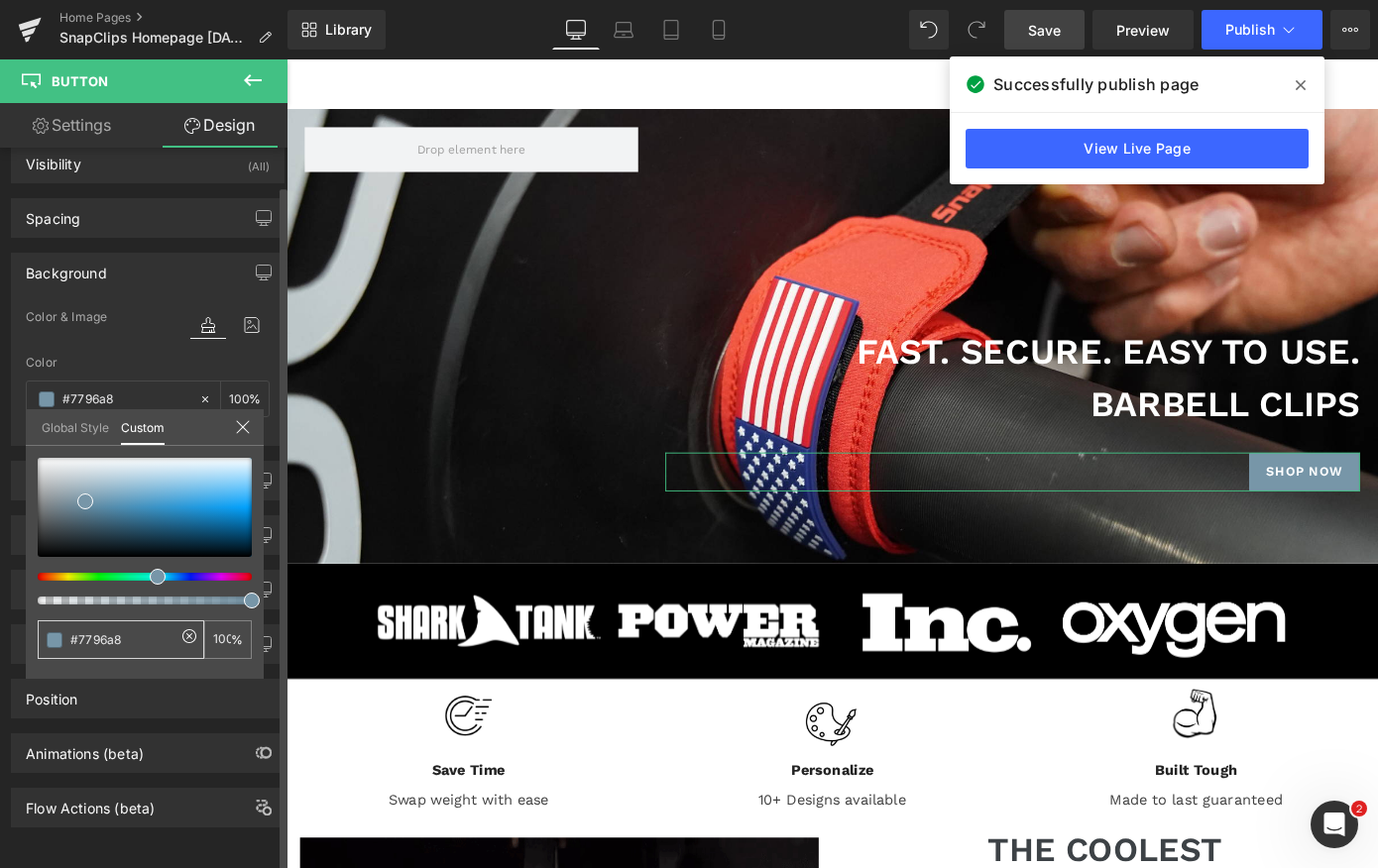 click on "#7796a8" at bounding box center [123, 639] 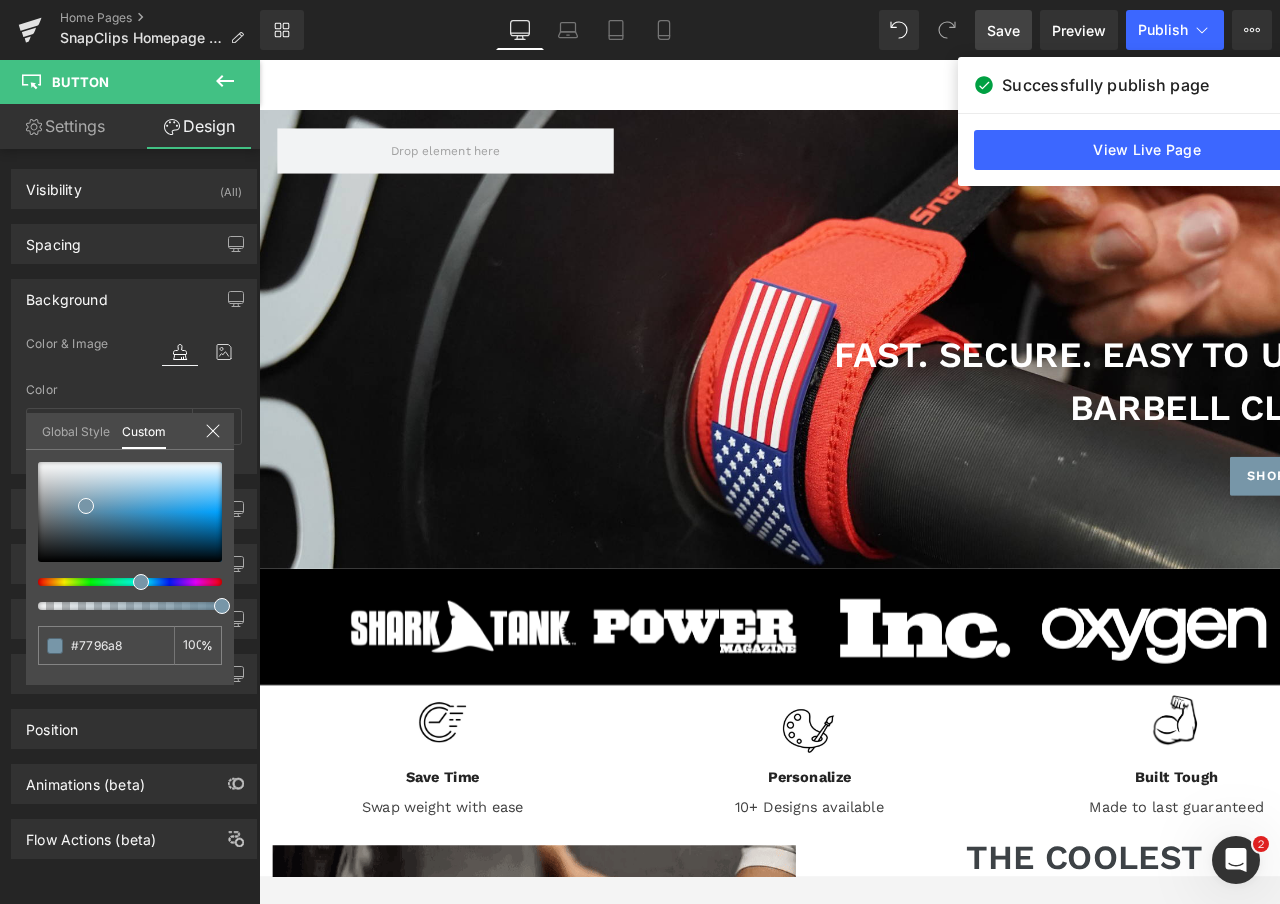 scroll, scrollTop: 12, scrollLeft: 0, axis: vertical 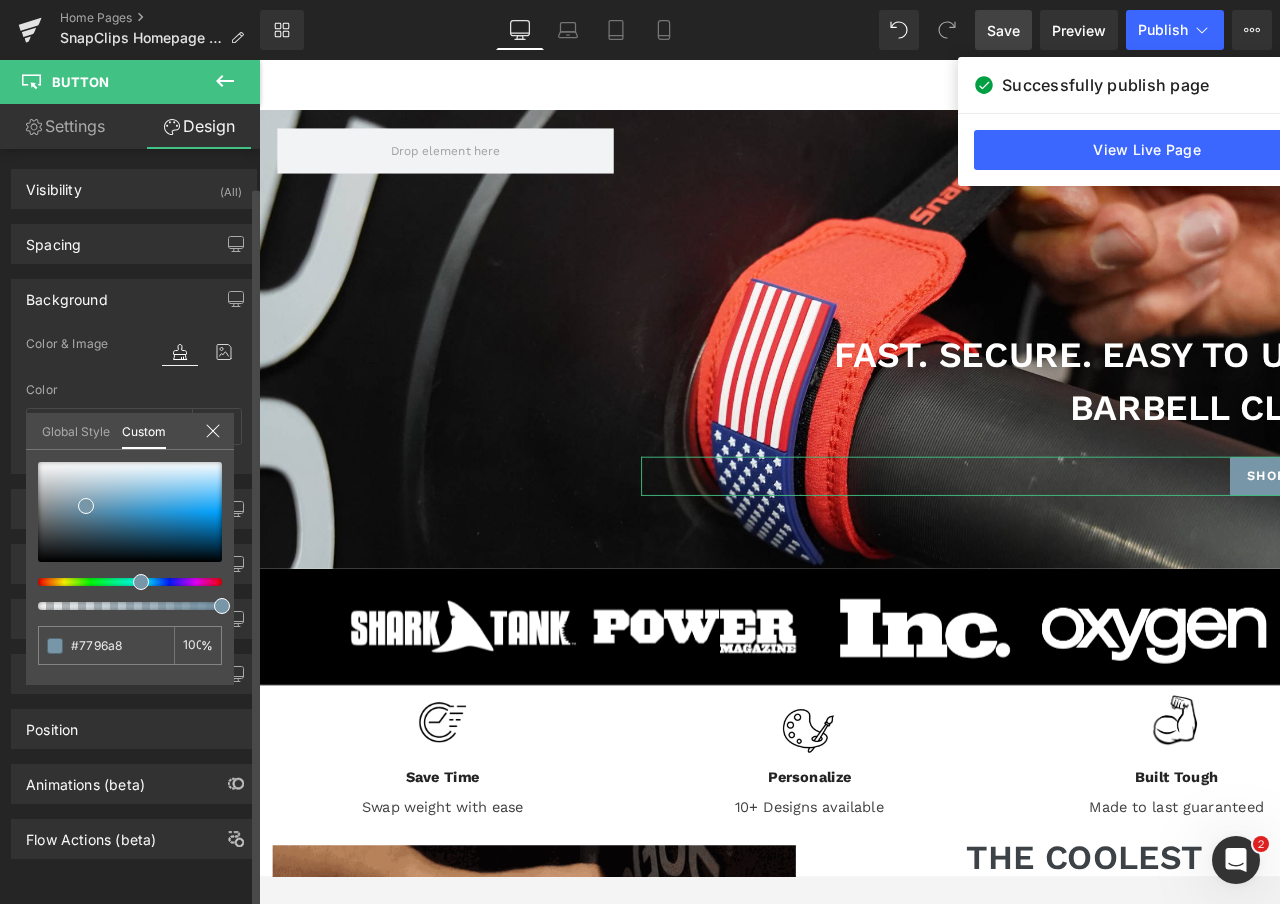 click 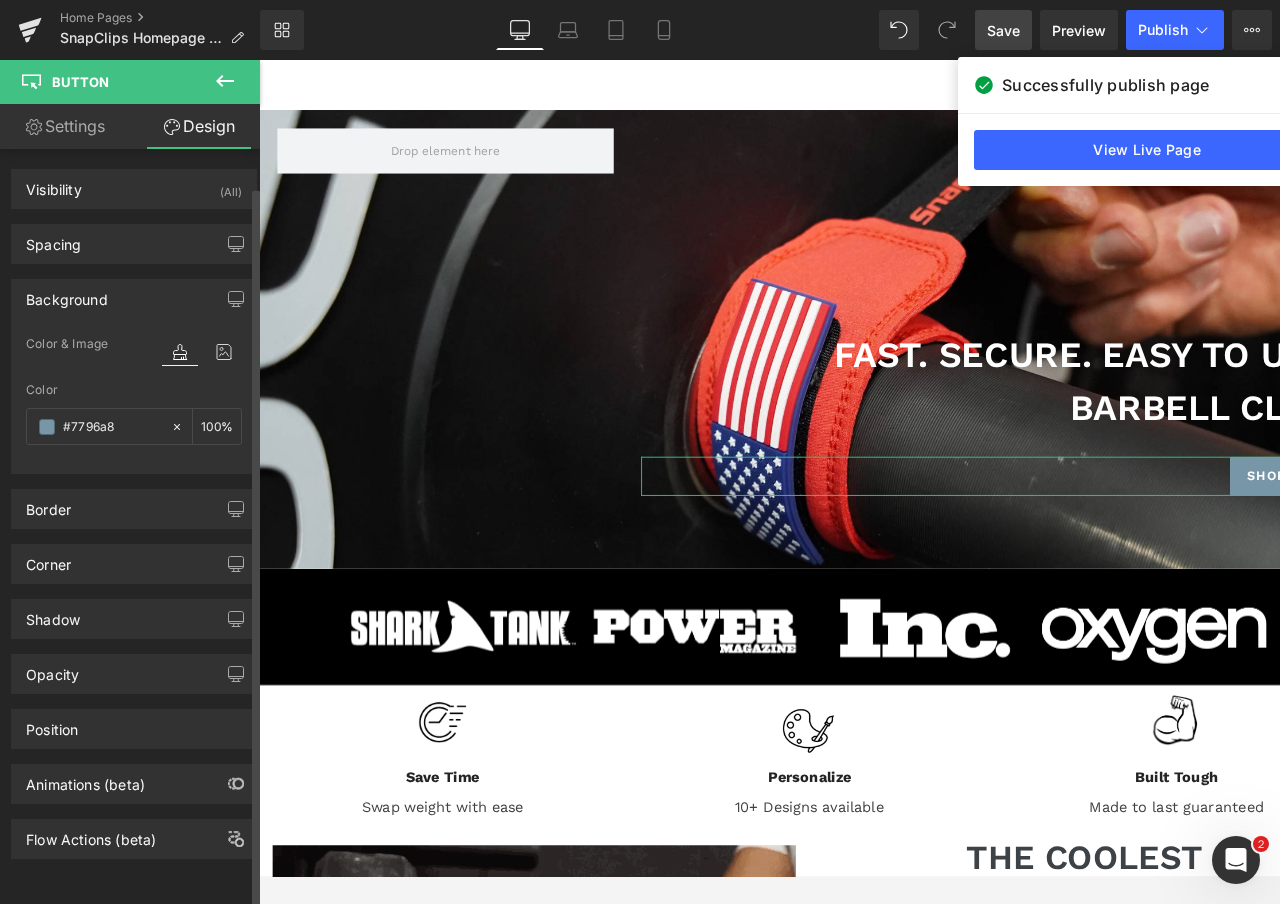 click on "Settings" at bounding box center (65, 126) 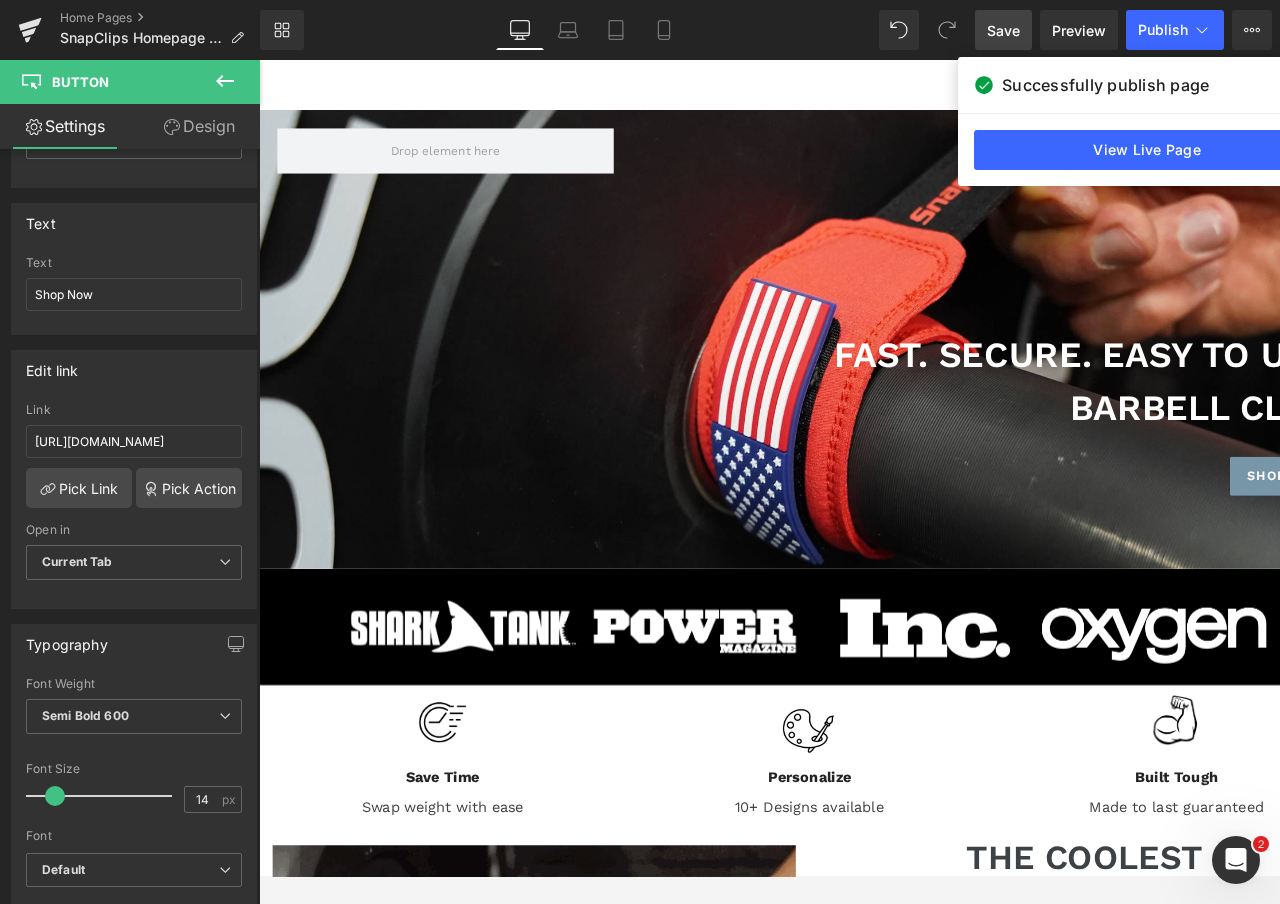 click 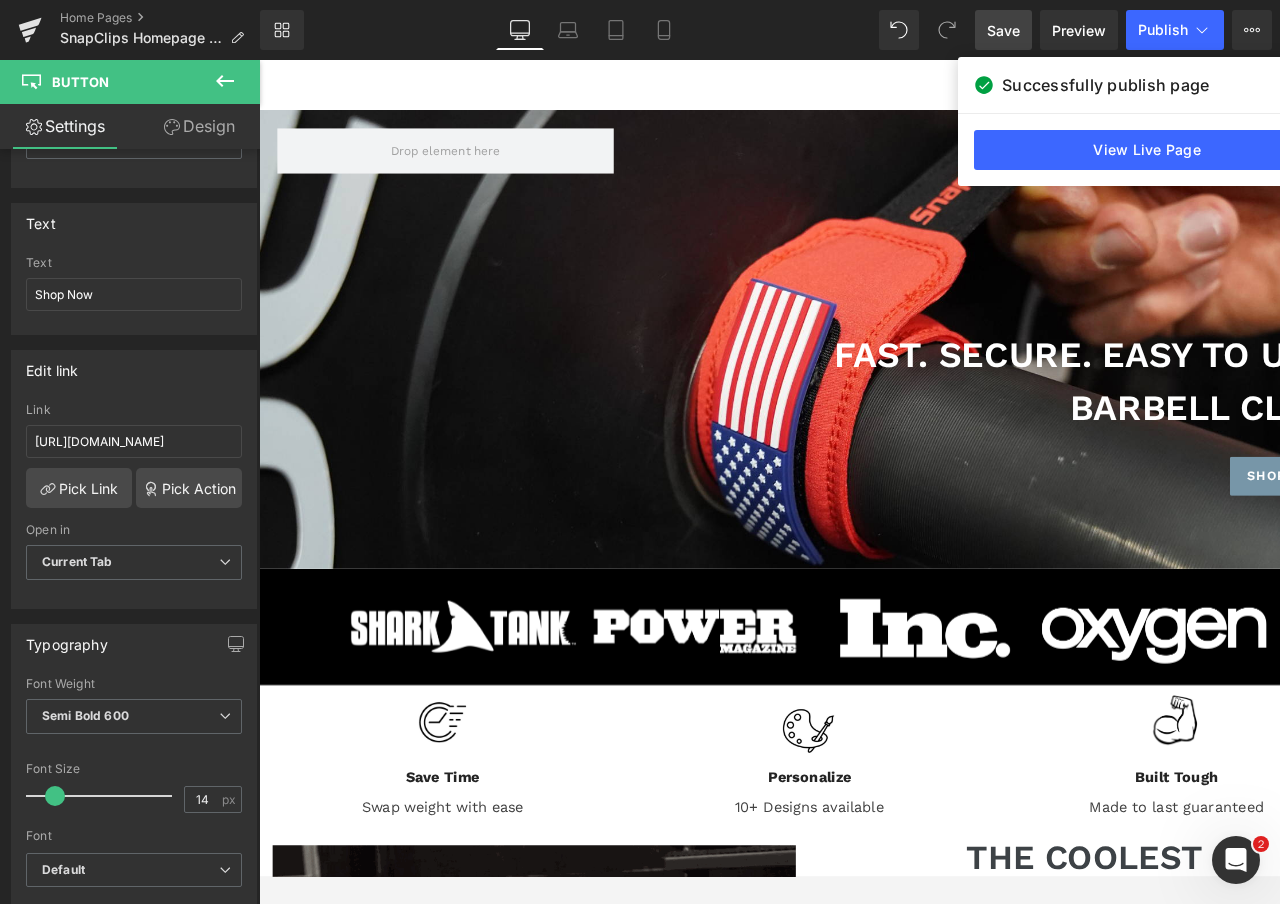 click 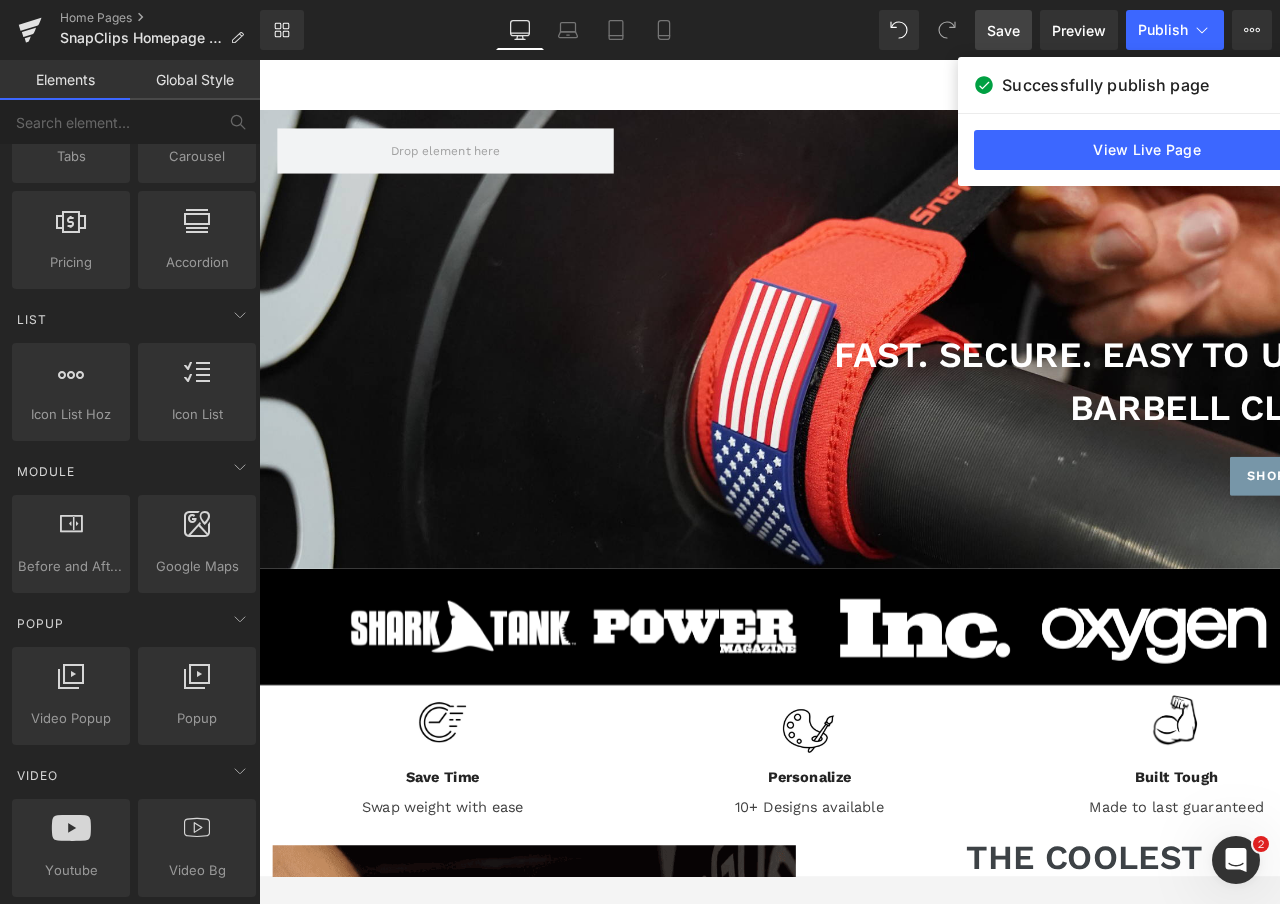 scroll, scrollTop: 732, scrollLeft: 0, axis: vertical 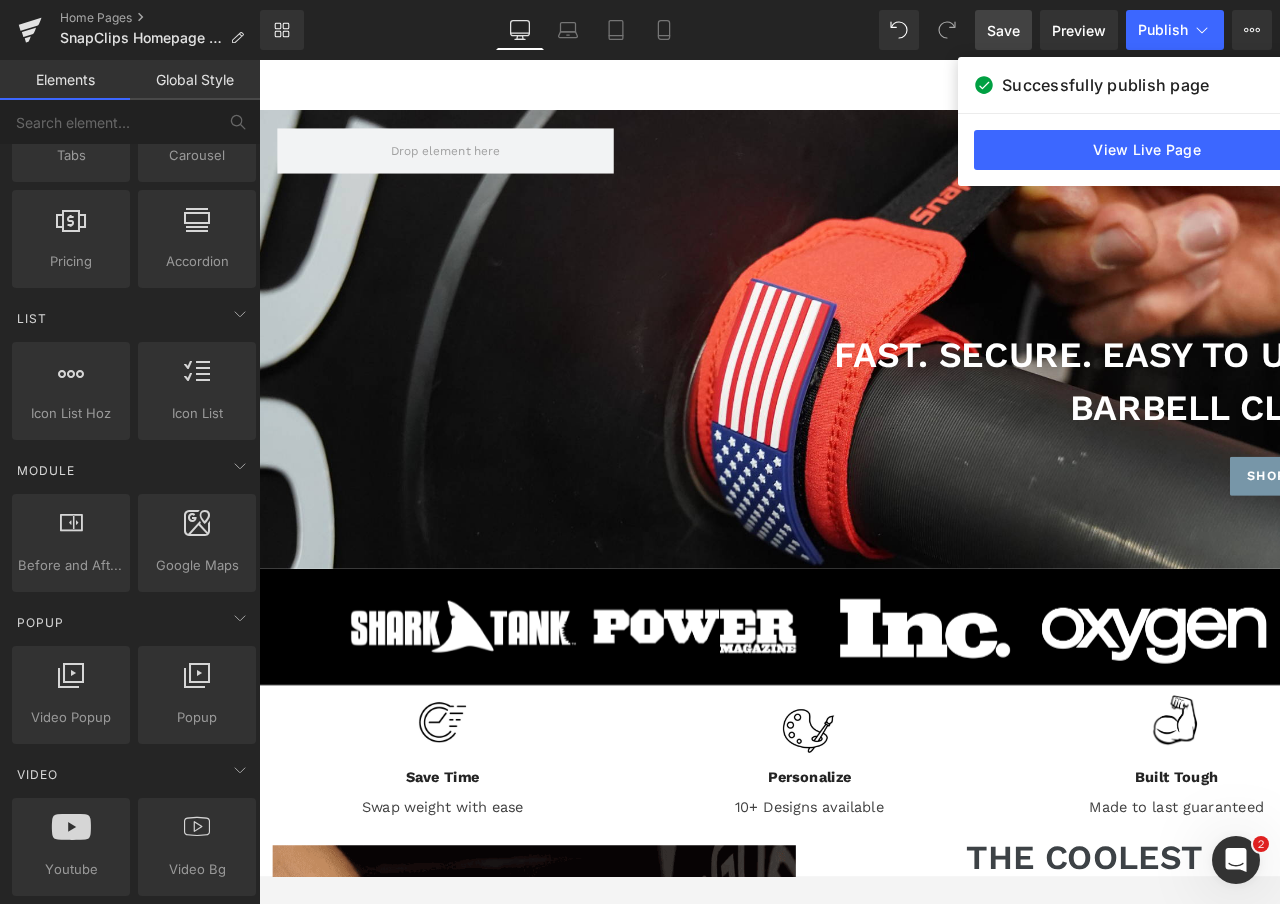 click on "Global Style" at bounding box center [195, 80] 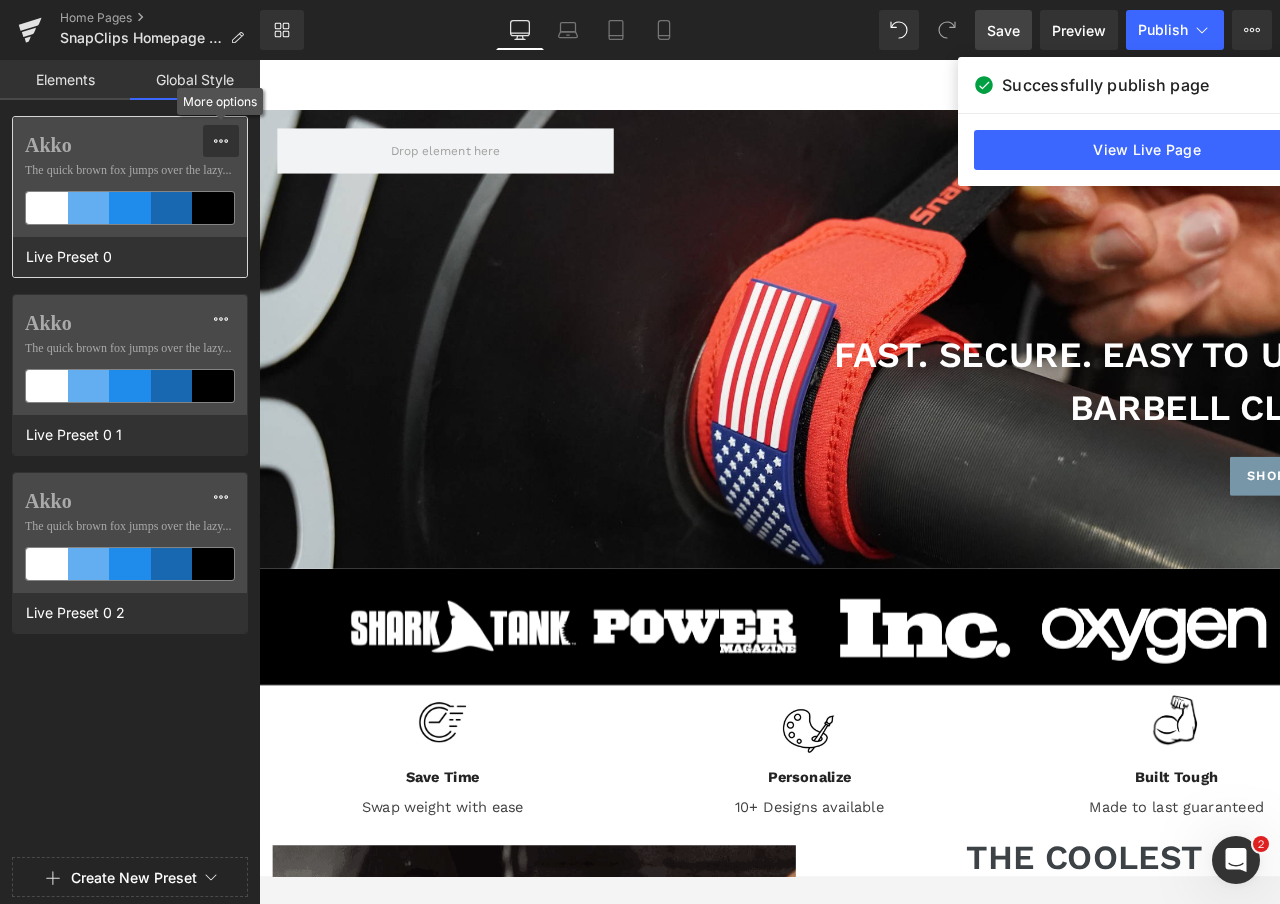 click 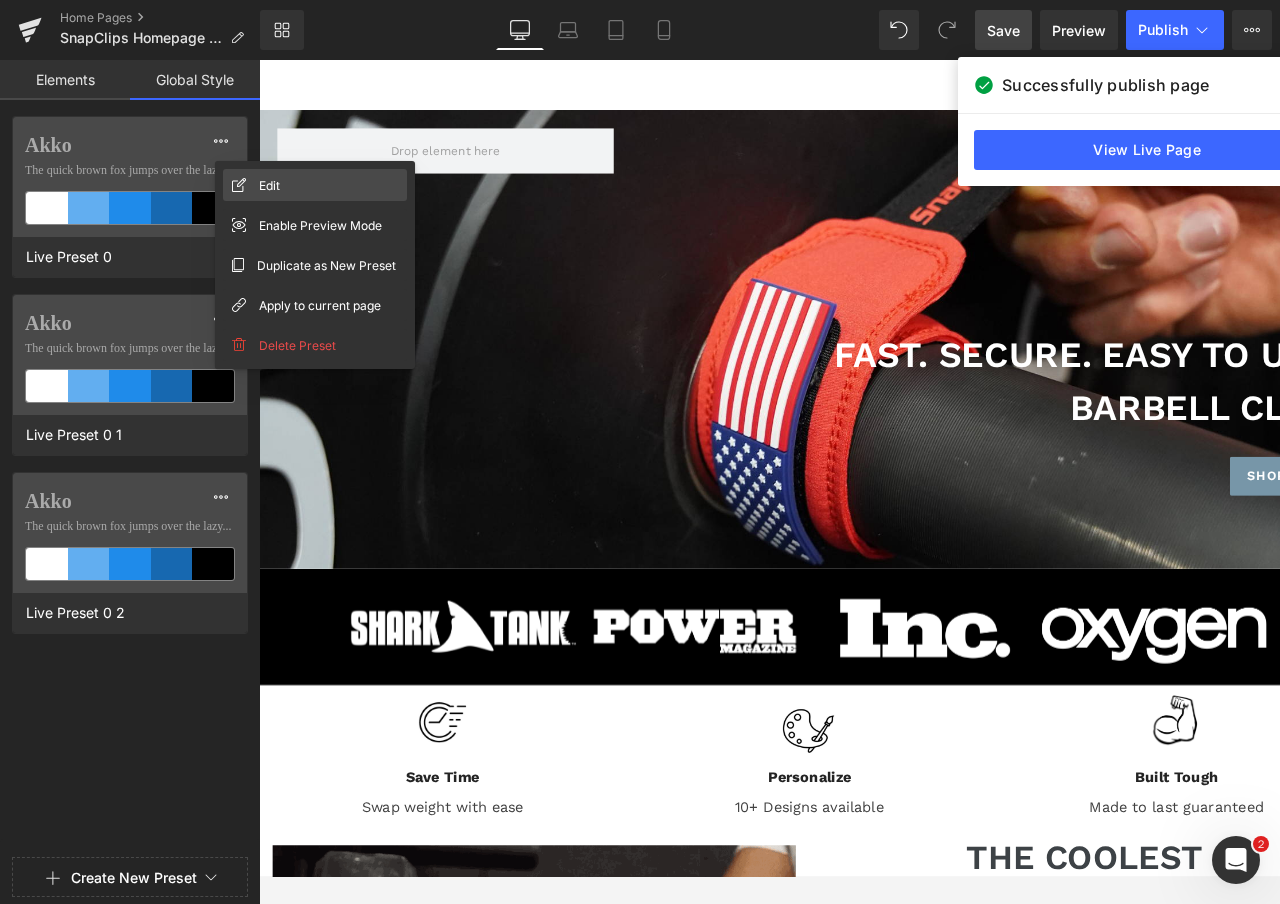 click on "Edit" at bounding box center (315, 185) 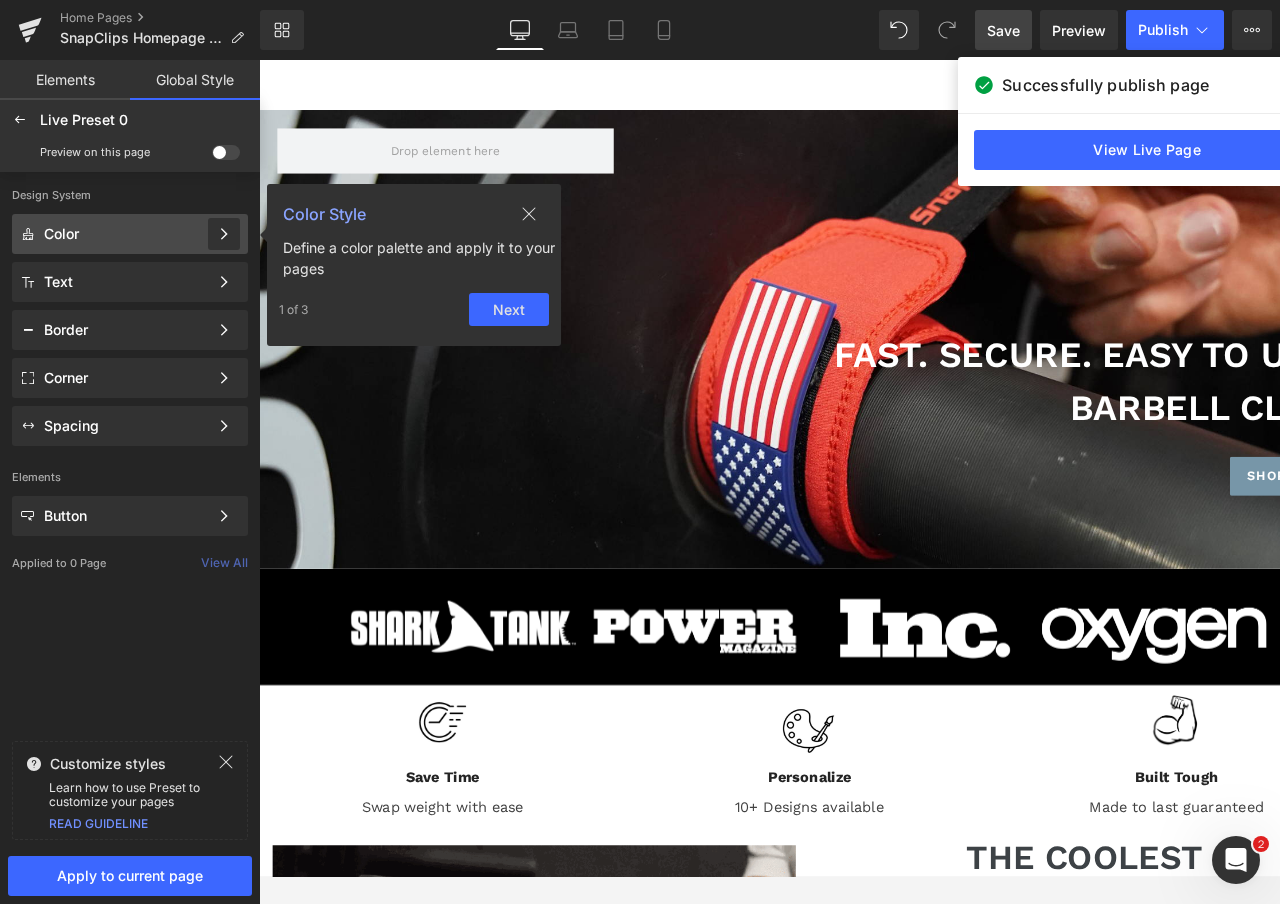 click at bounding box center (224, 234) 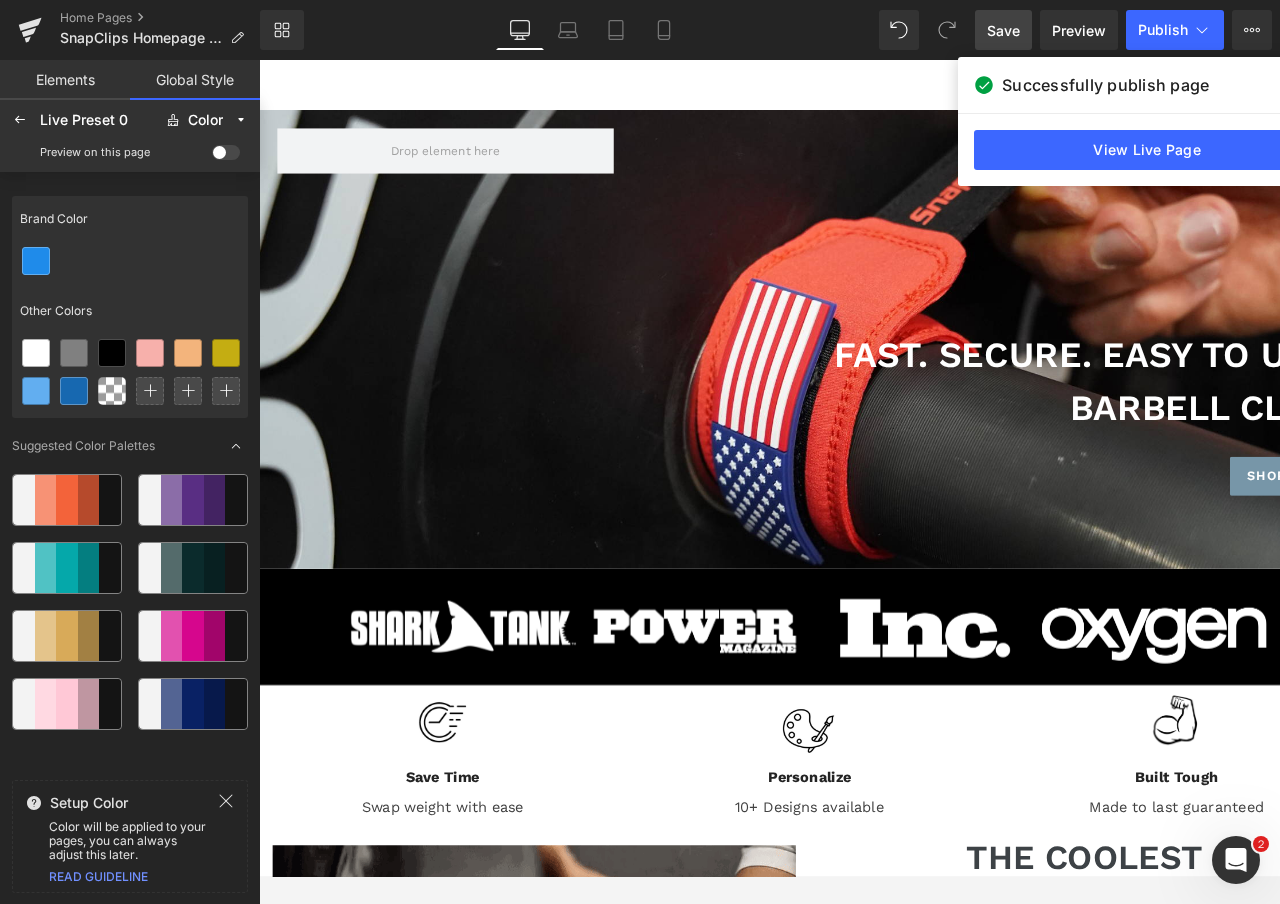 click on "Elements" at bounding box center (65, 80) 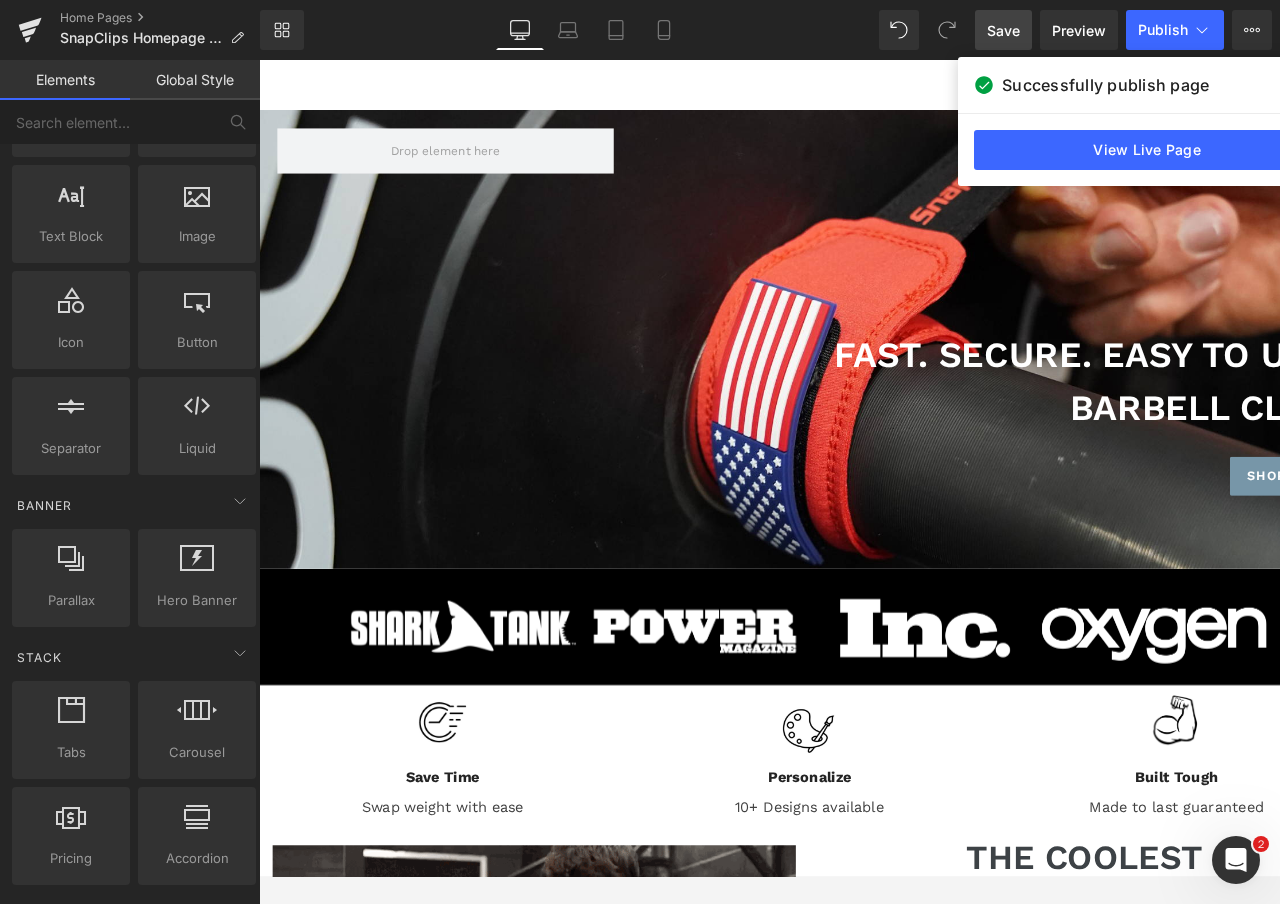 scroll, scrollTop: 0, scrollLeft: 0, axis: both 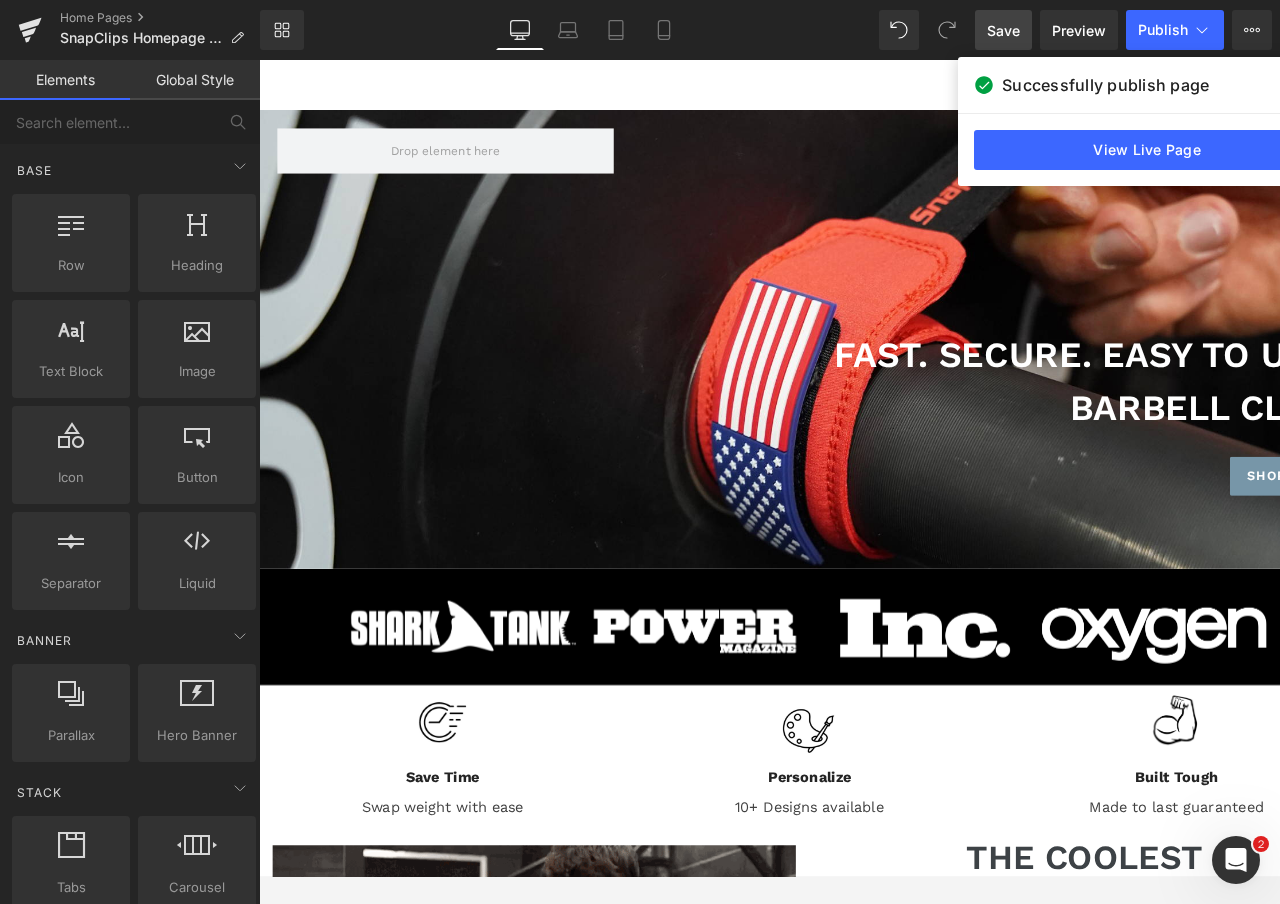 click on "Global Style" at bounding box center (195, 80) 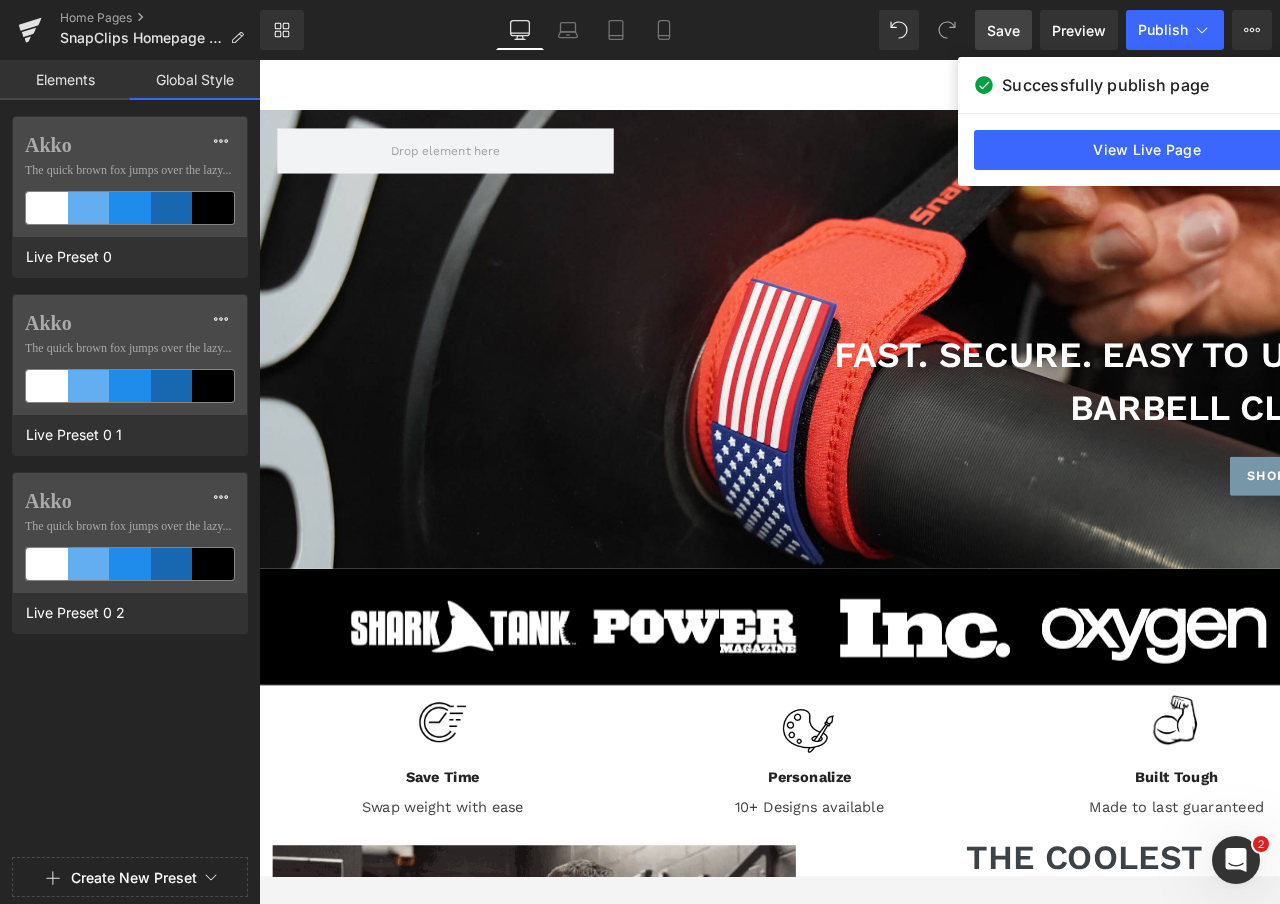 click on "Elements" at bounding box center (65, 80) 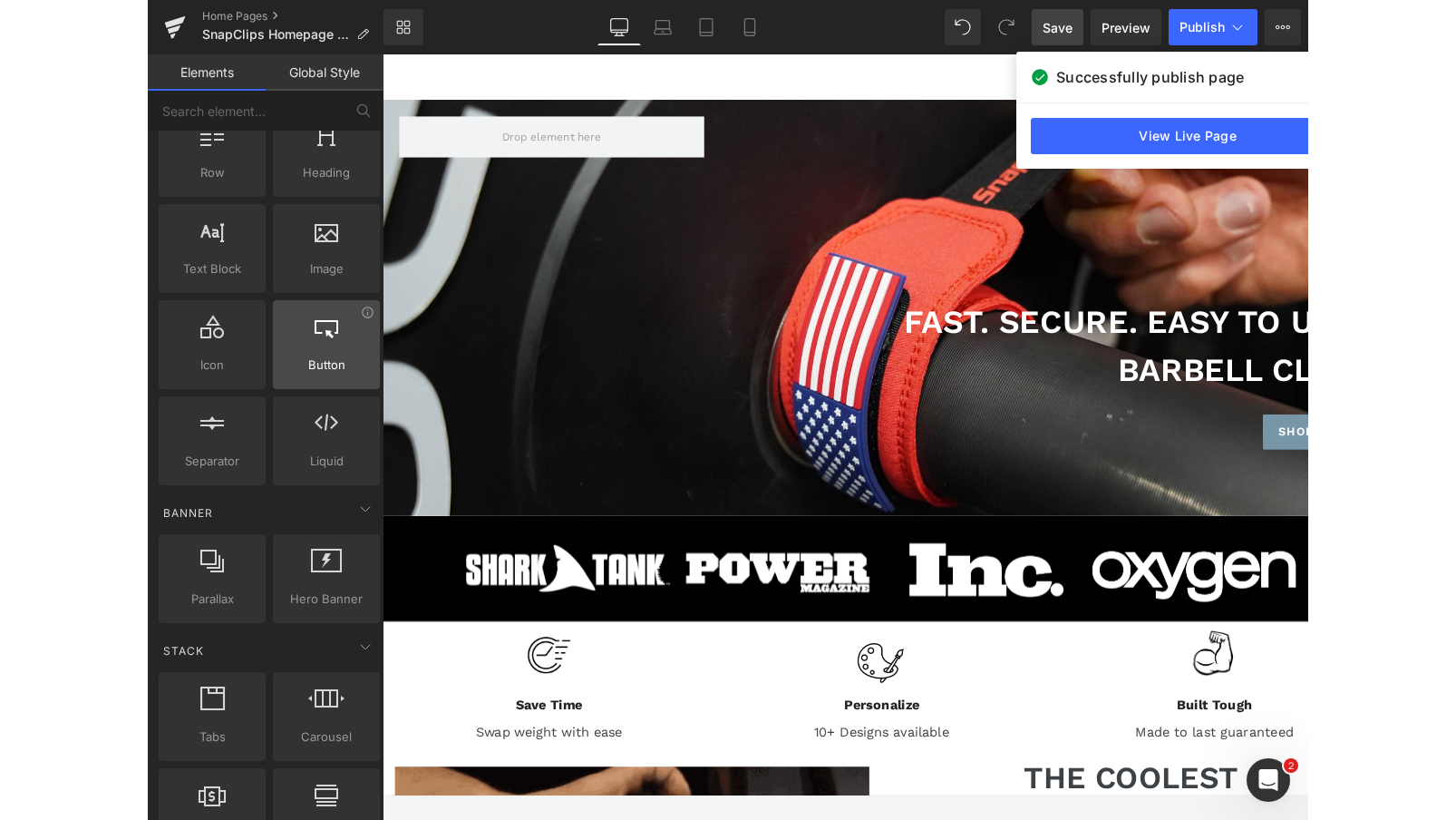 scroll, scrollTop: 74, scrollLeft: 0, axis: vertical 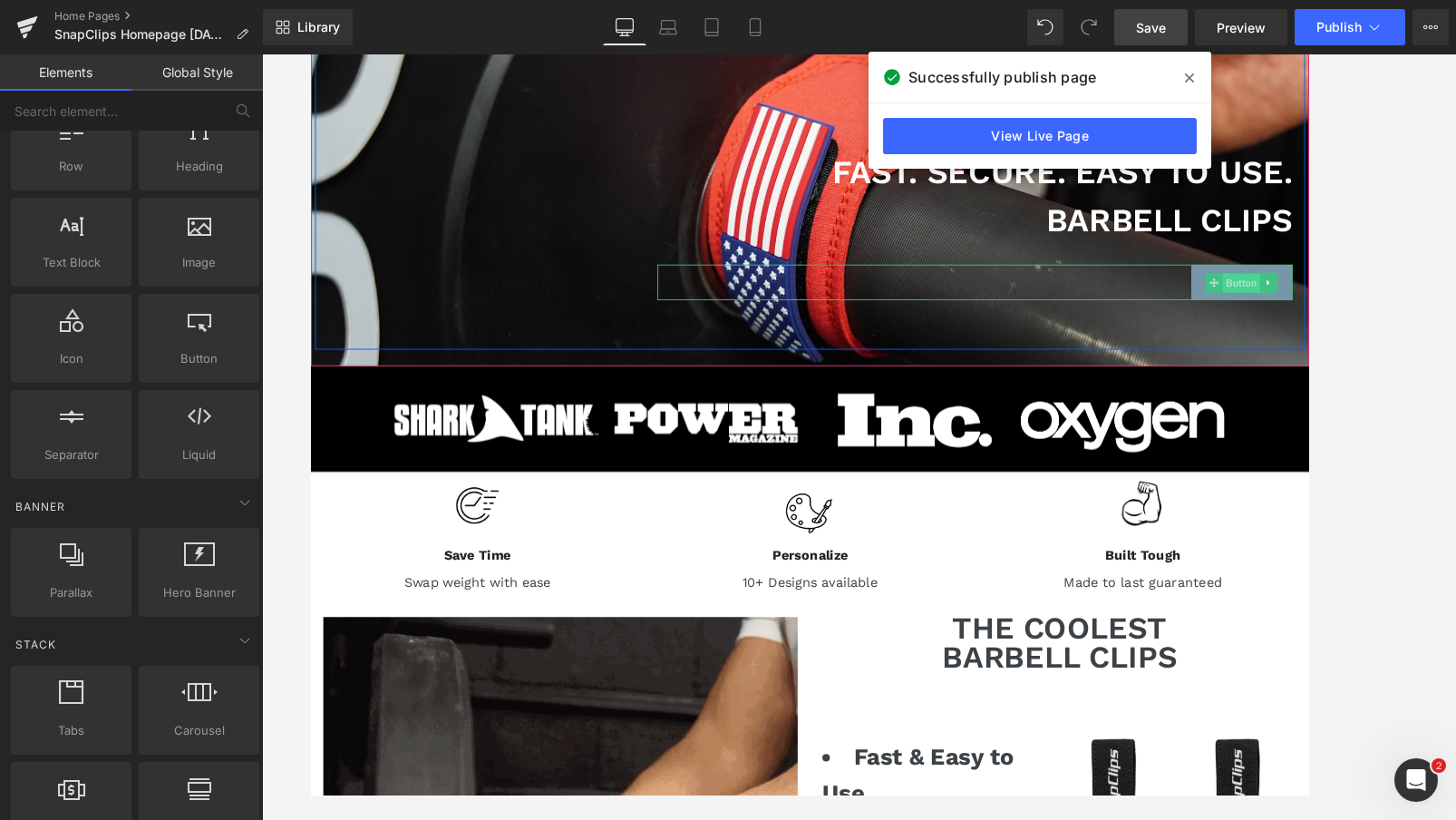 click on "Button" at bounding box center (1333, 306) 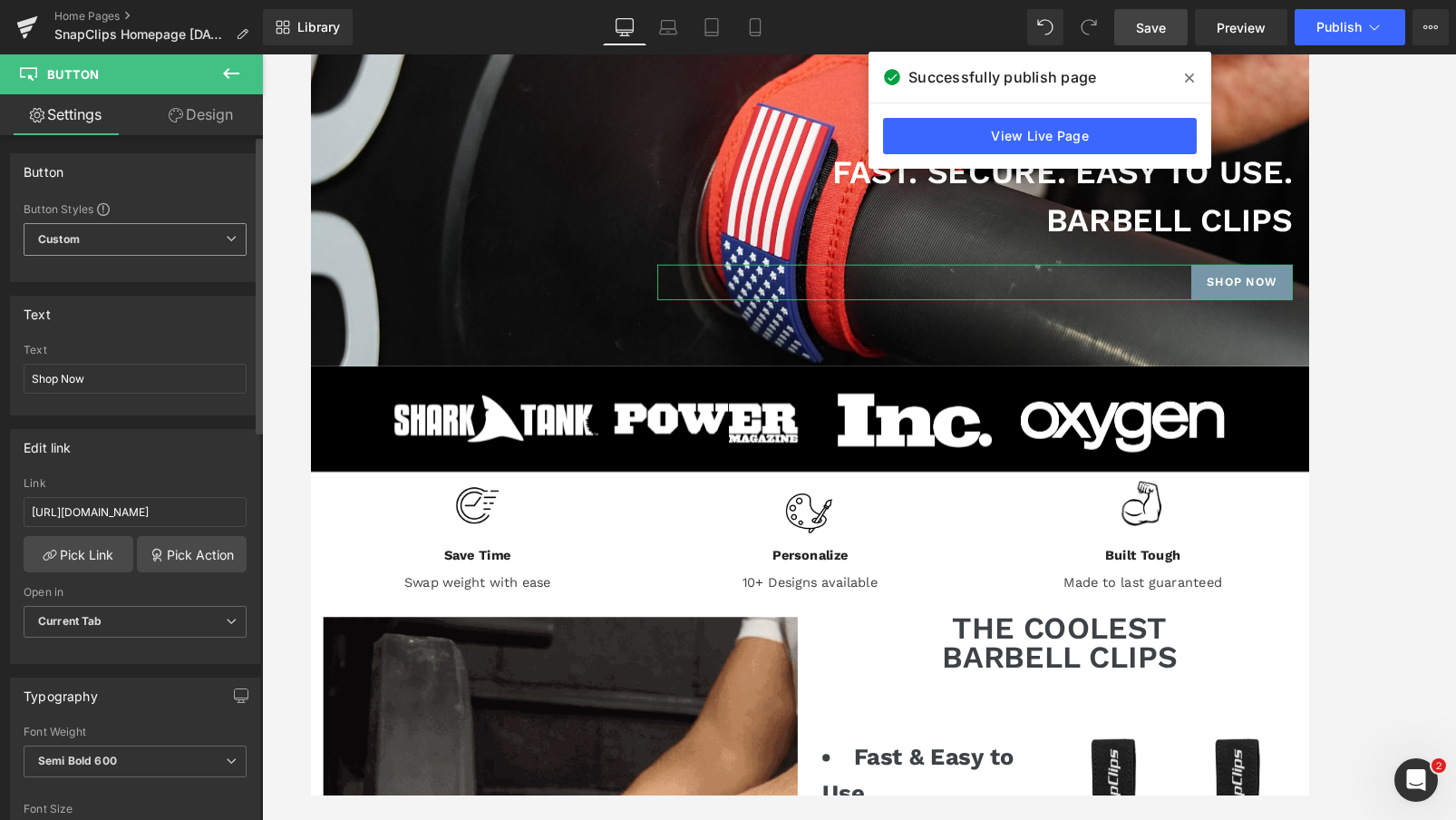 click on "Custom
Setup Global Style" at bounding box center [135, 239] 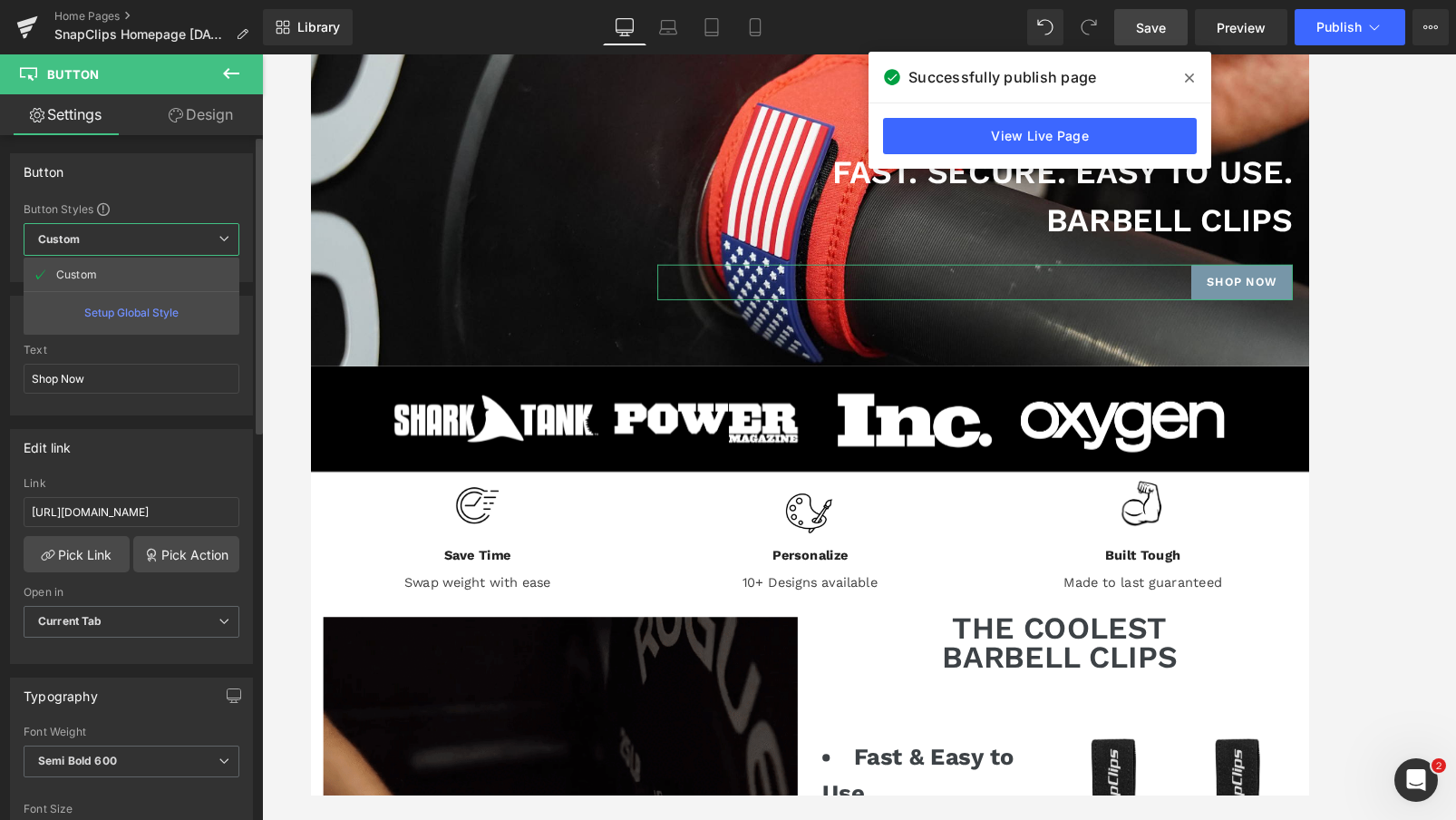 click on "Setup Global Style" at bounding box center (131, 312) 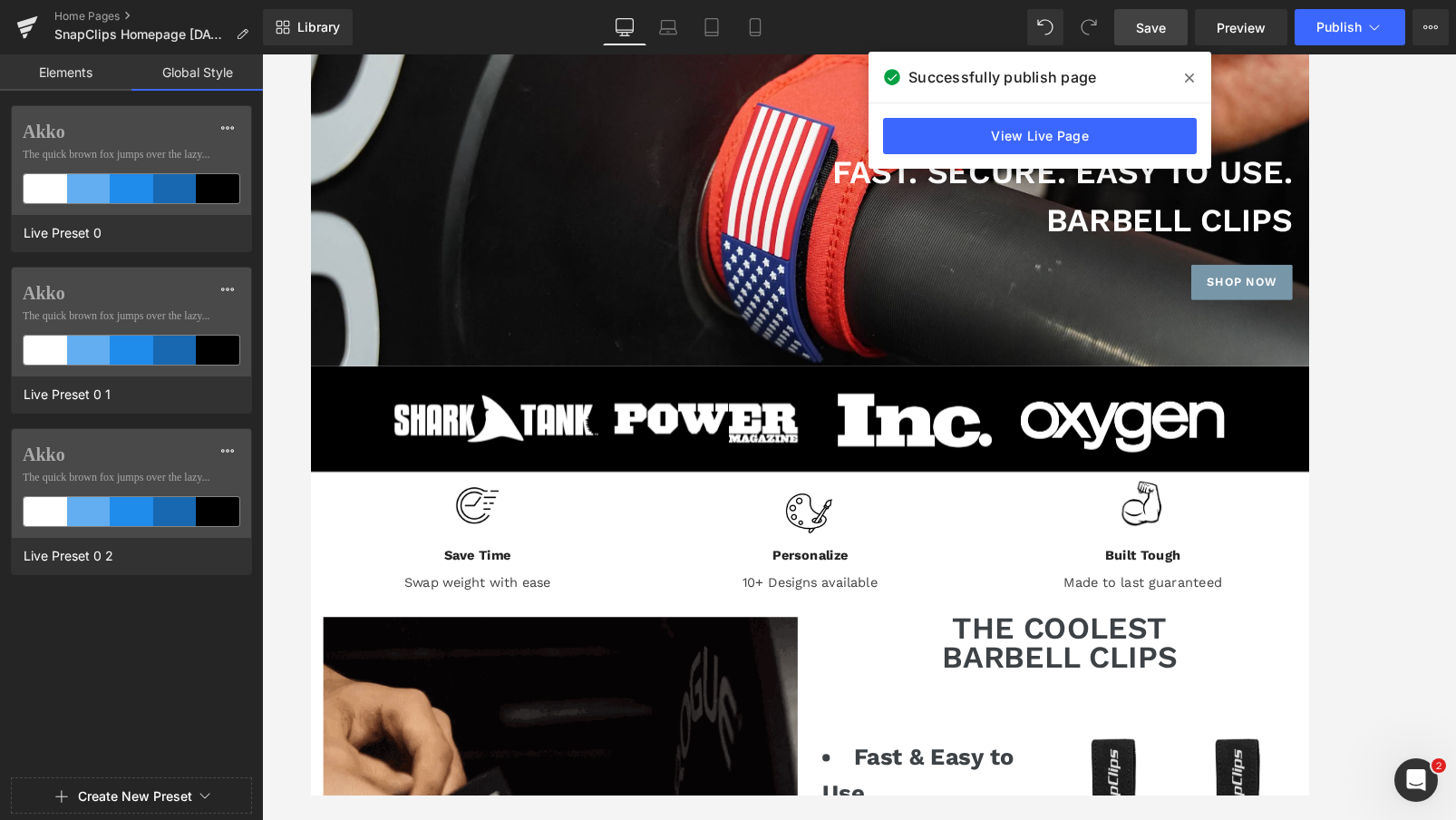 click on "Skip to content
Submit
Close search
Home
Catalog
FAST. SECURE. EASY TO USE.  BARBELL CLIPS
Heading
Shop Now
[GEOGRAPHIC_DATA]
Hero Banner
Image
Image" at bounding box center (859, 1776) 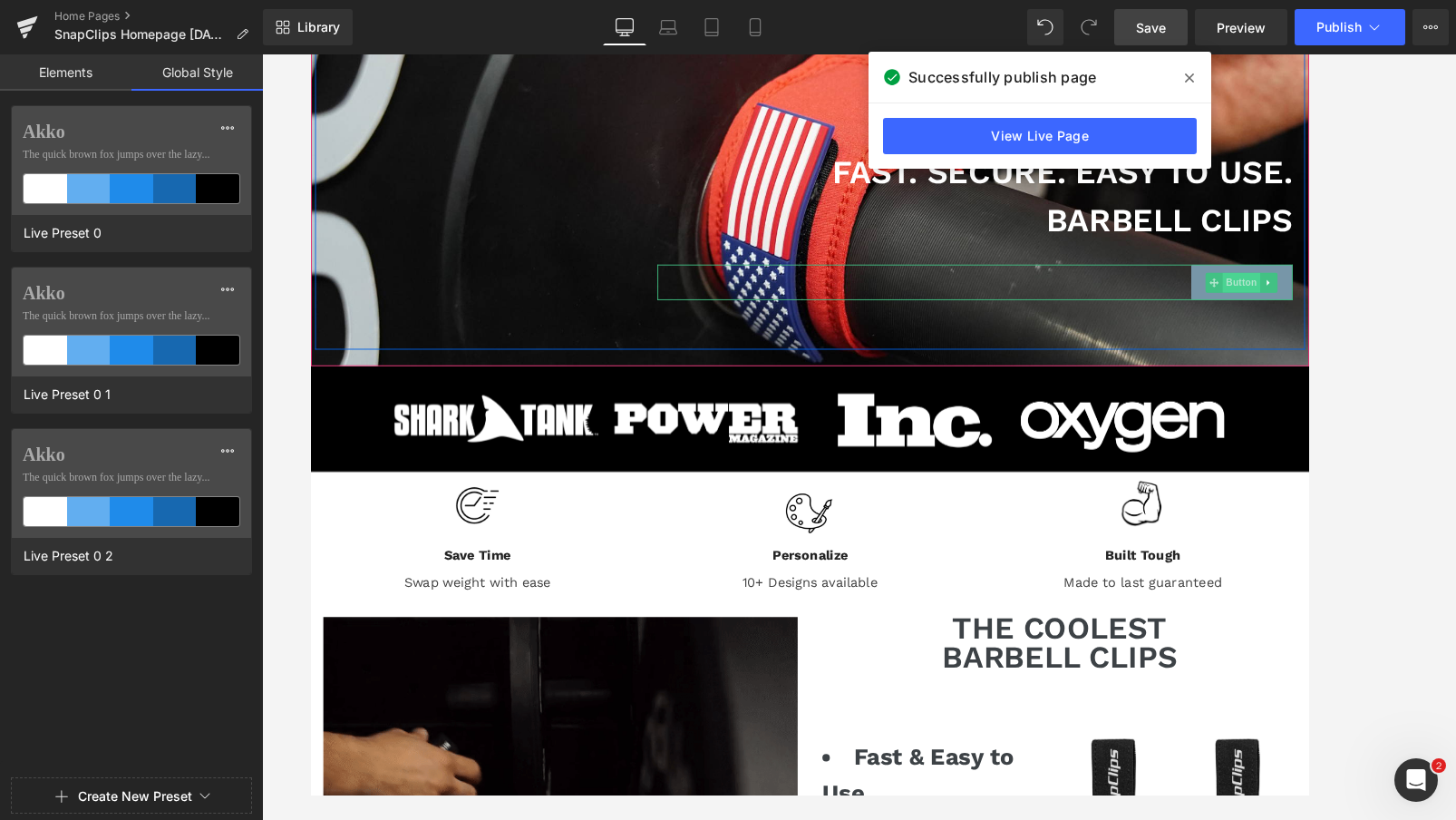 click on "Button" at bounding box center [1333, 306] 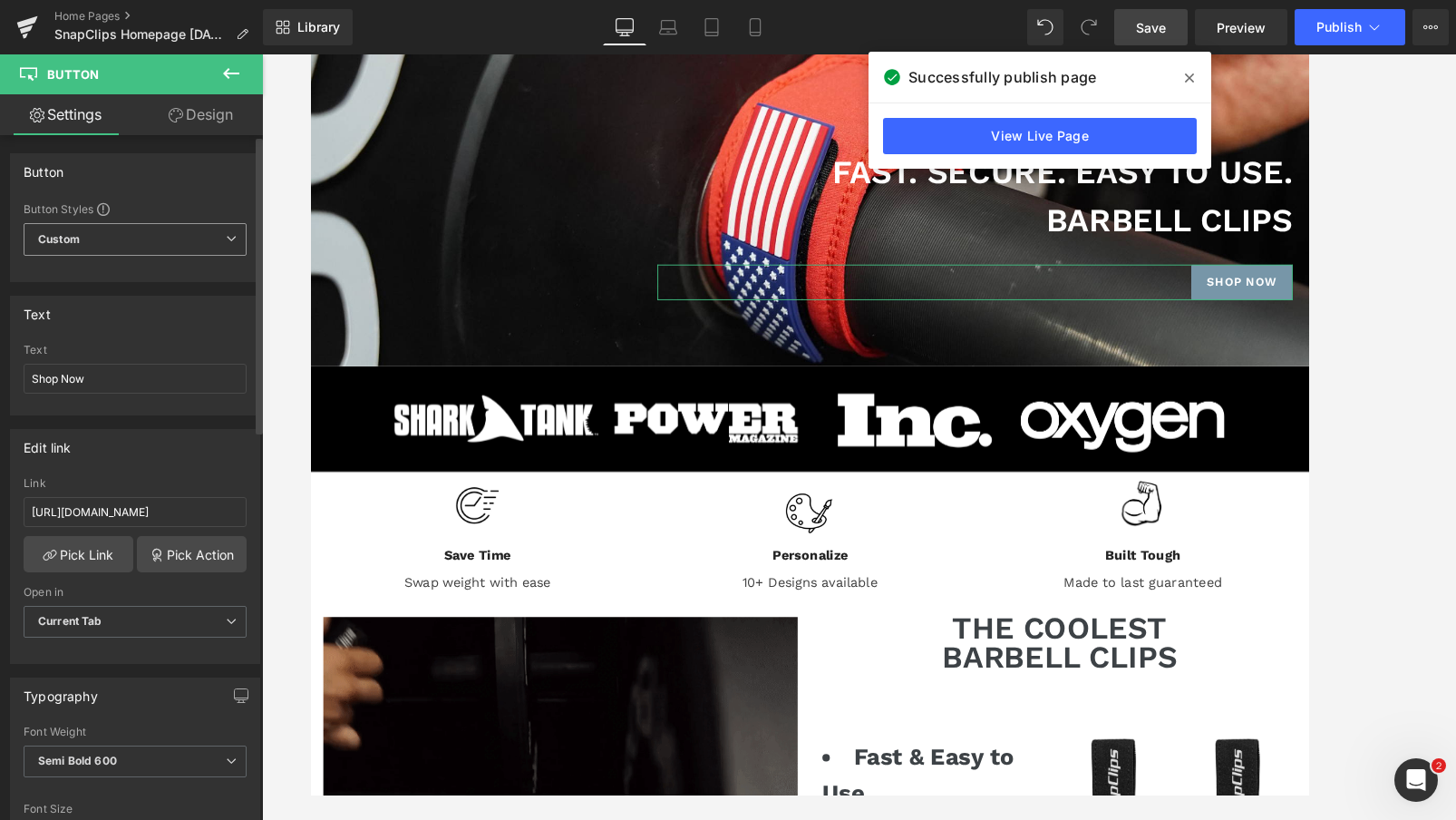 click at bounding box center (231, 239) 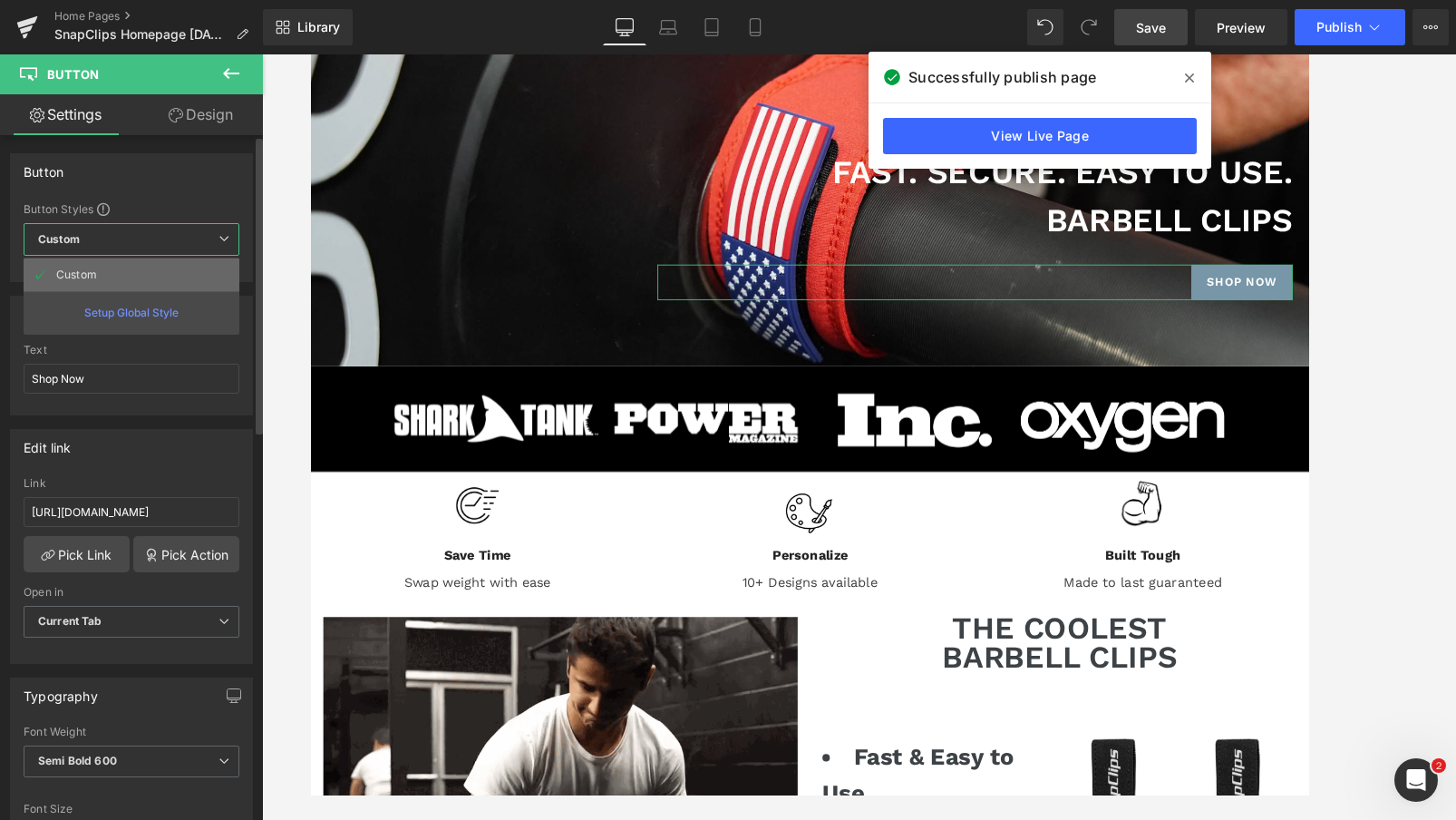 click on "Custom" at bounding box center [131, 275] 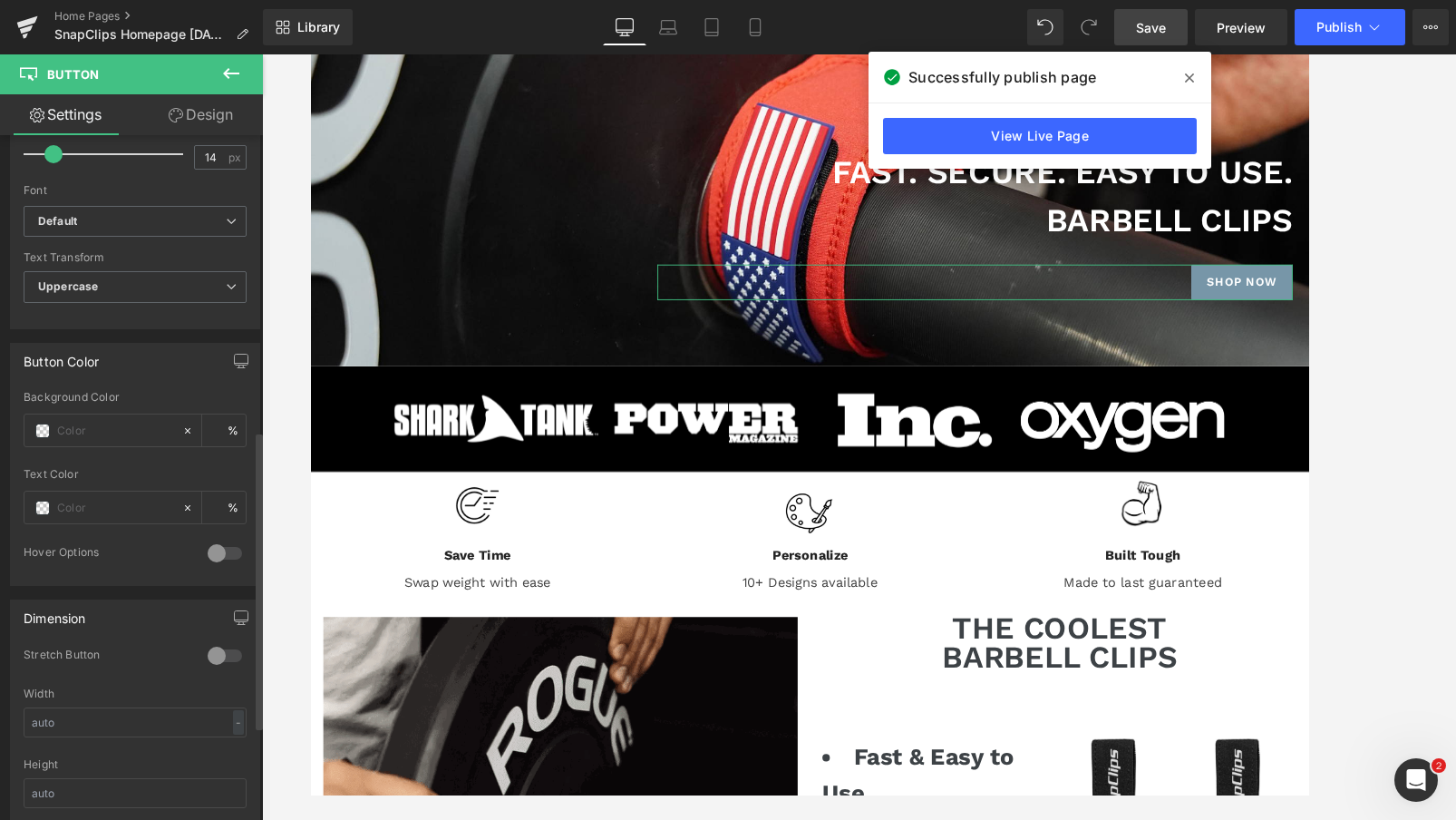 scroll, scrollTop: 680, scrollLeft: 0, axis: vertical 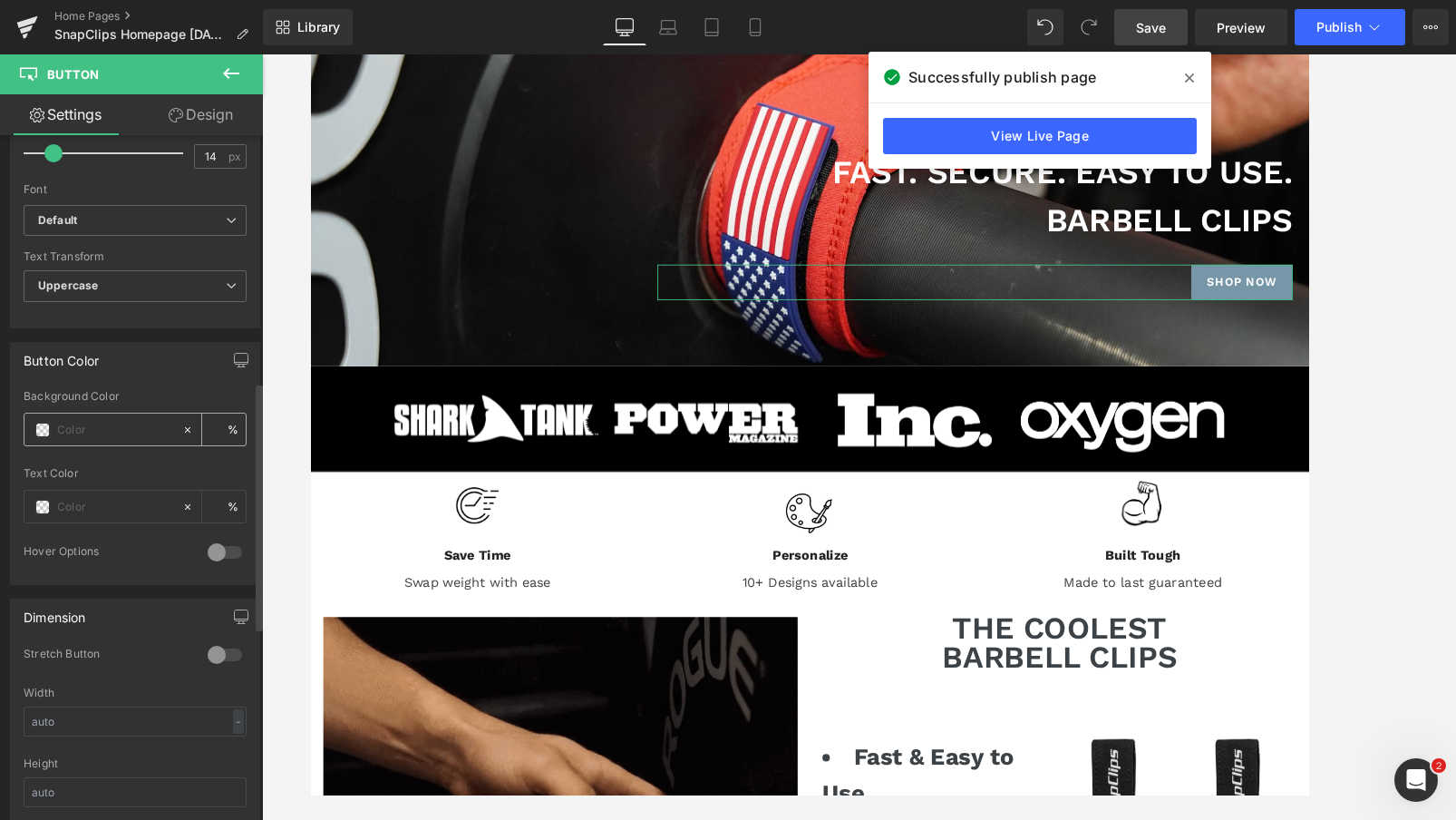 click at bounding box center [115, 430] 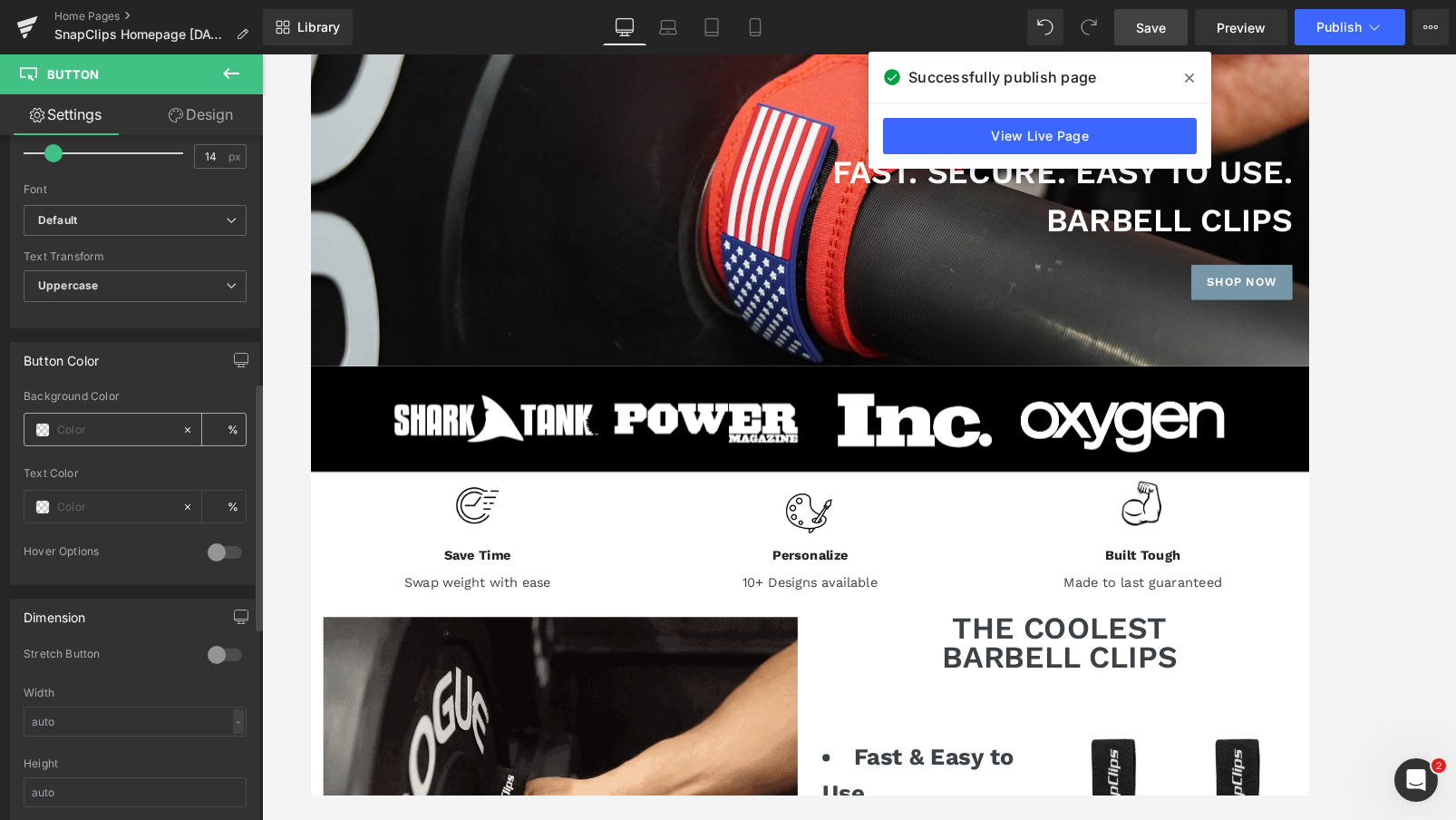 type on "0" 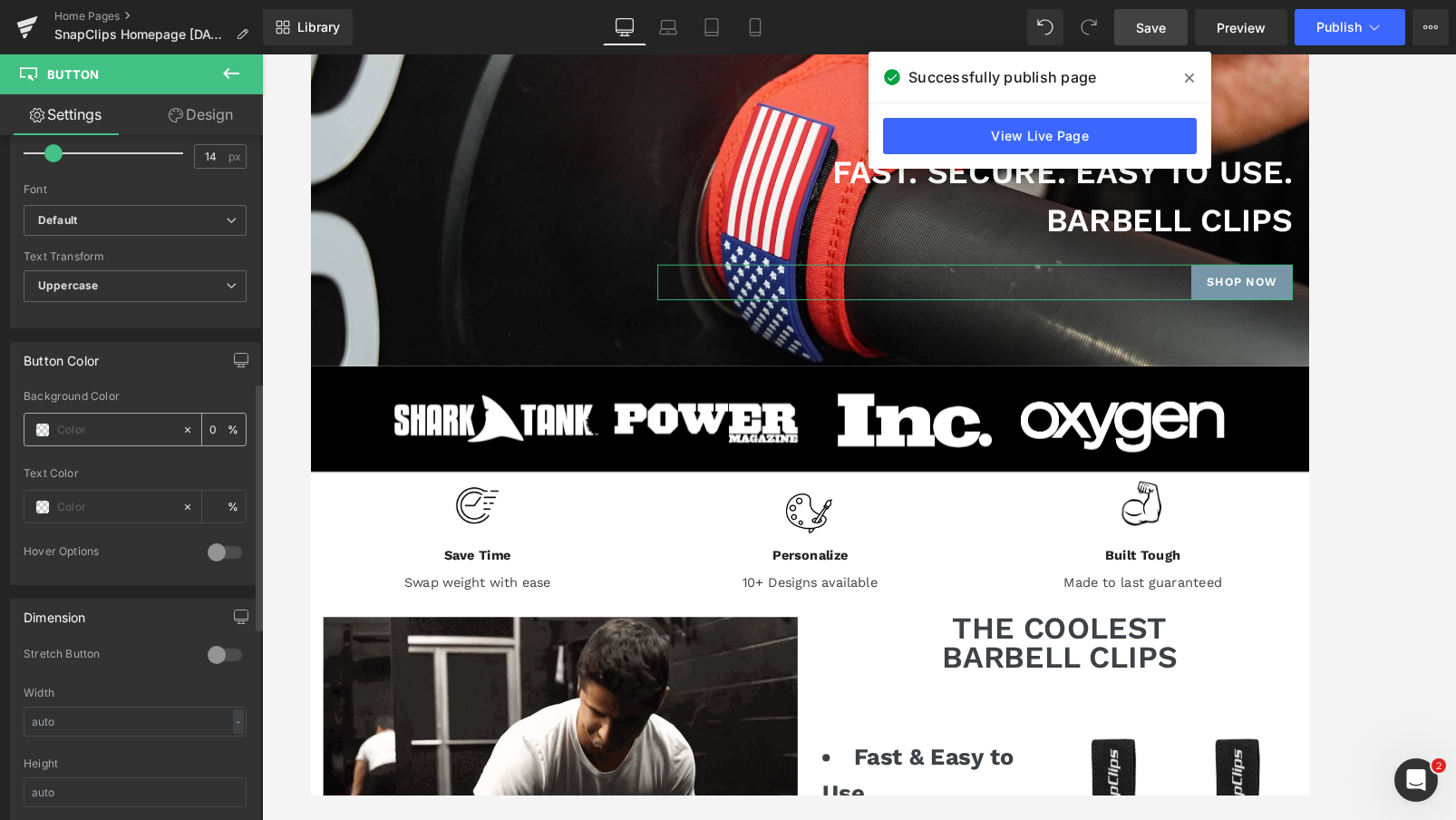 click at bounding box center (115, 430) 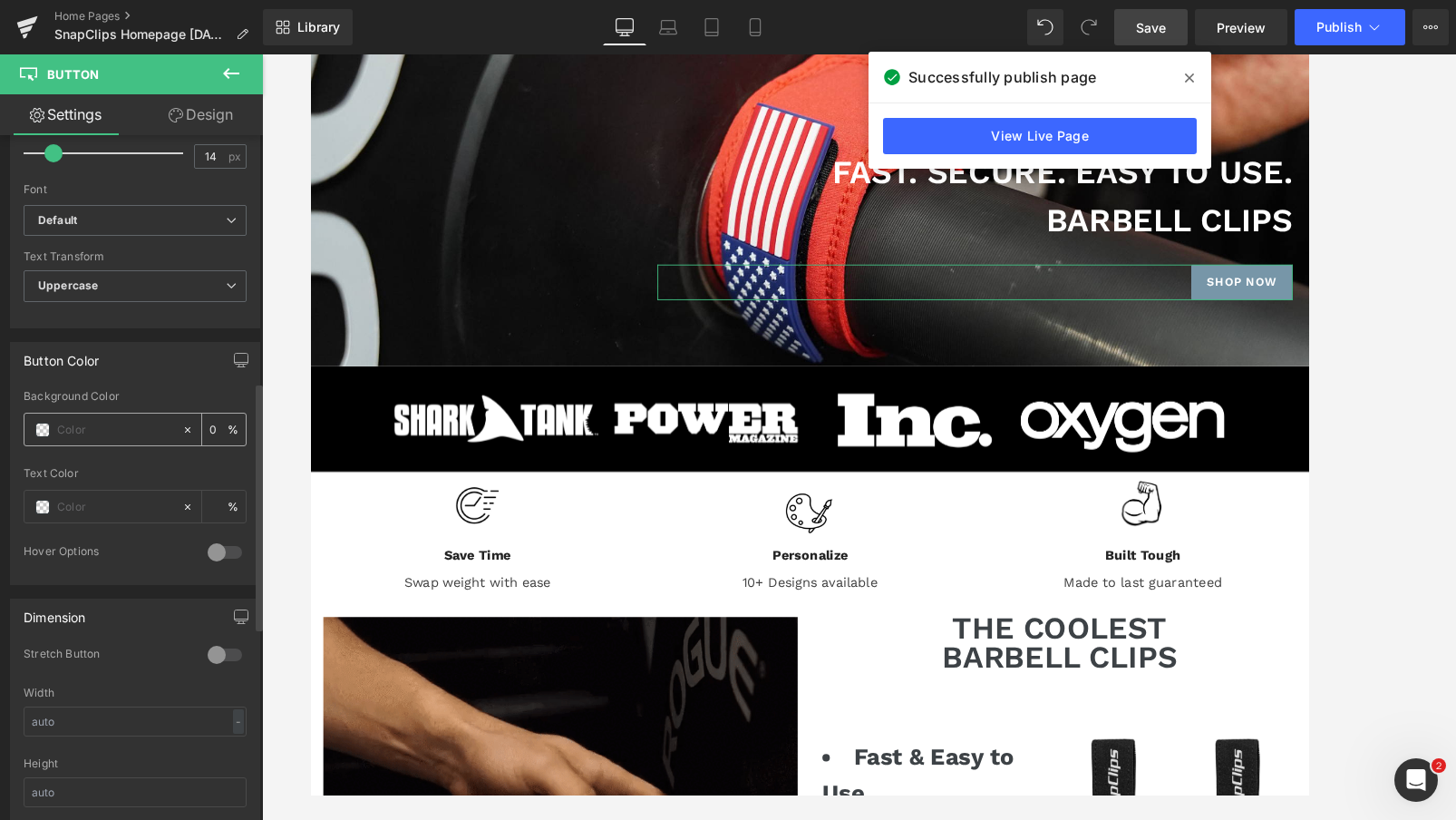 paste on "#7796A8" 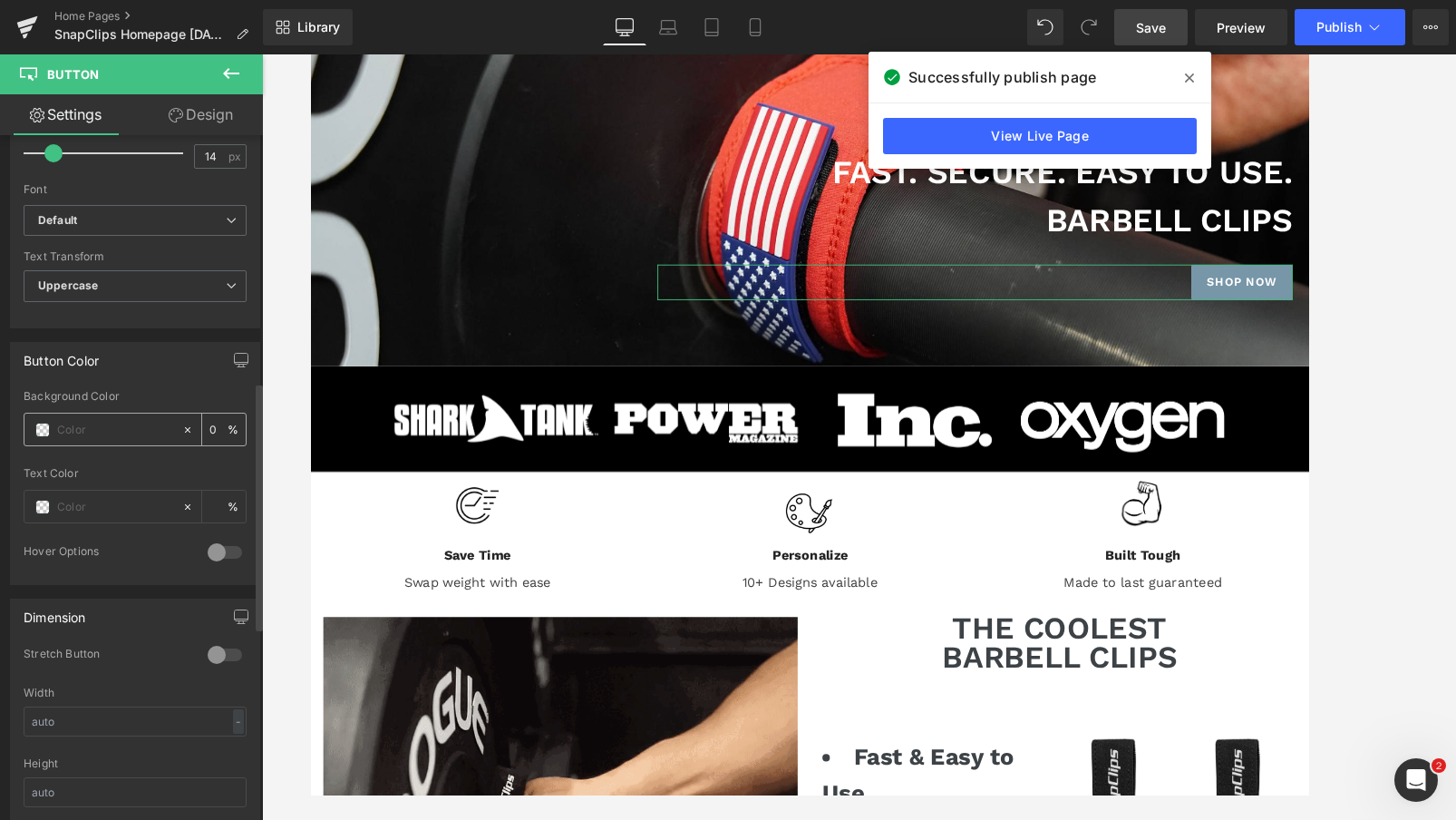 type on "#7796A8" 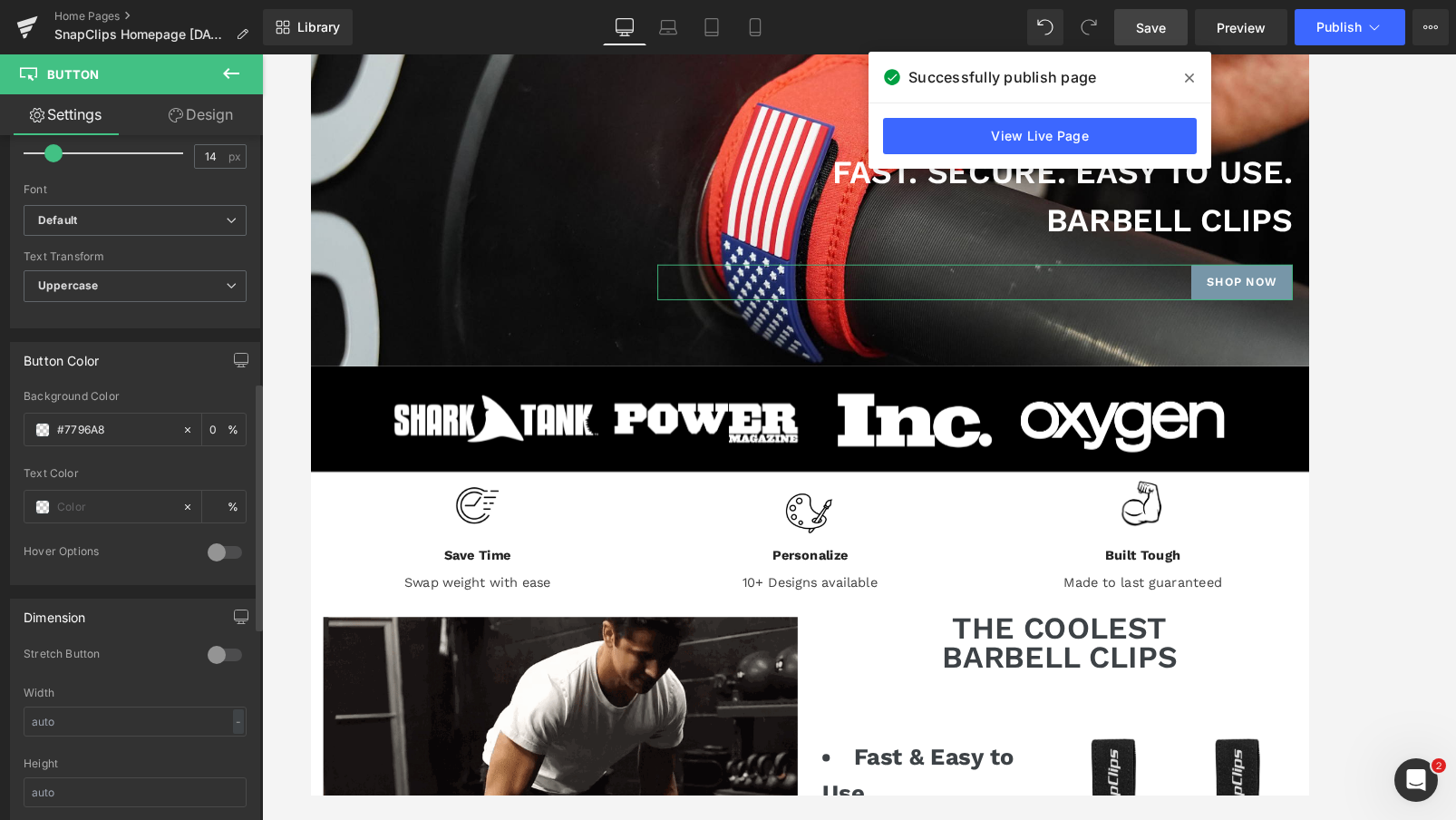 type on "100" 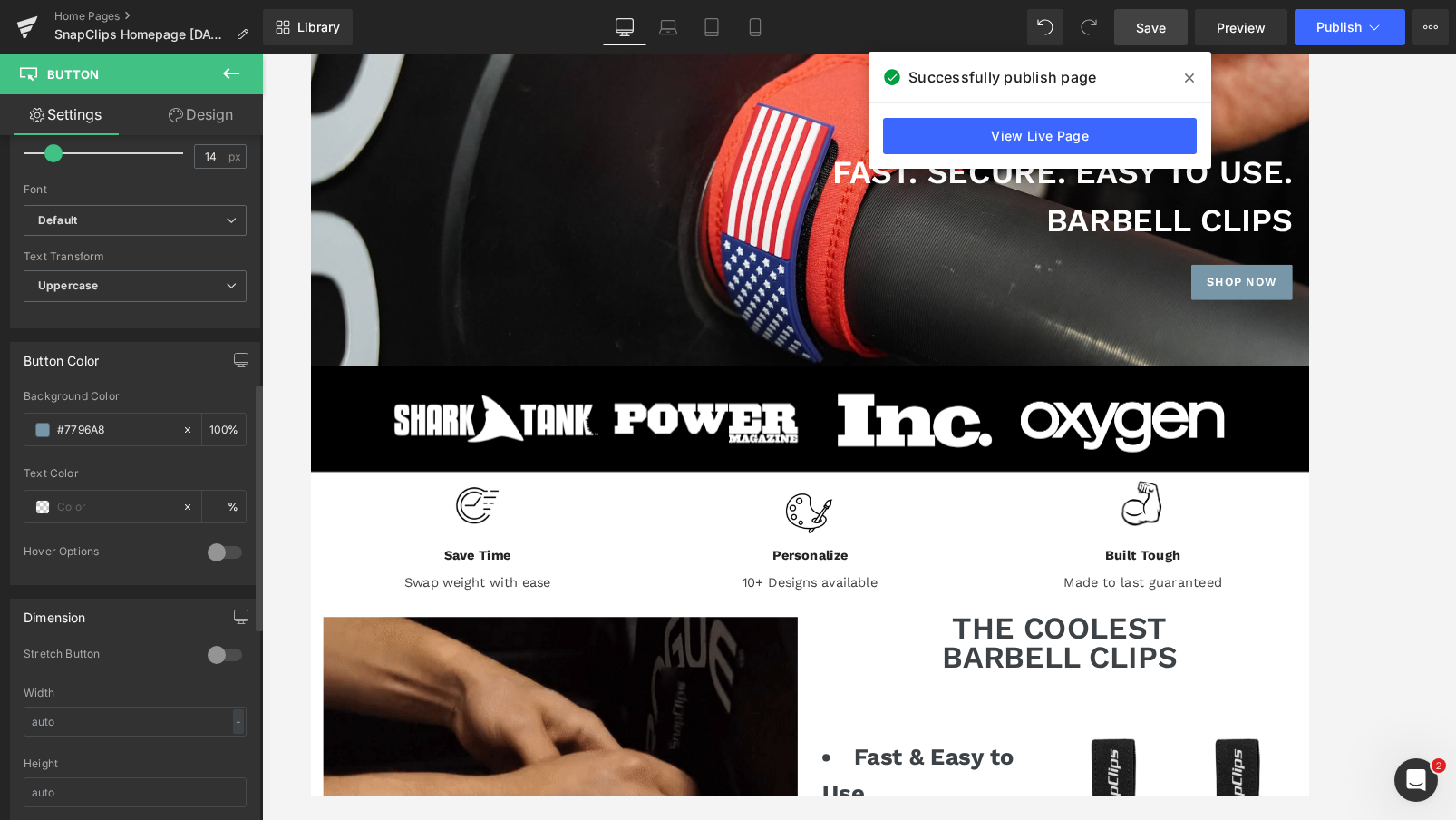type on "#7796a8" 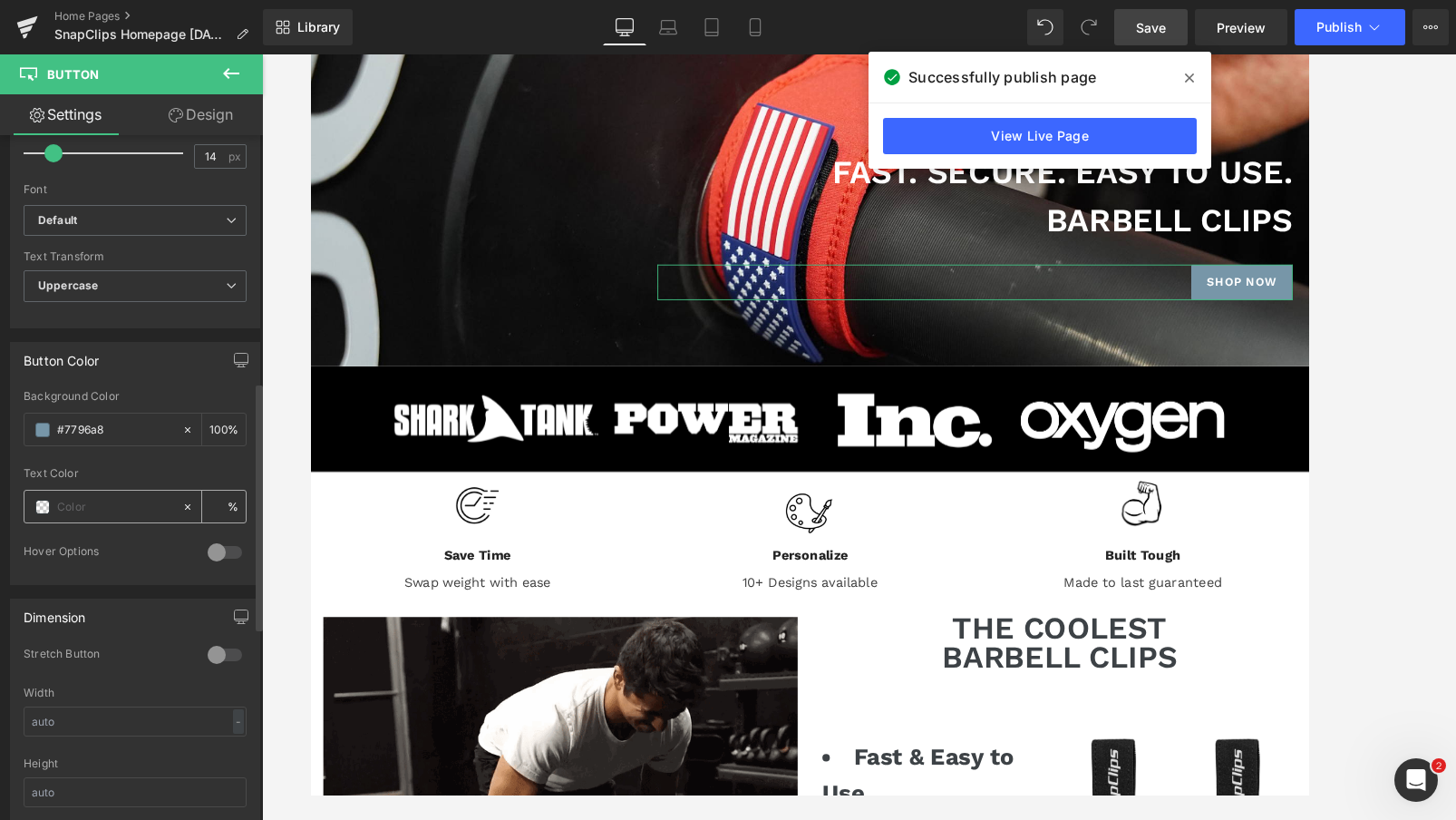 click at bounding box center (115, 507) 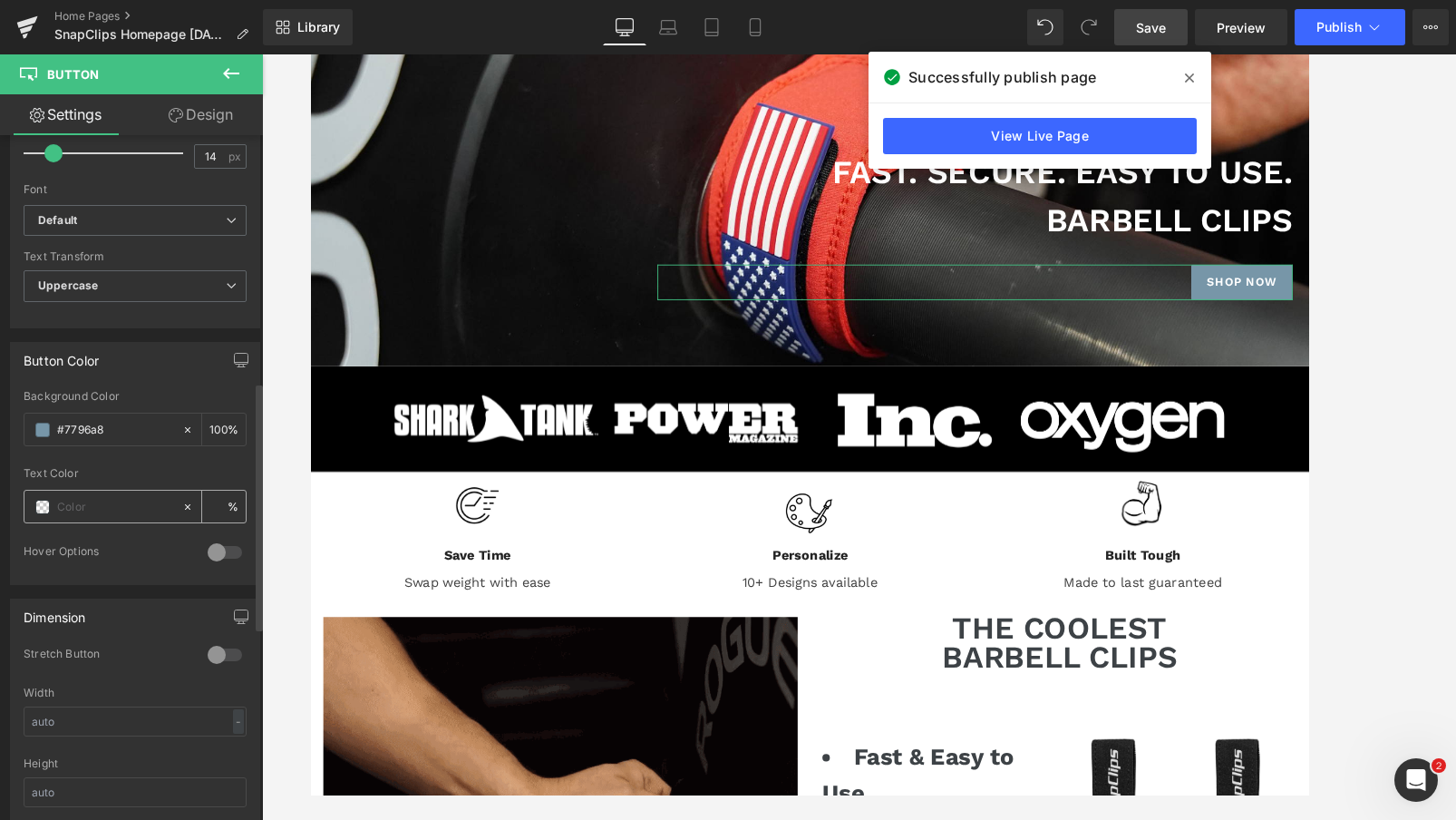 paste on "#000000" 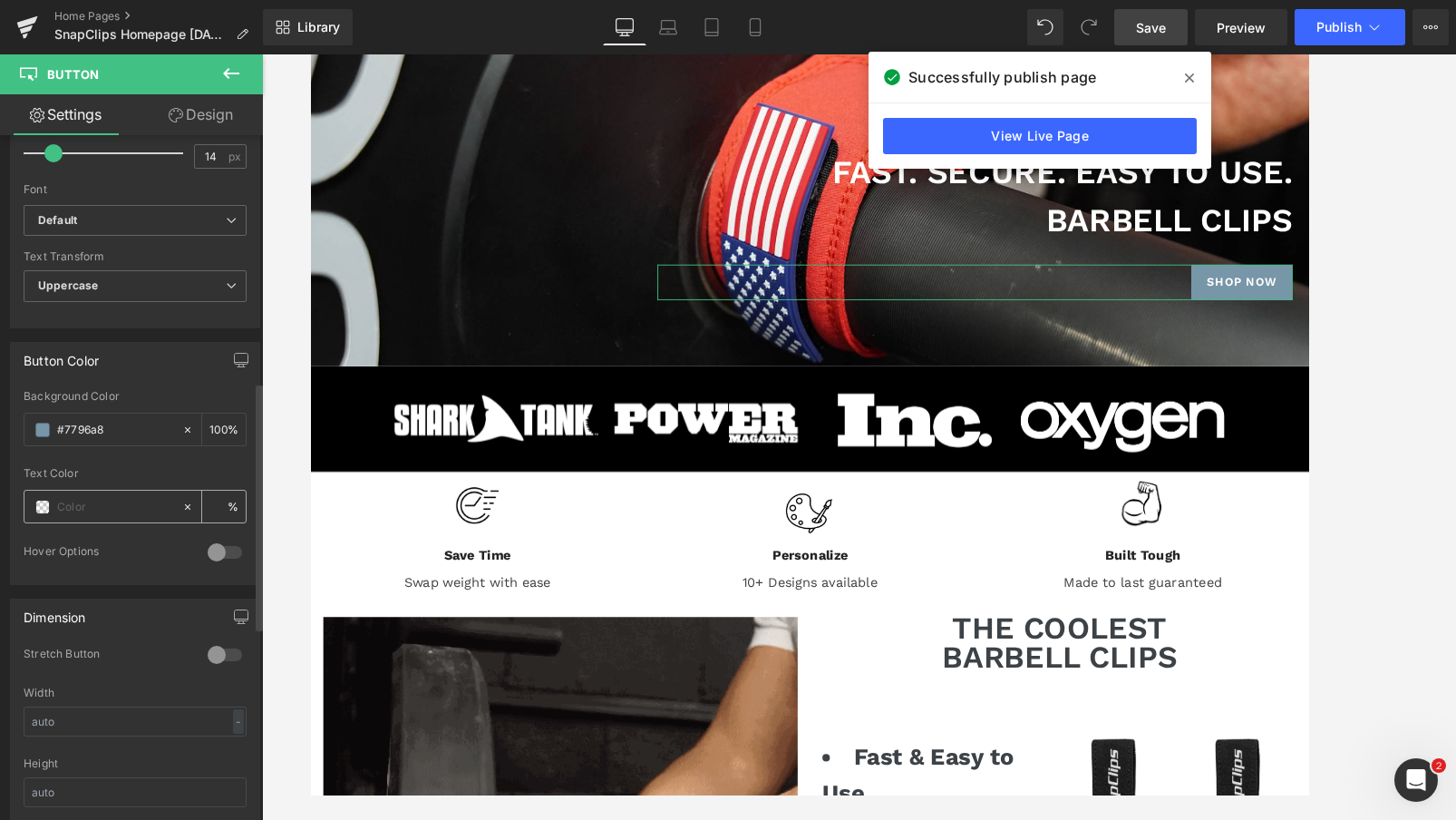 type on "#000000" 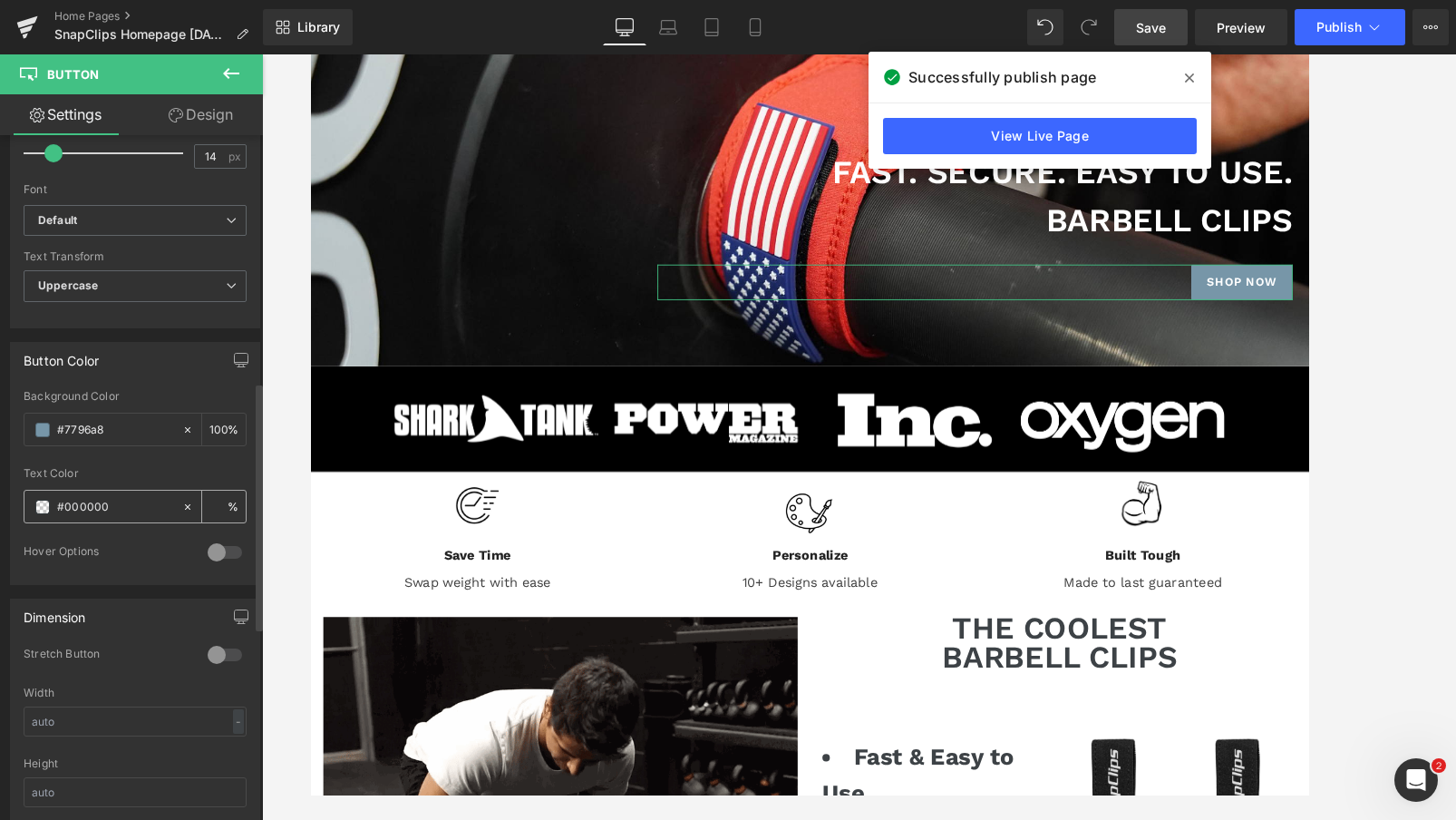 type on "100" 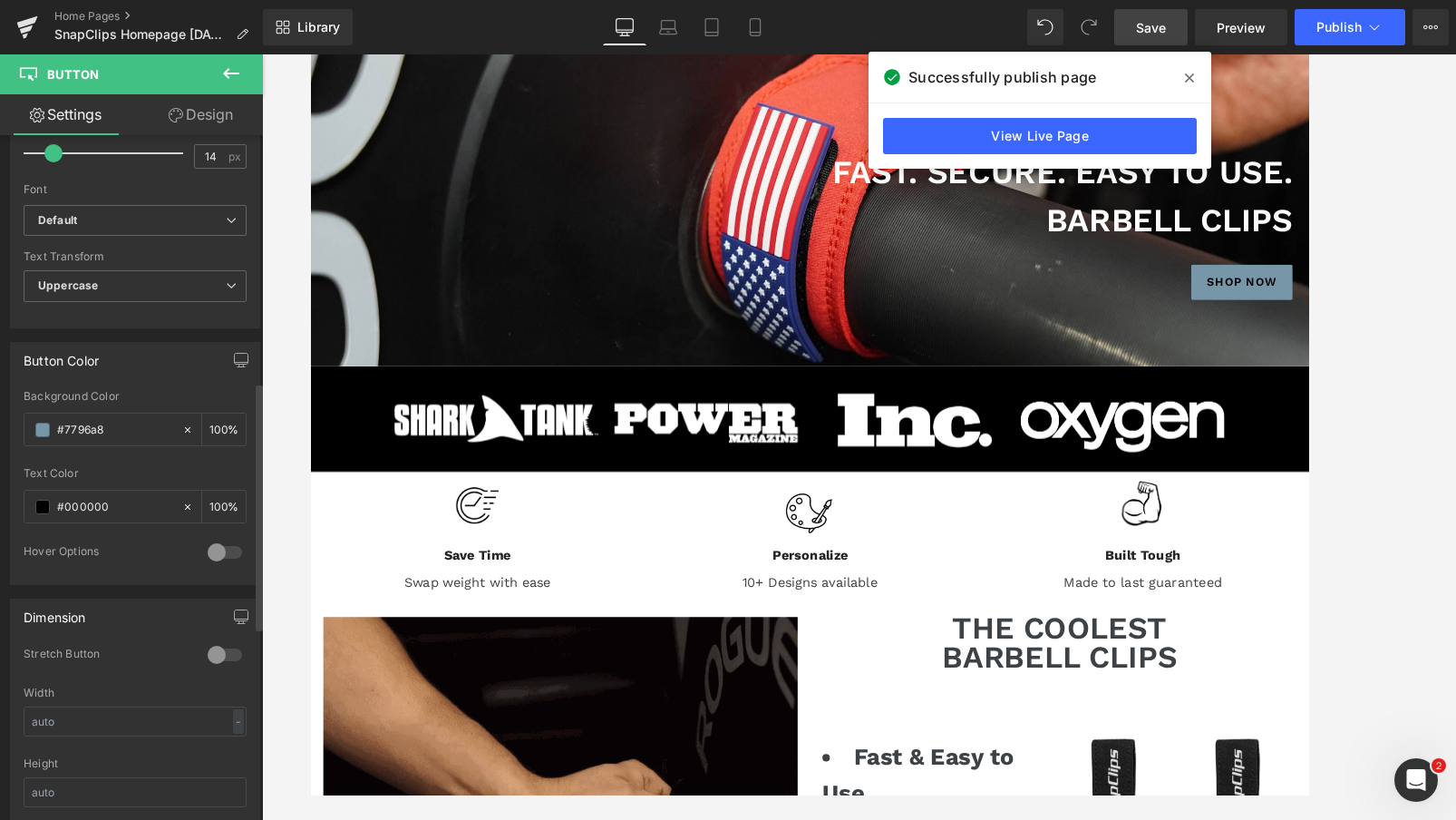 type on "#000000" 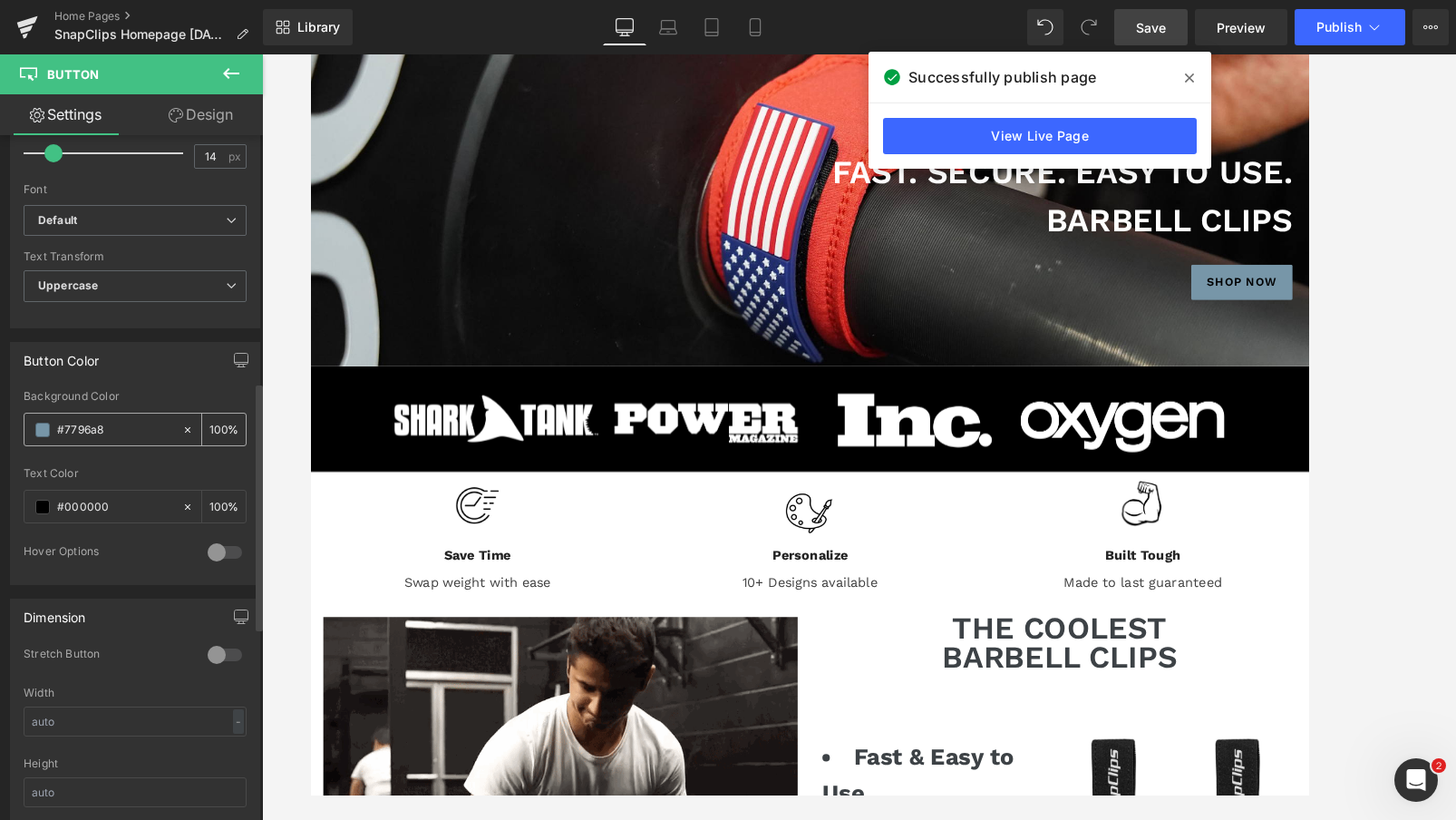 click on "#7796a8" at bounding box center [115, 430] 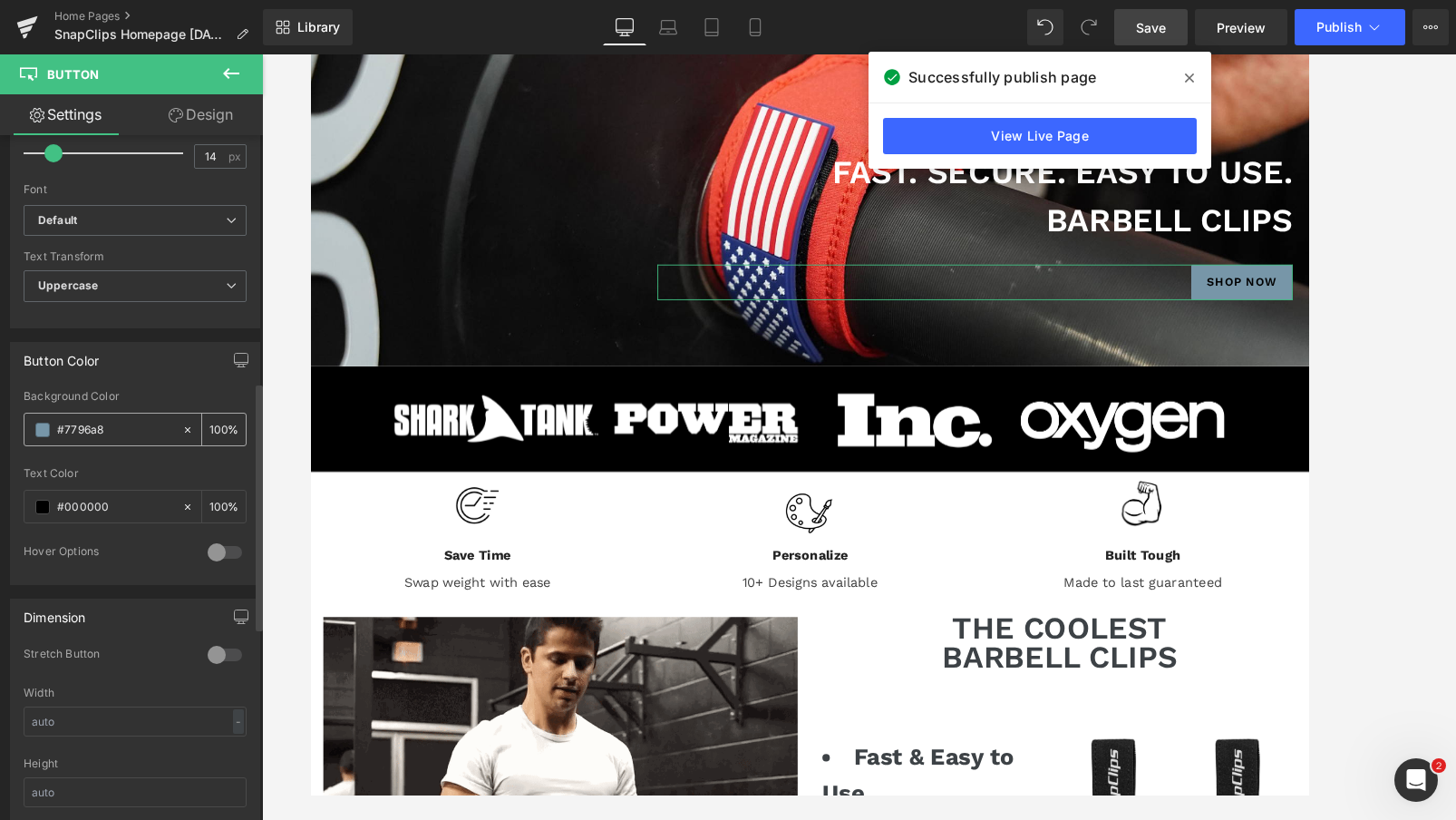 click on "#7796a8" at bounding box center (115, 430) 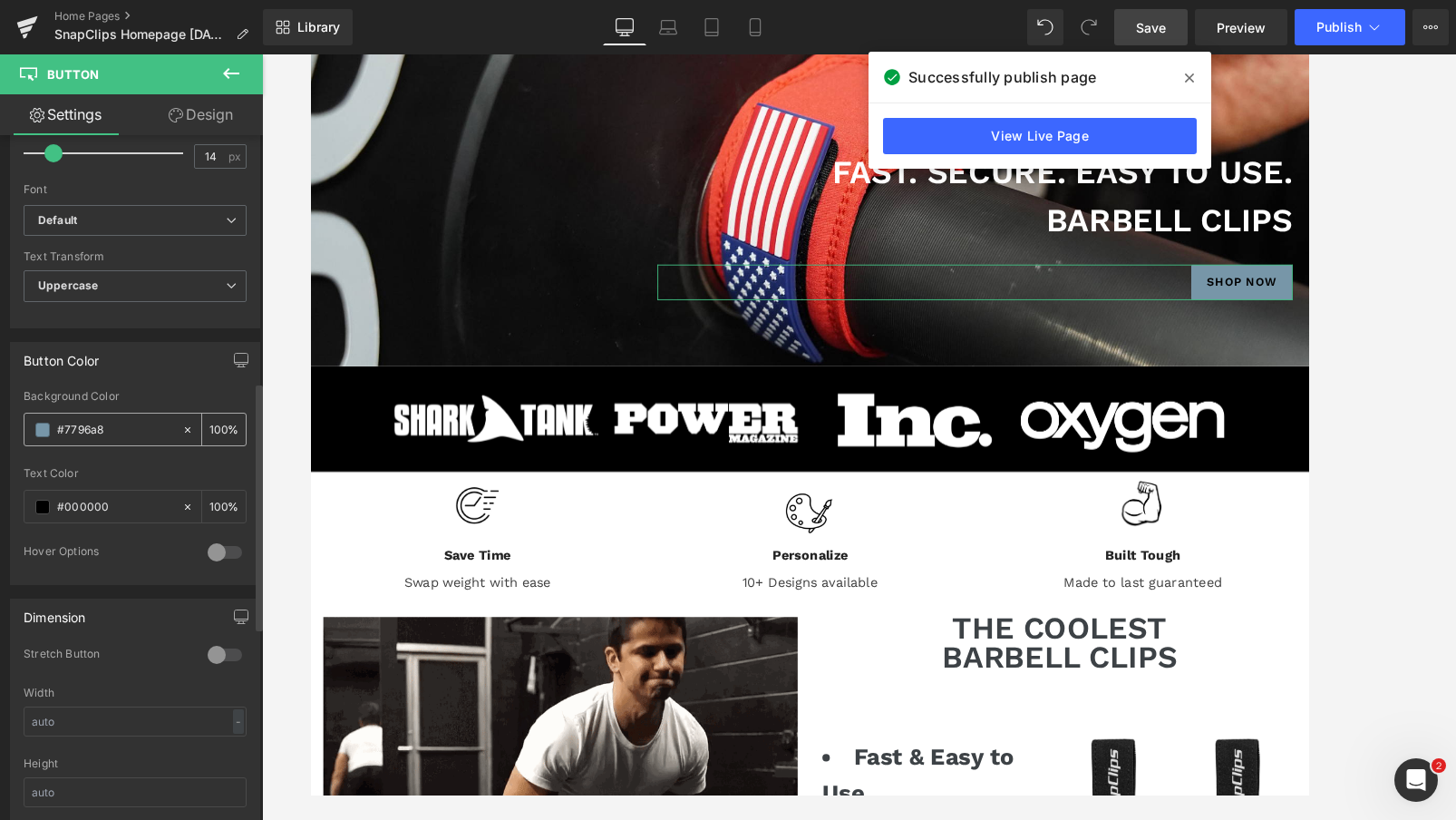 click on "#7796a8" at bounding box center [115, 430] 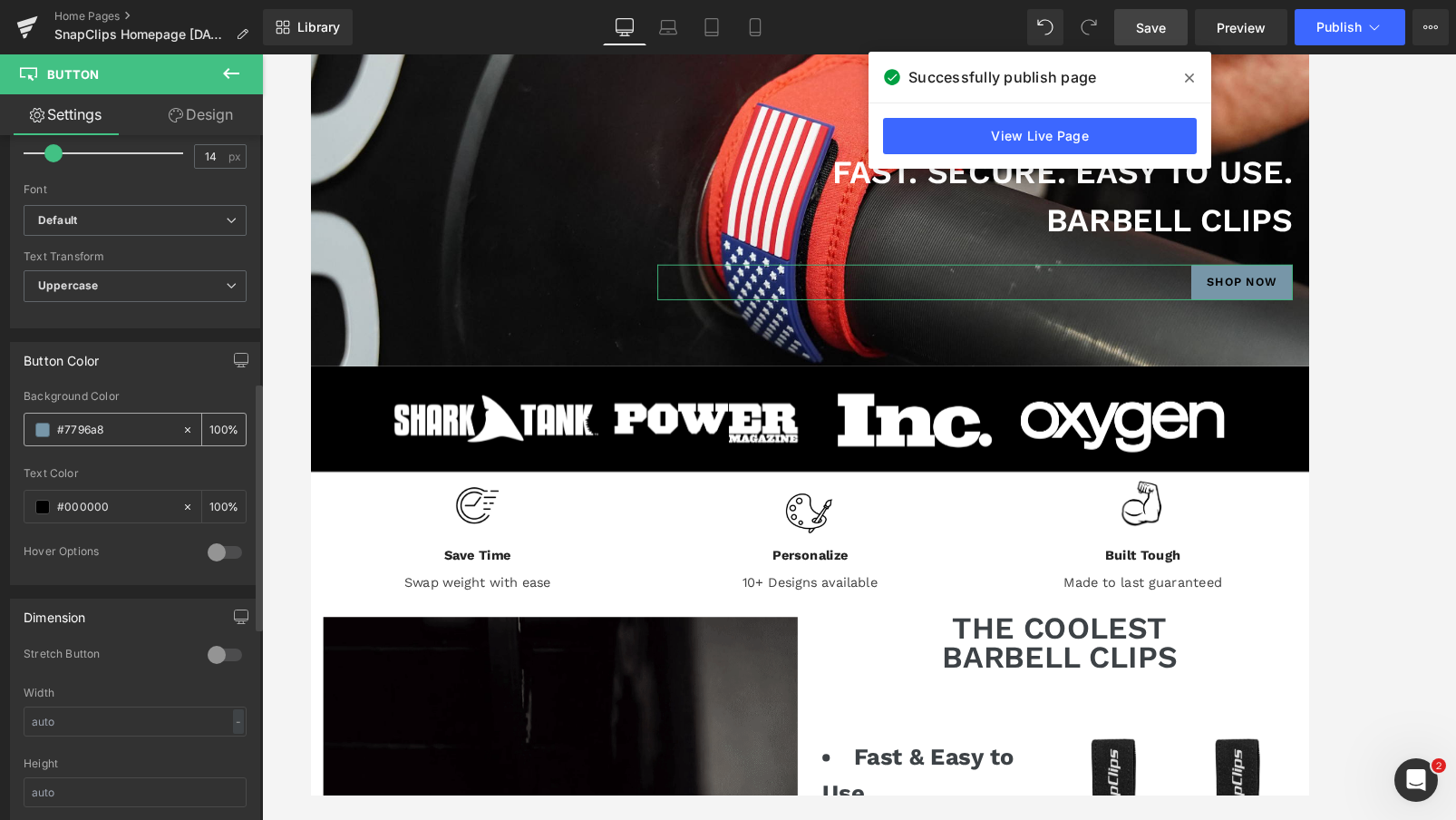 paste on "3B5A70" 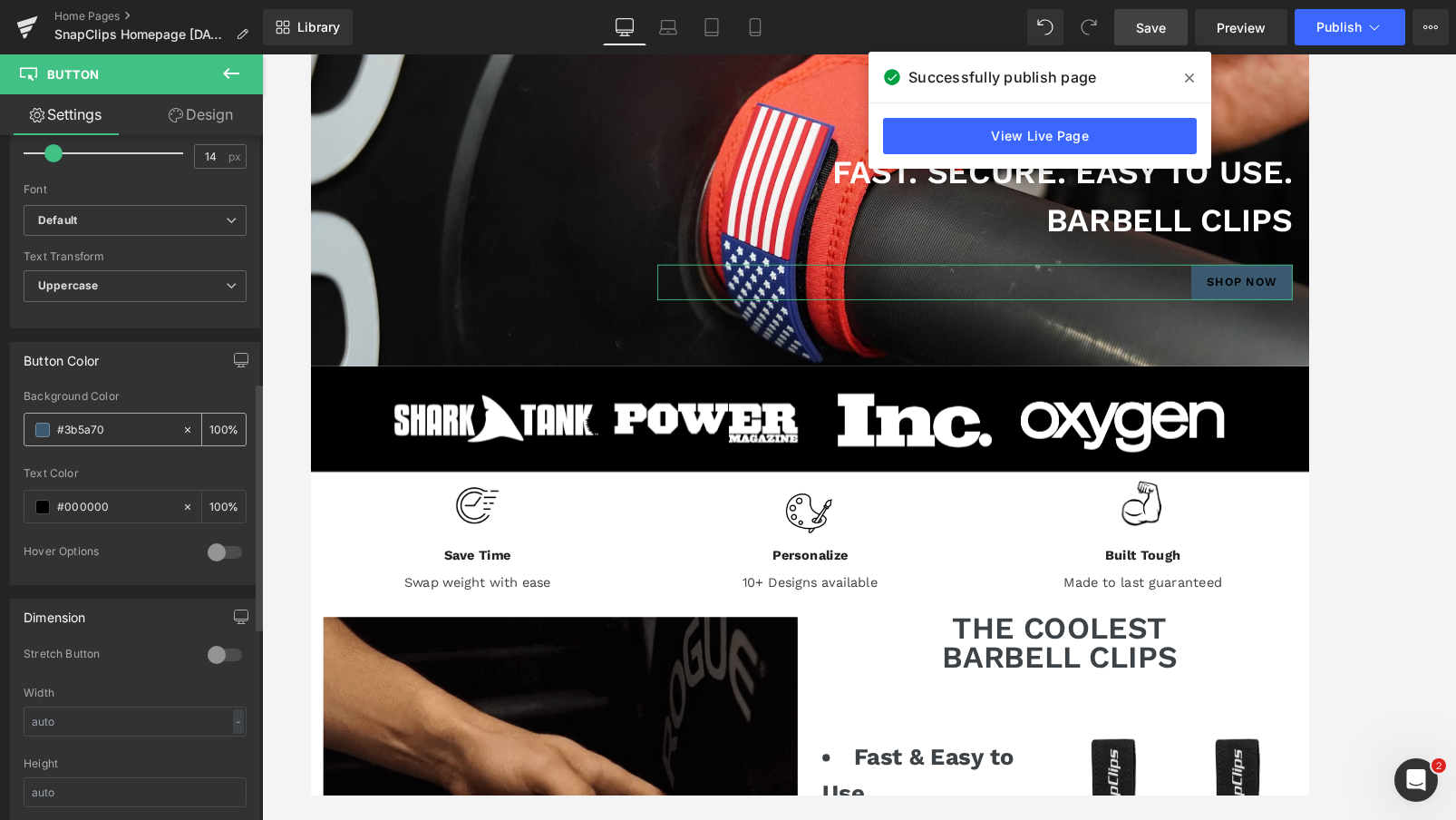 click on "#3b5a70" at bounding box center [115, 430] 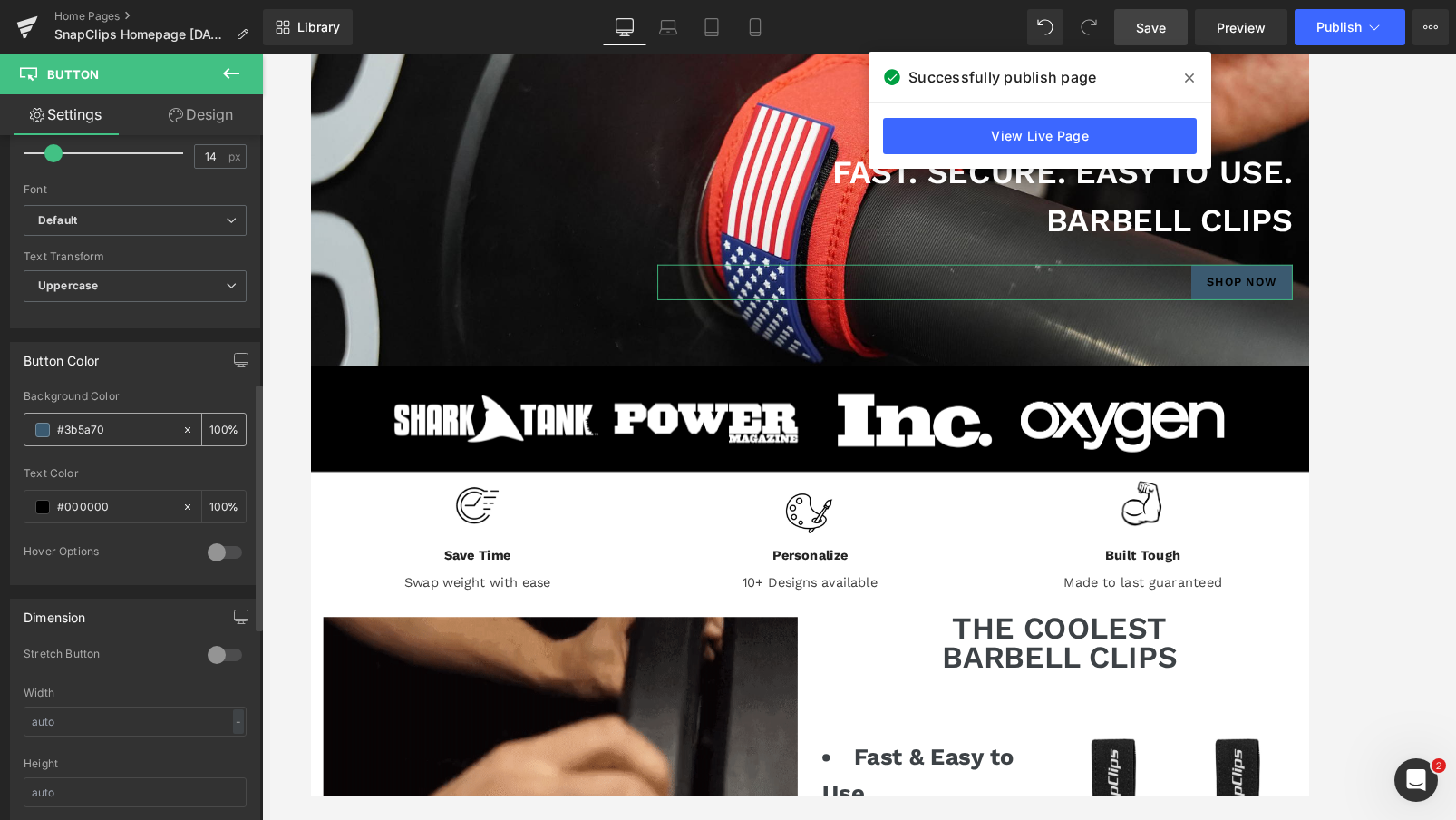 click on "#3b5a70" at bounding box center (115, 430) 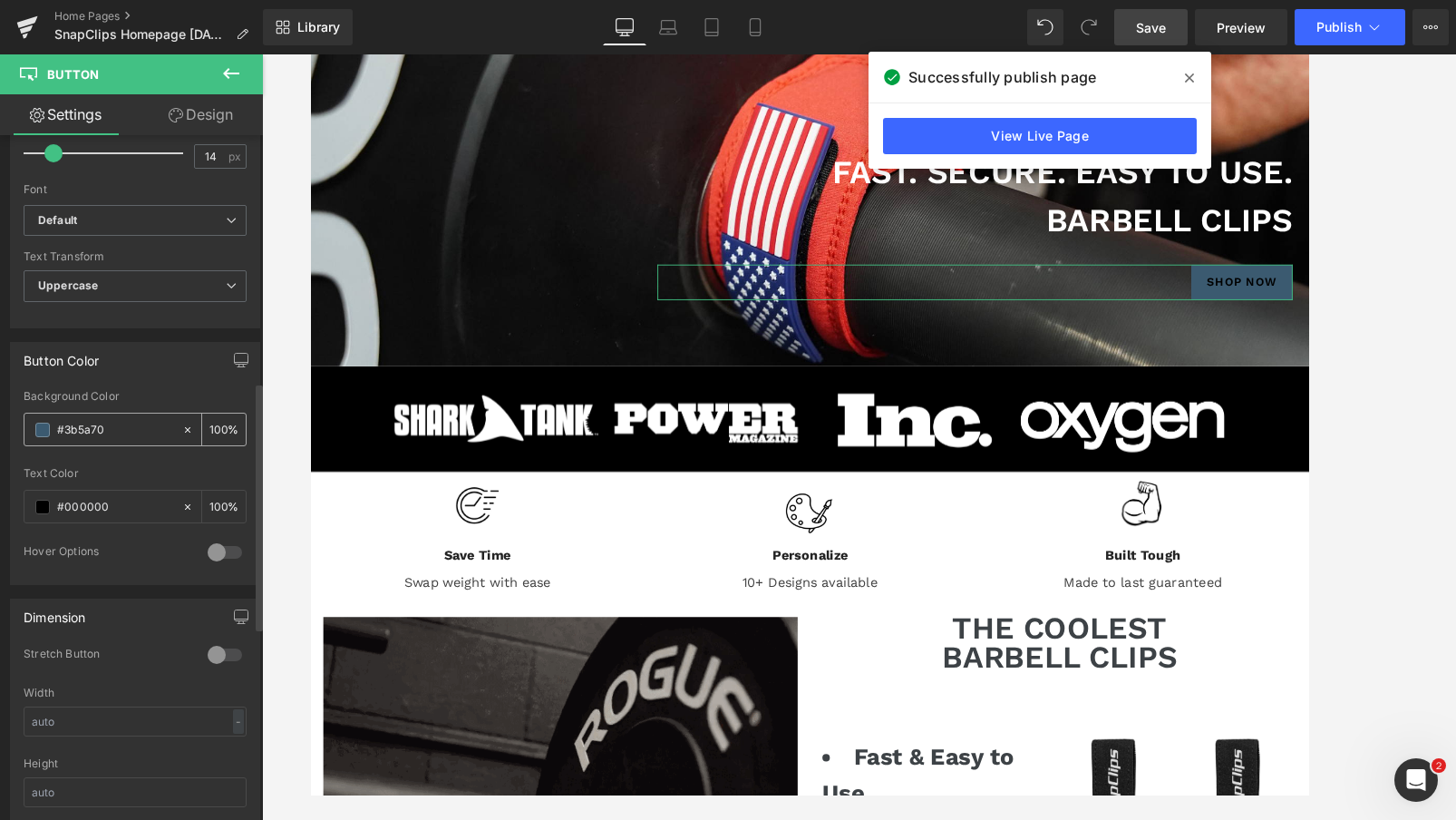 paste on "#007ACC" 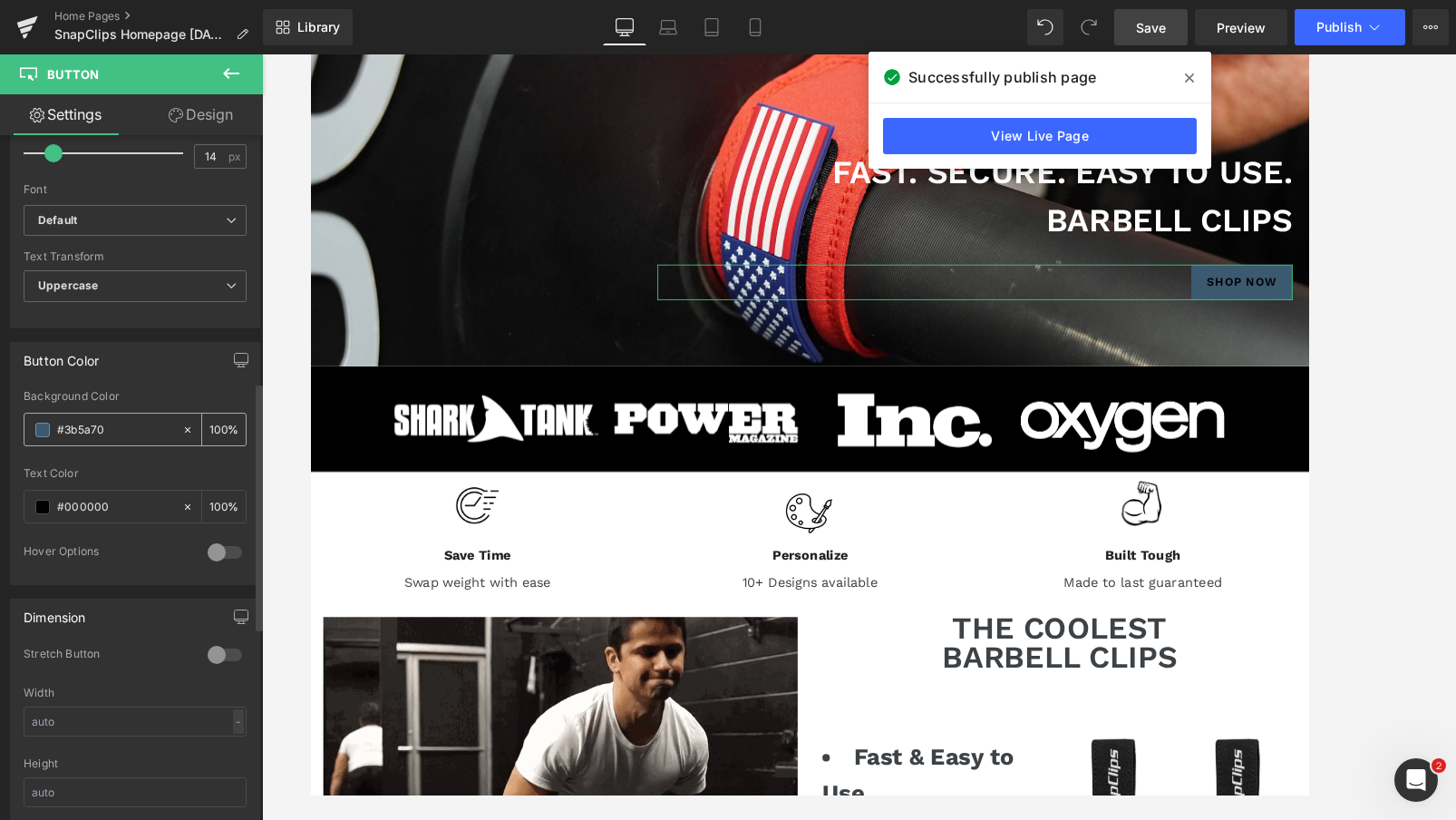 type on "##007ACC" 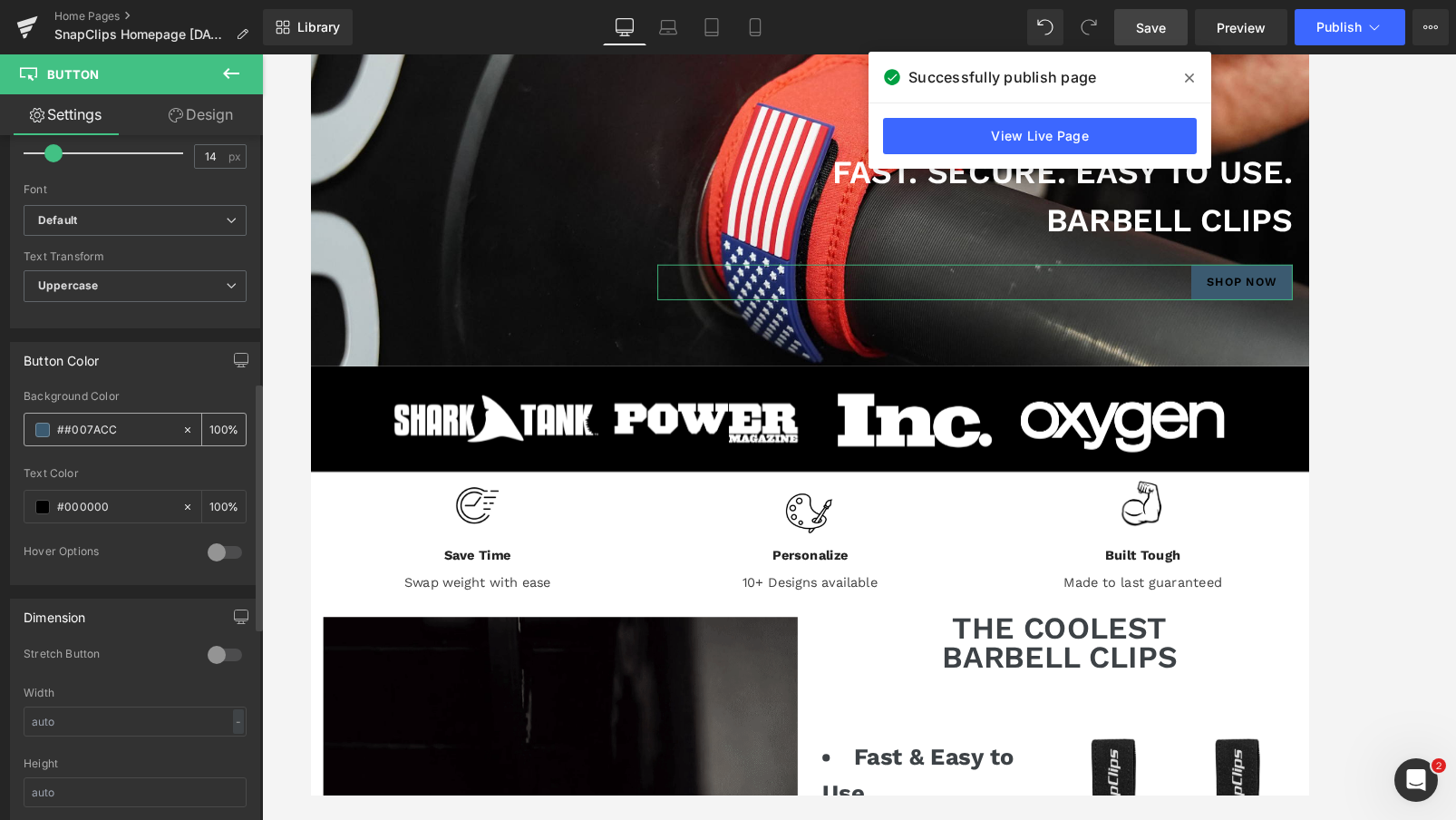 type on "0" 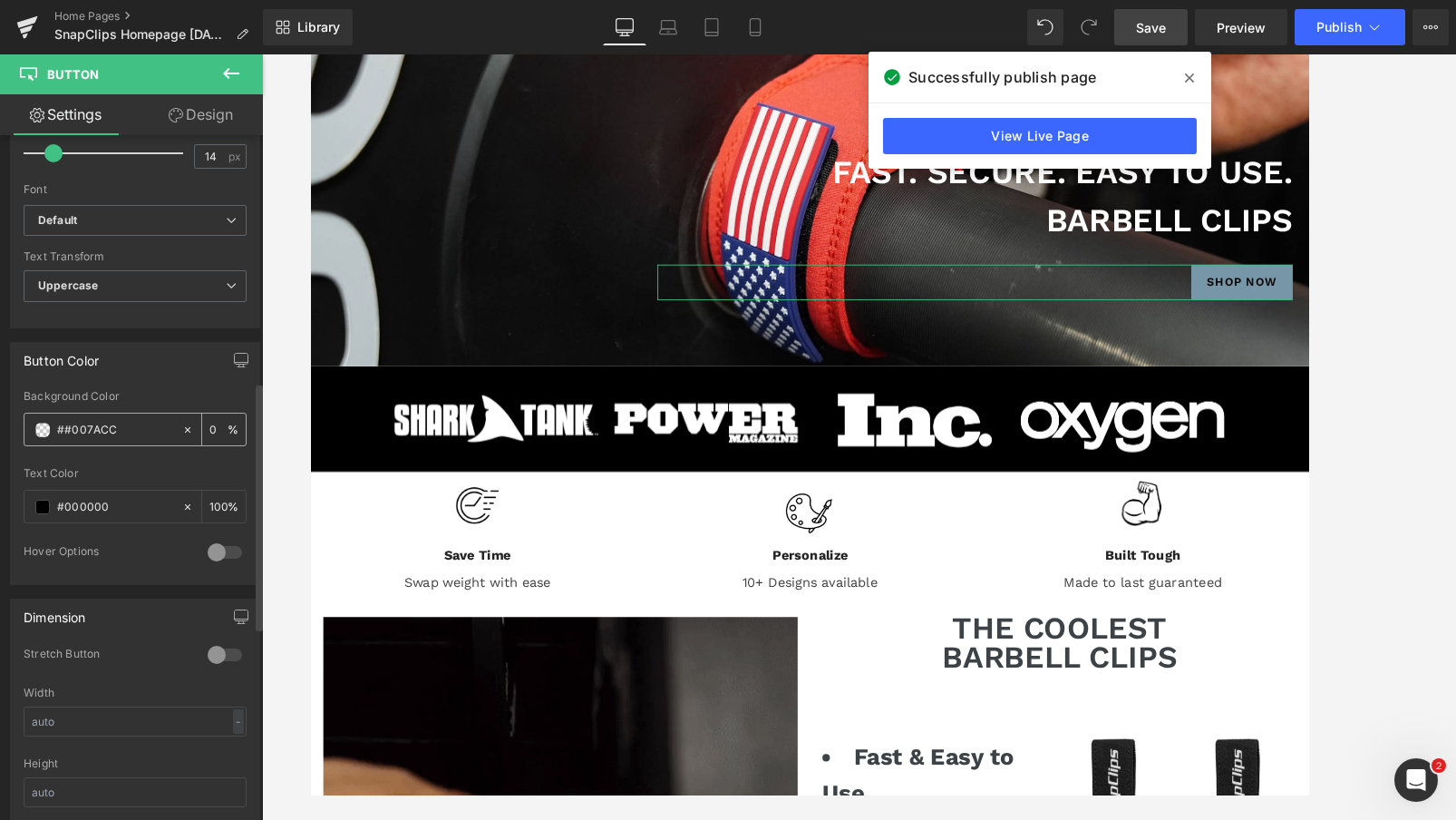 click on "##007ACC" at bounding box center [115, 430] 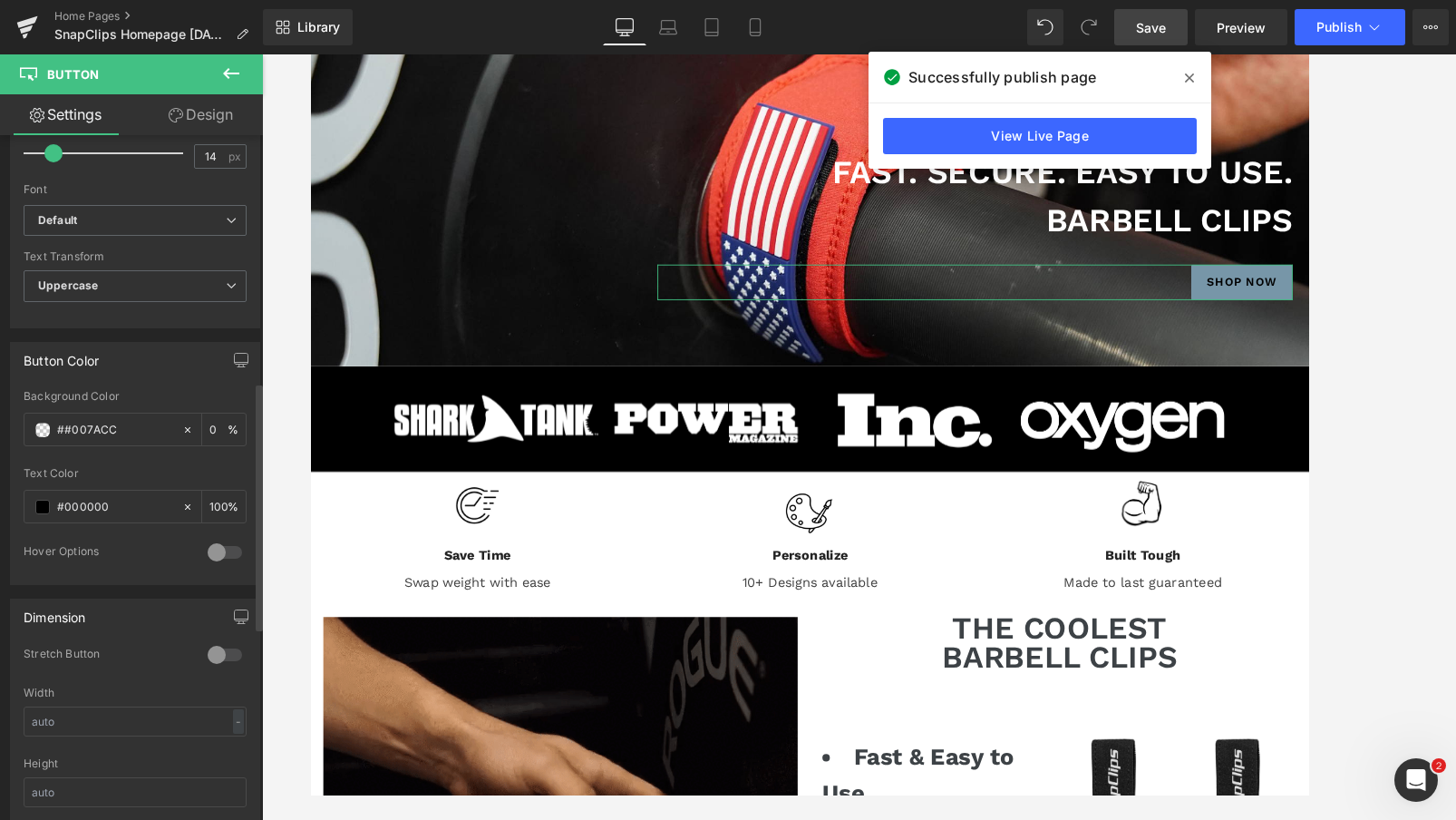 type on "#007ACC" 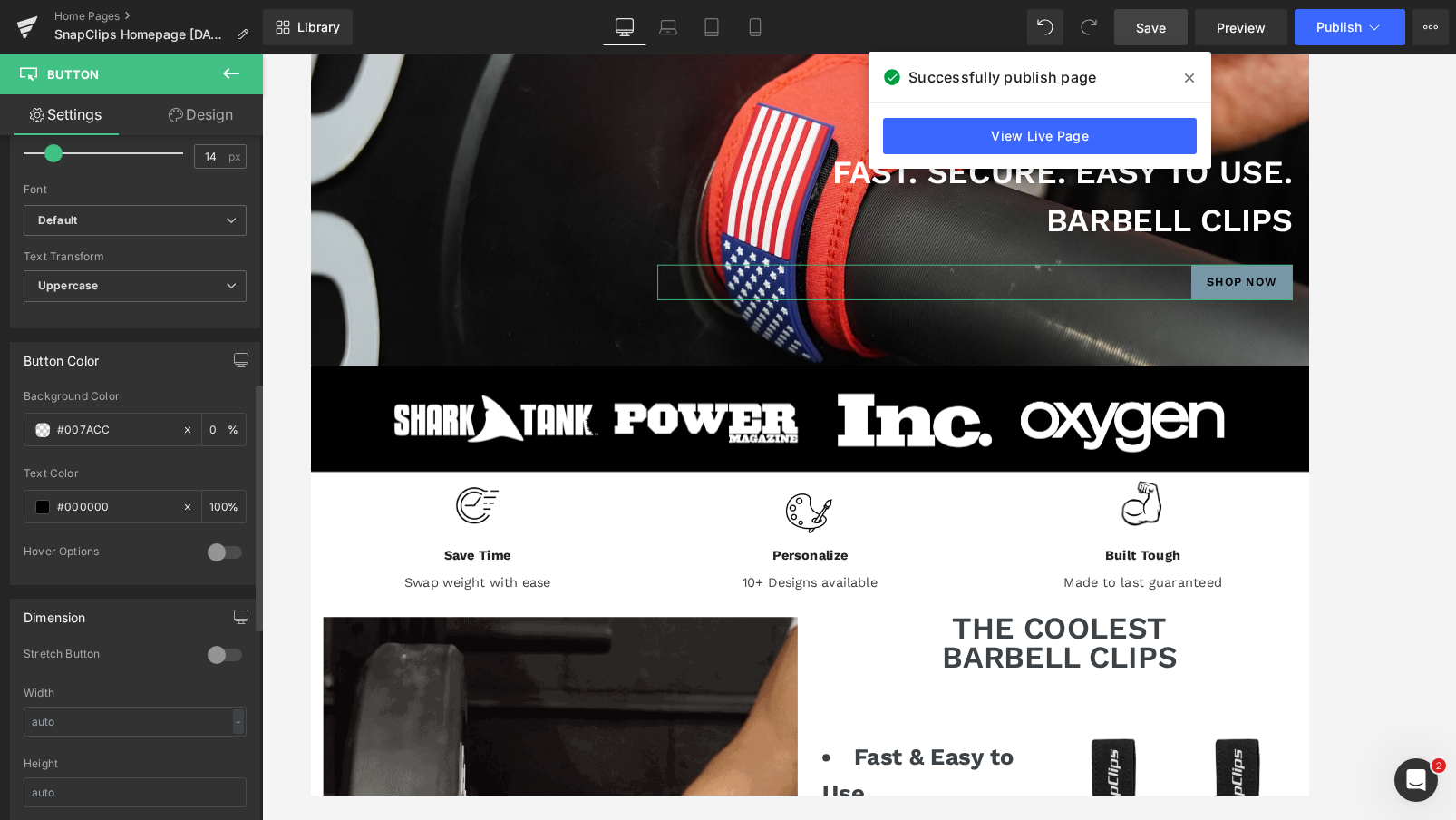 type on "100" 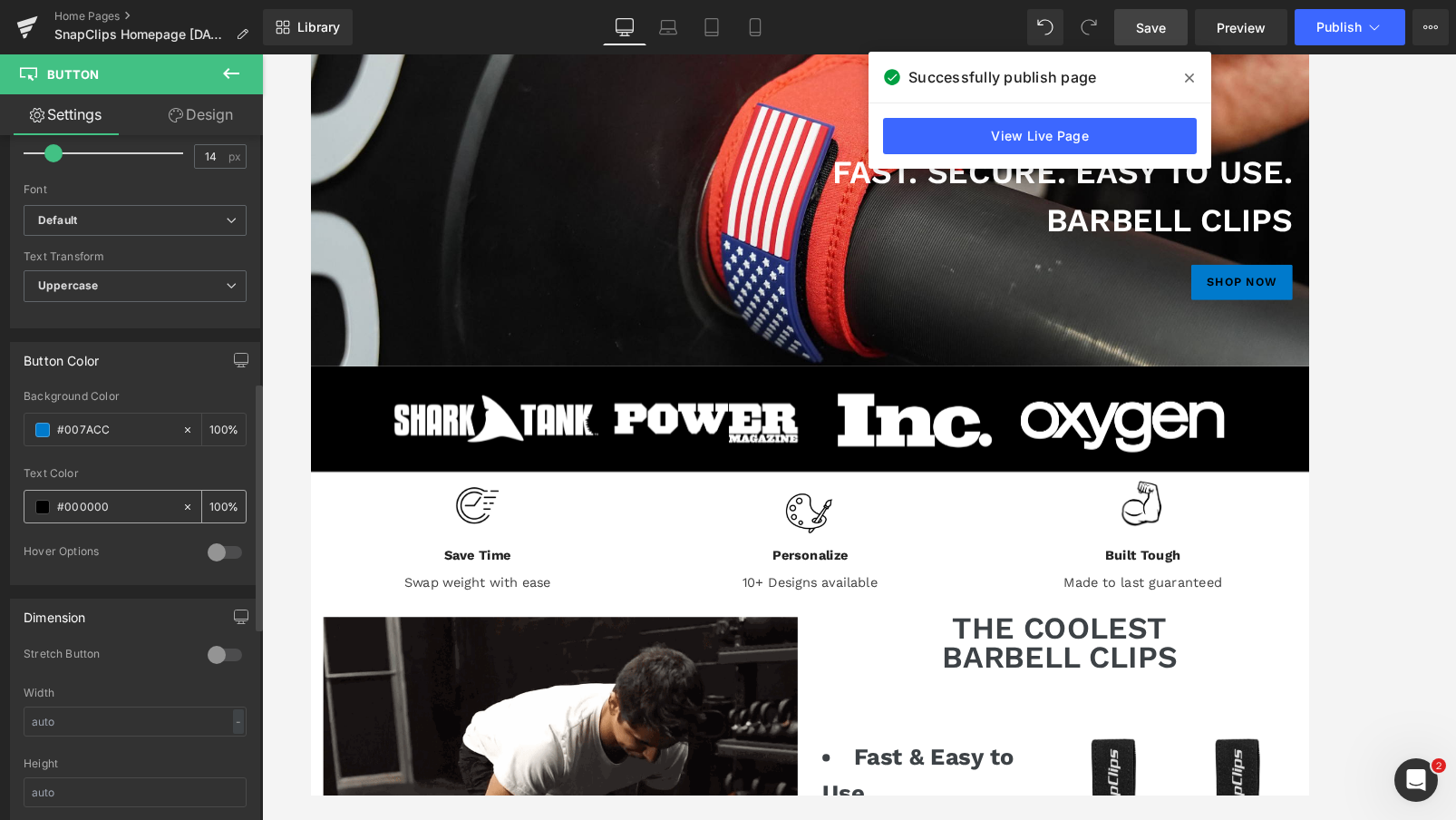 type on "#007acc" 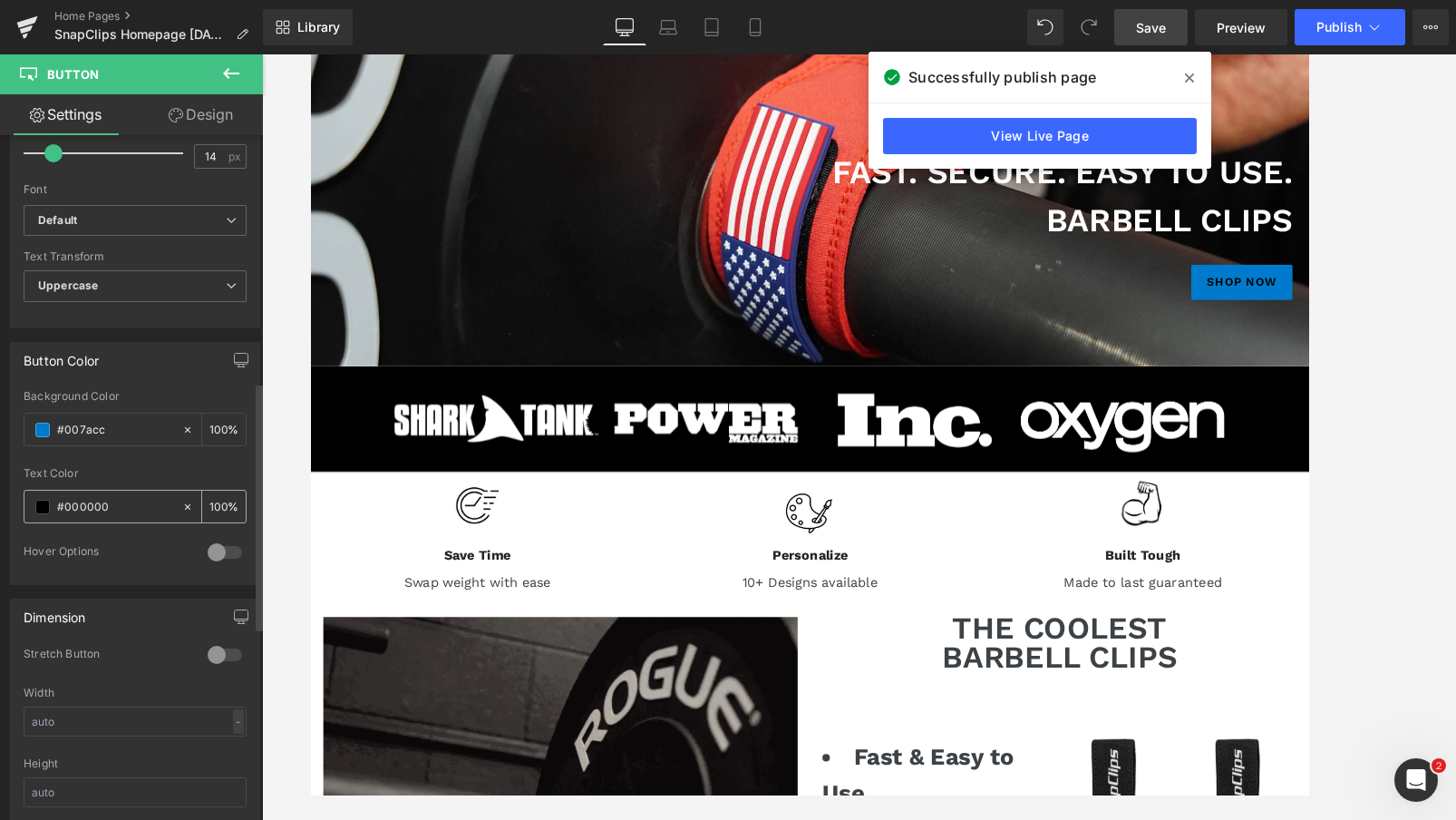 click on "#000000" at bounding box center [115, 507] 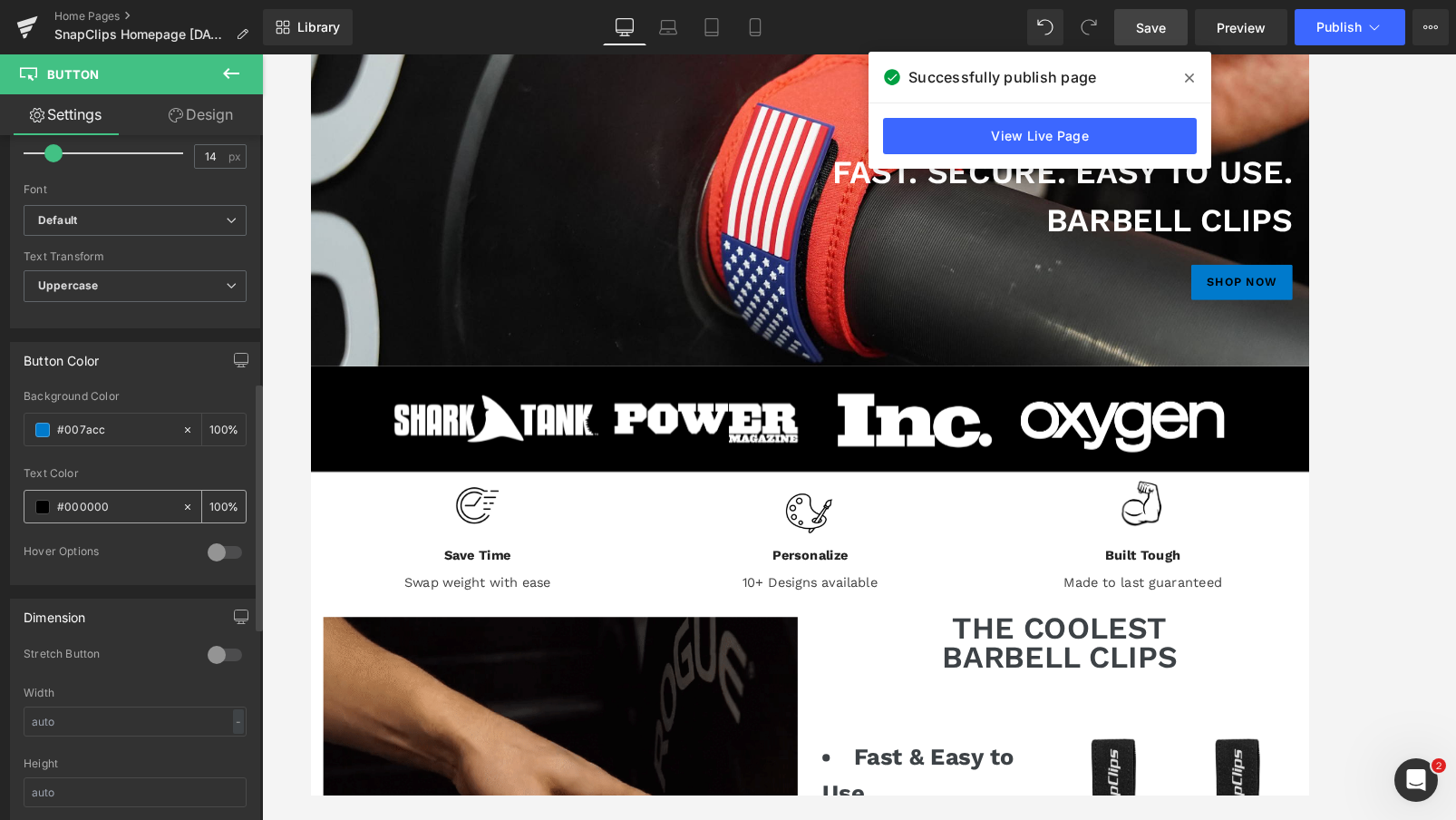 click on "#000000" at bounding box center [115, 507] 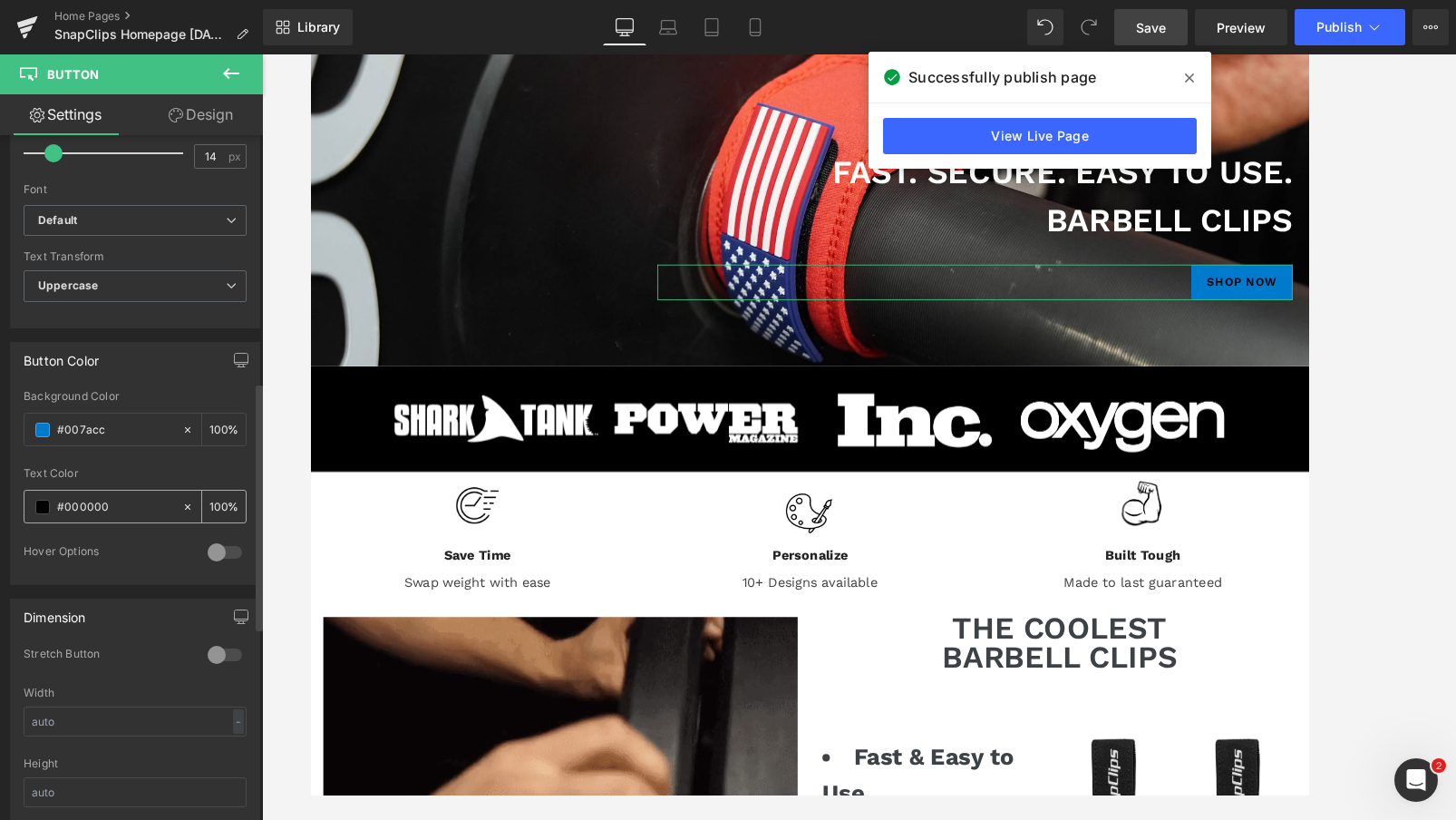 click on "#000000" at bounding box center (115, 507) 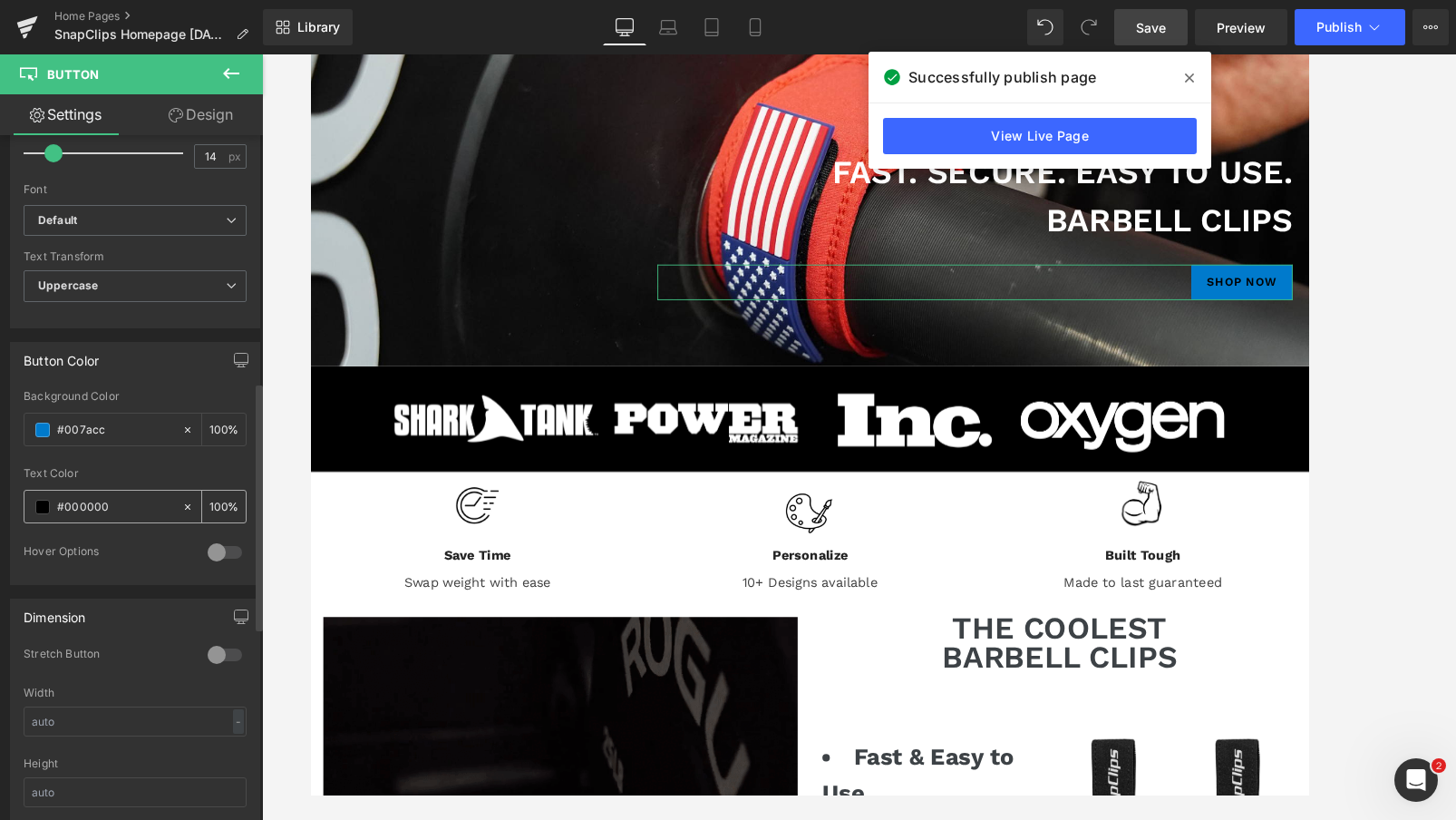 paste on "FFFFFF" 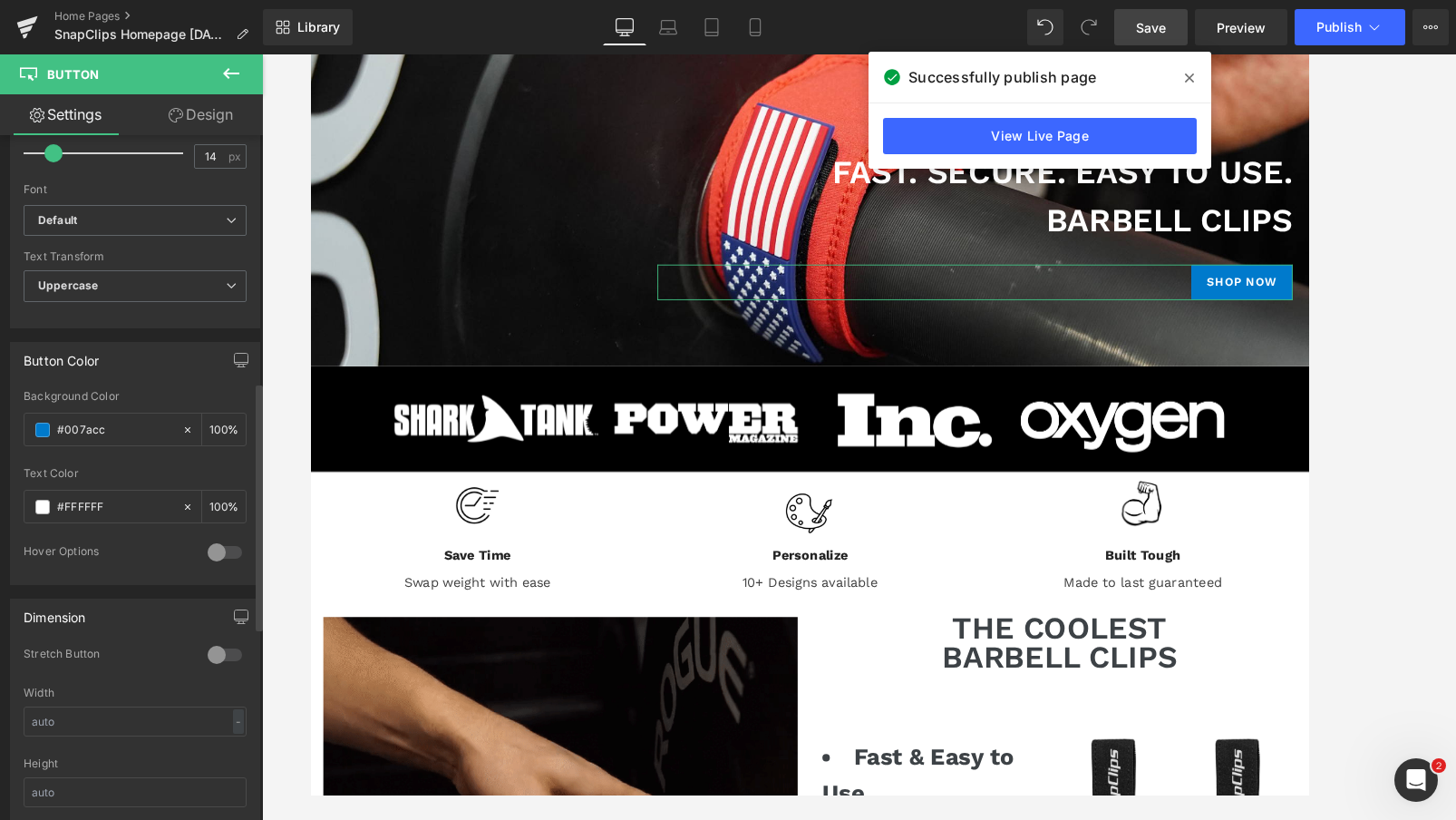 click on "Text Color" at bounding box center [135, 473] 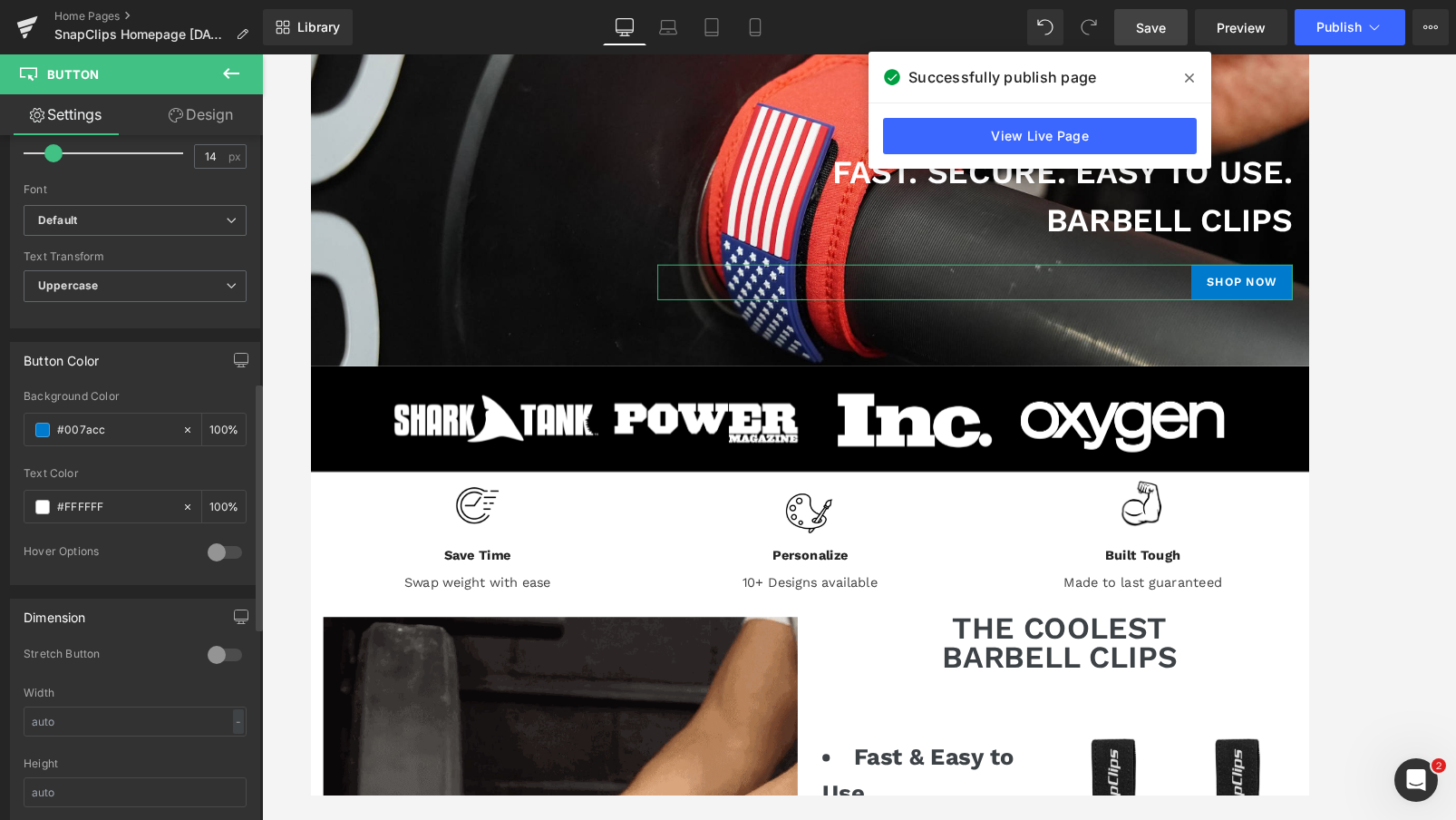 type on "#ffffff" 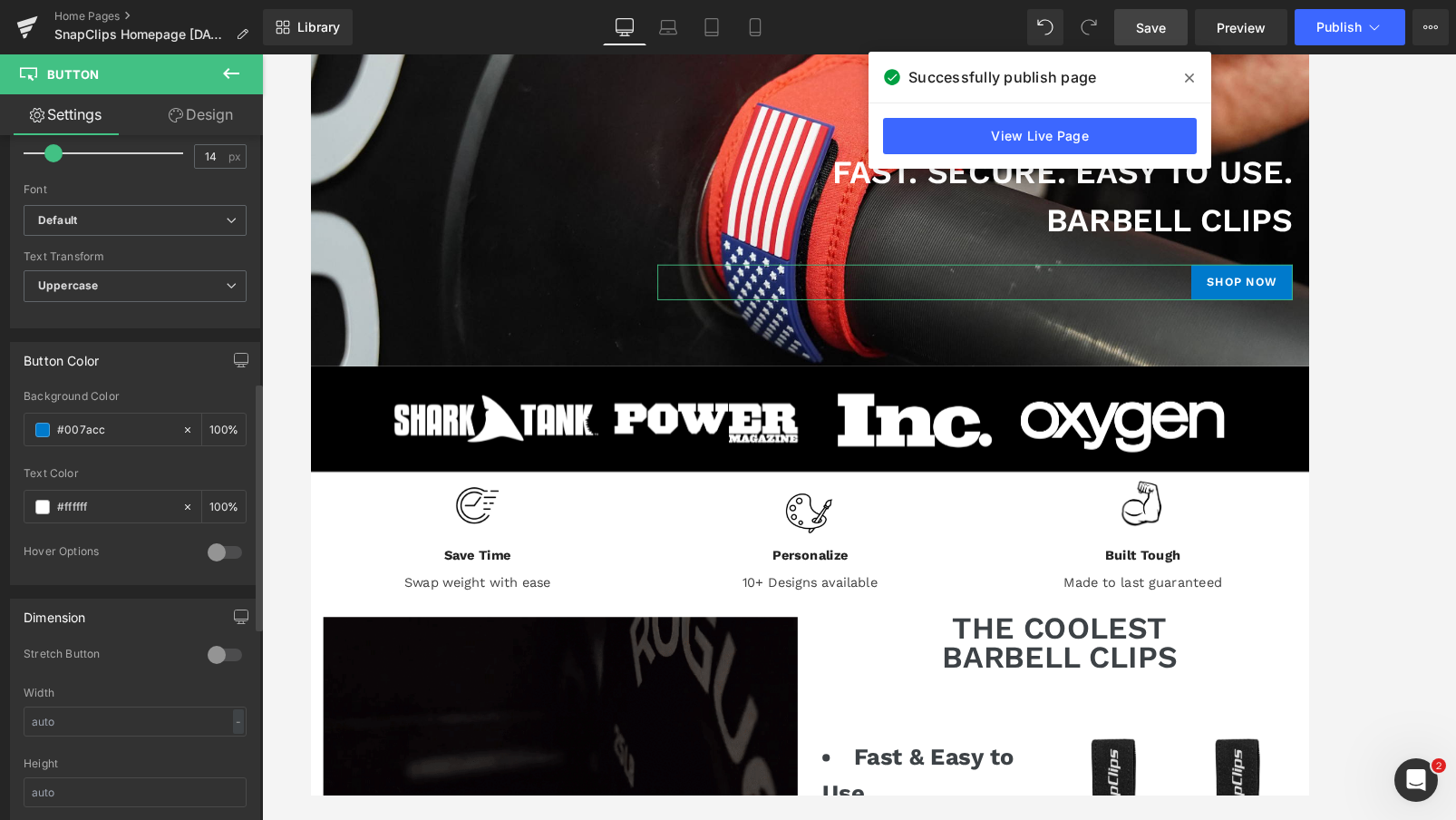 click on "Hover Options" at bounding box center (106, 553) 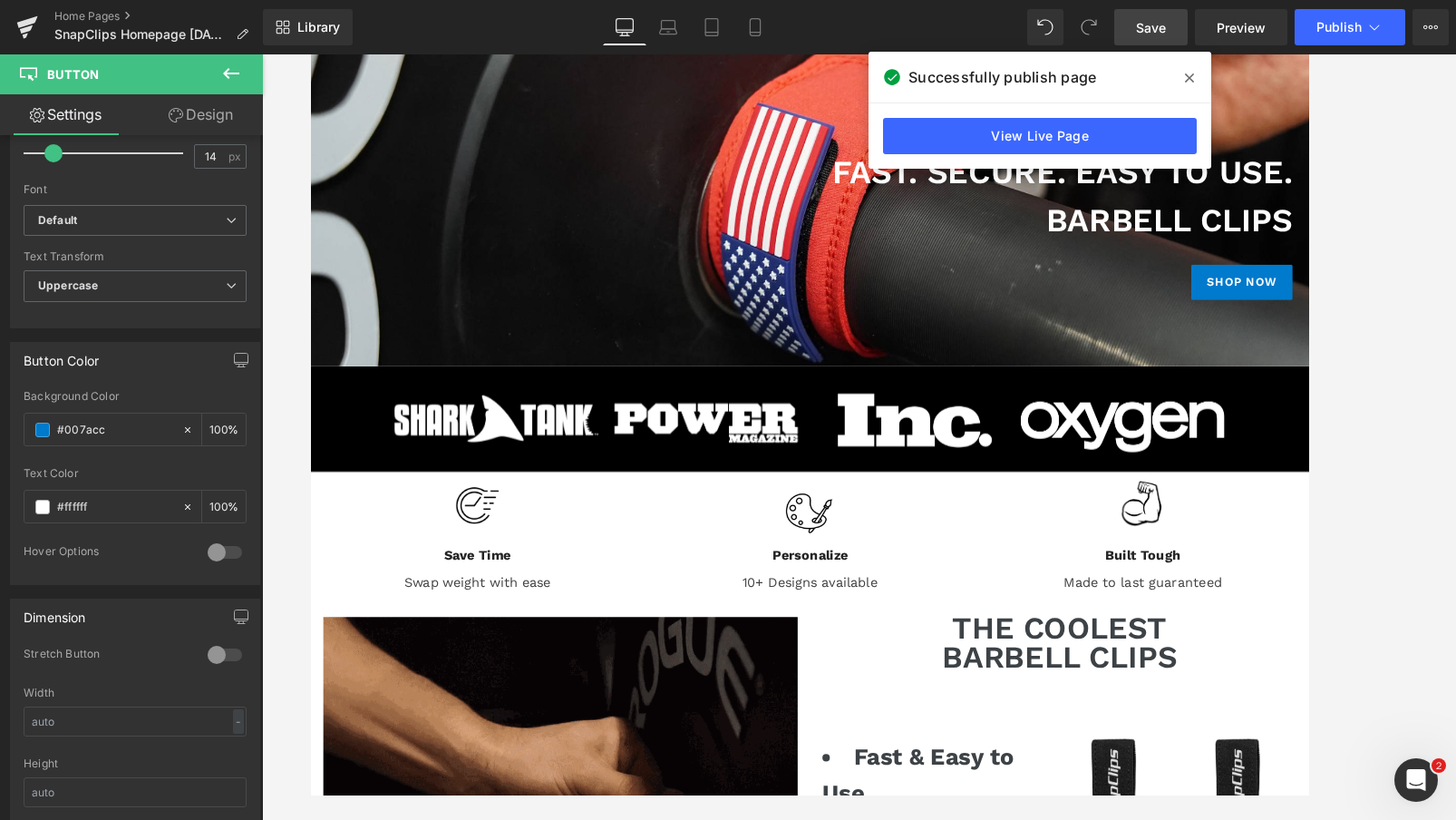 click on "Save" at bounding box center [1150, 27] 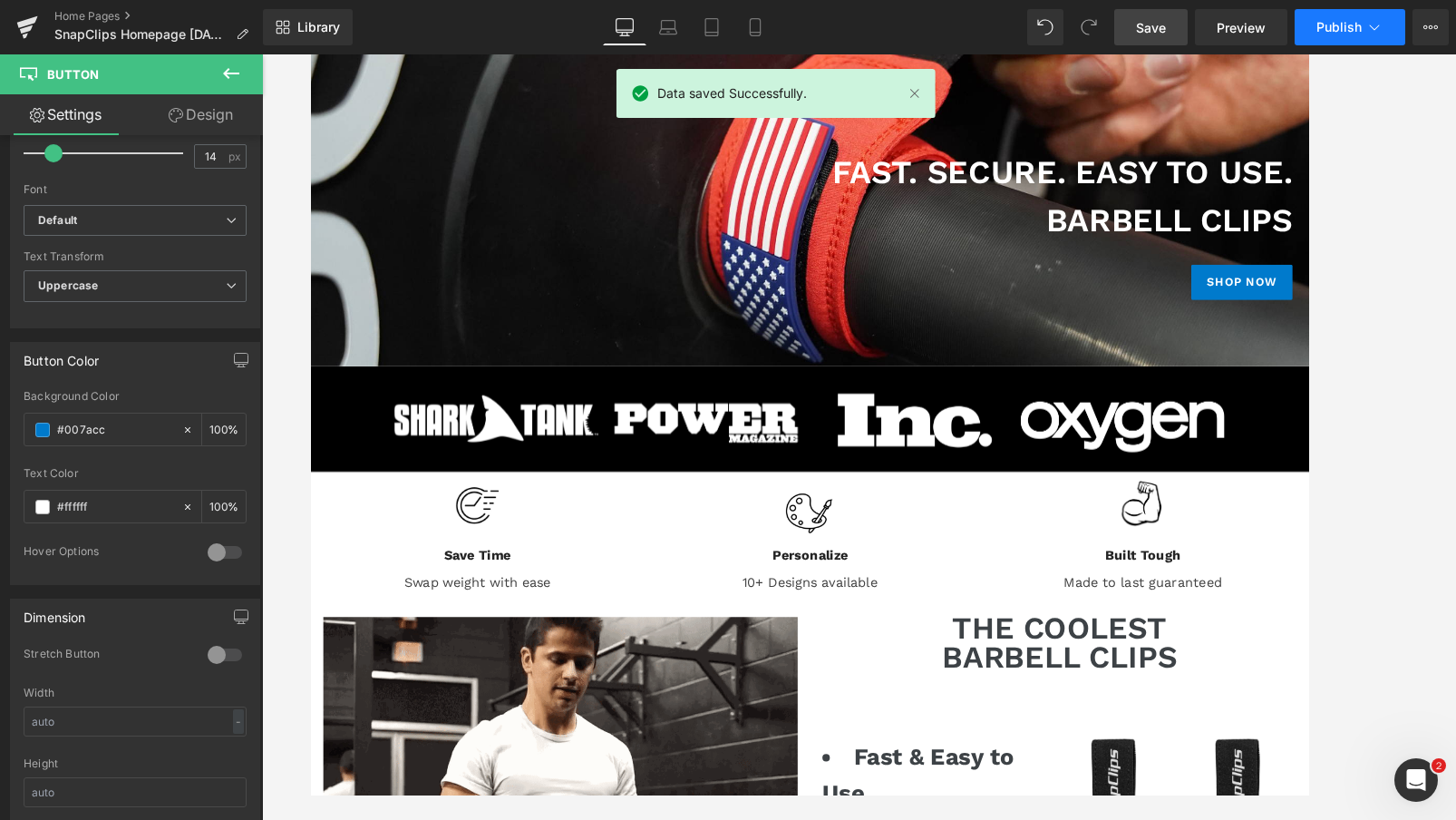 click on "Publish" at bounding box center [1339, 27] 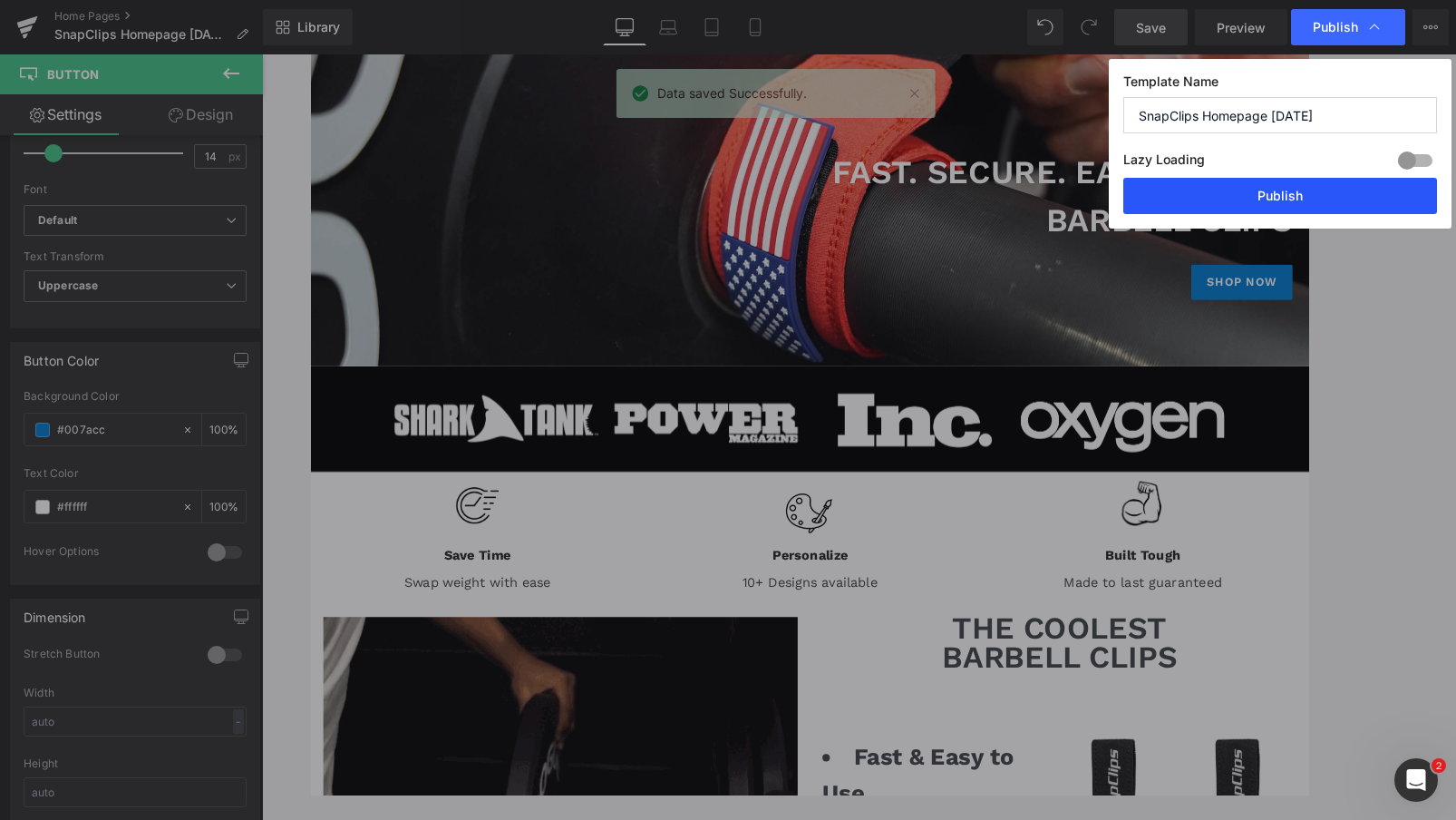 click on "Publish" at bounding box center (1280, 196) 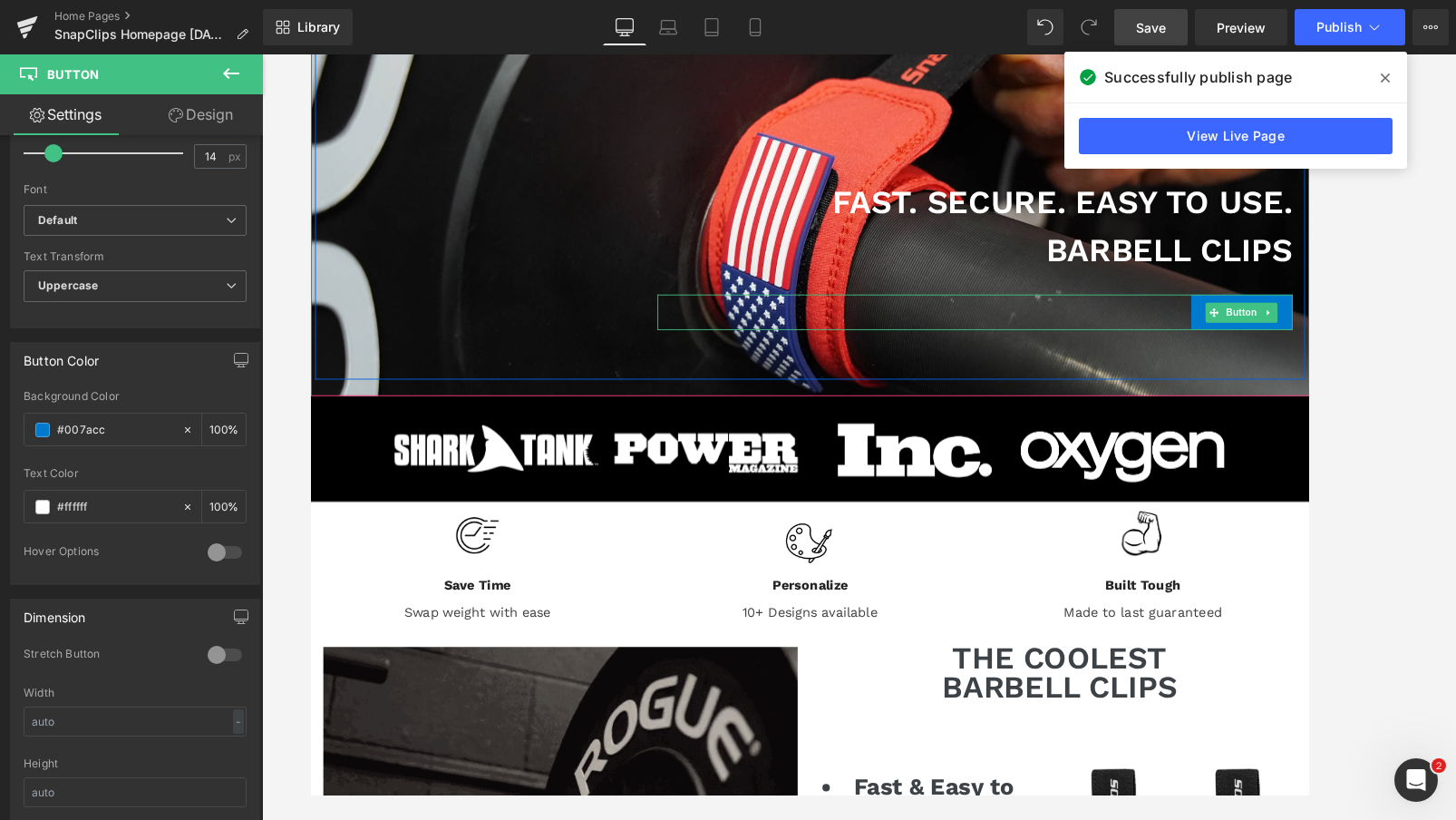 scroll, scrollTop: 46, scrollLeft: 0, axis: vertical 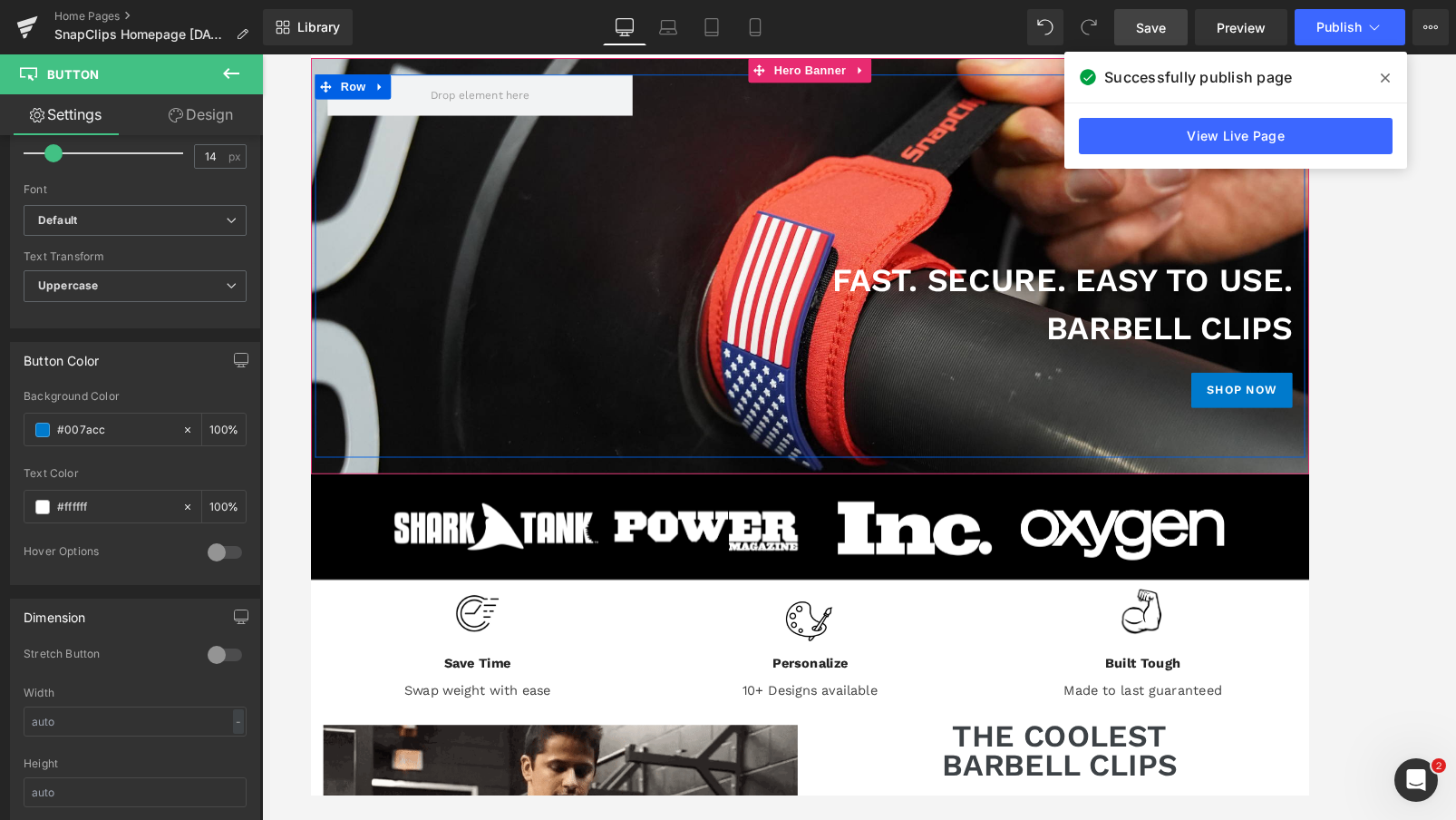 click on "FAST. SECURE. EASY TO USE." at bounding box center [1136, 301] 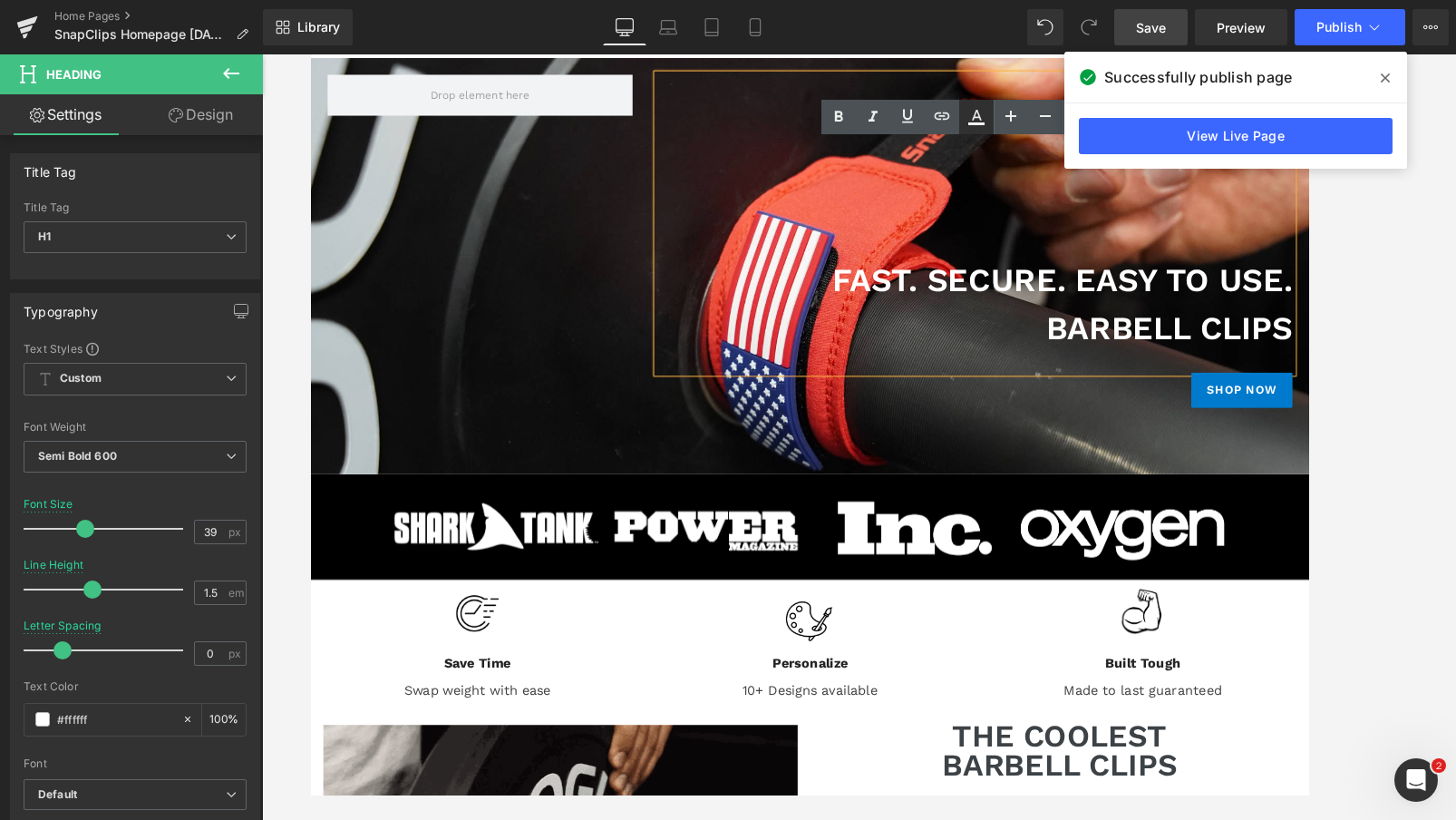 click 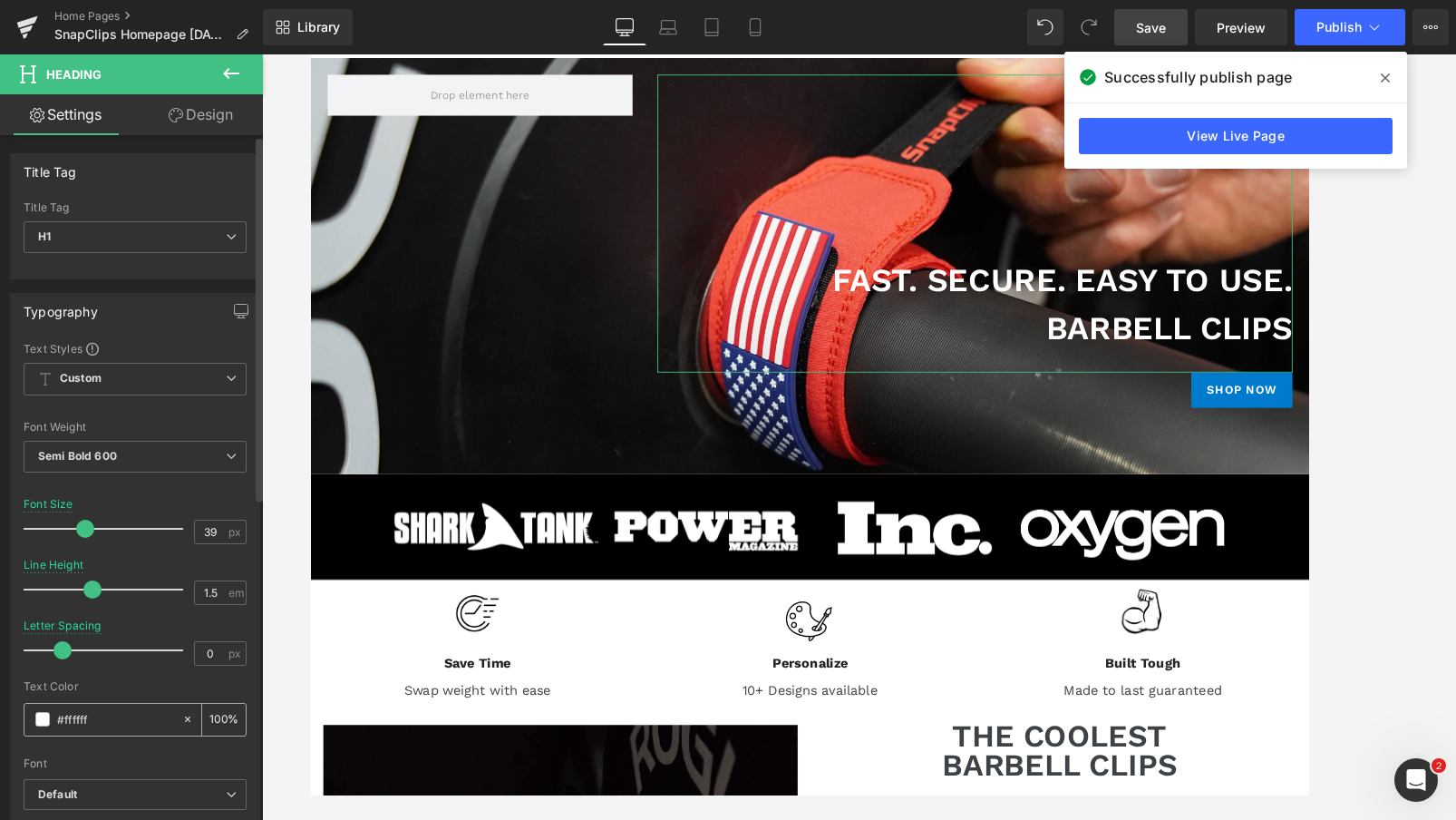 click on "#ffffff" at bounding box center [115, 719] 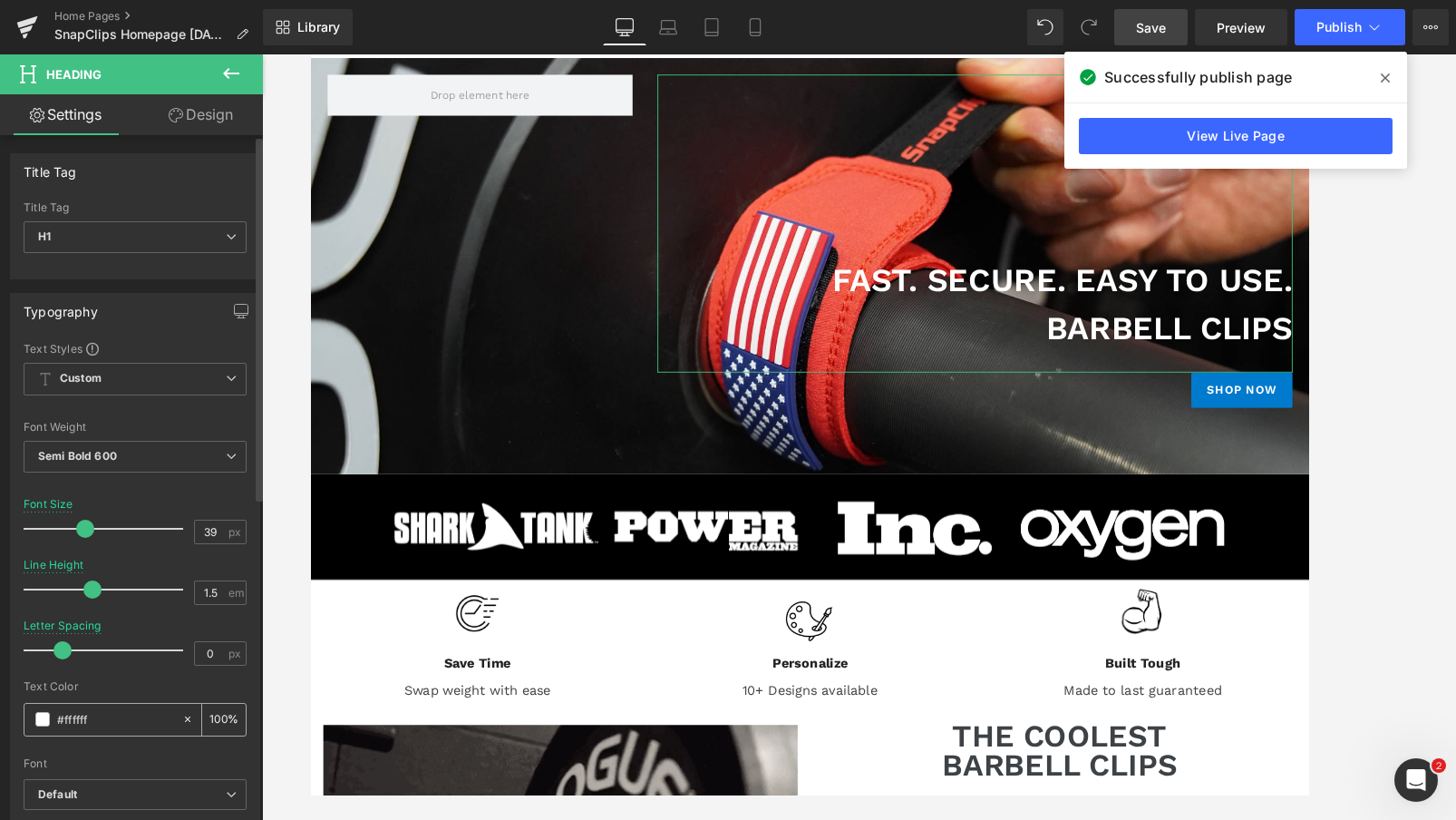 click on "#ffffff" at bounding box center (115, 719) 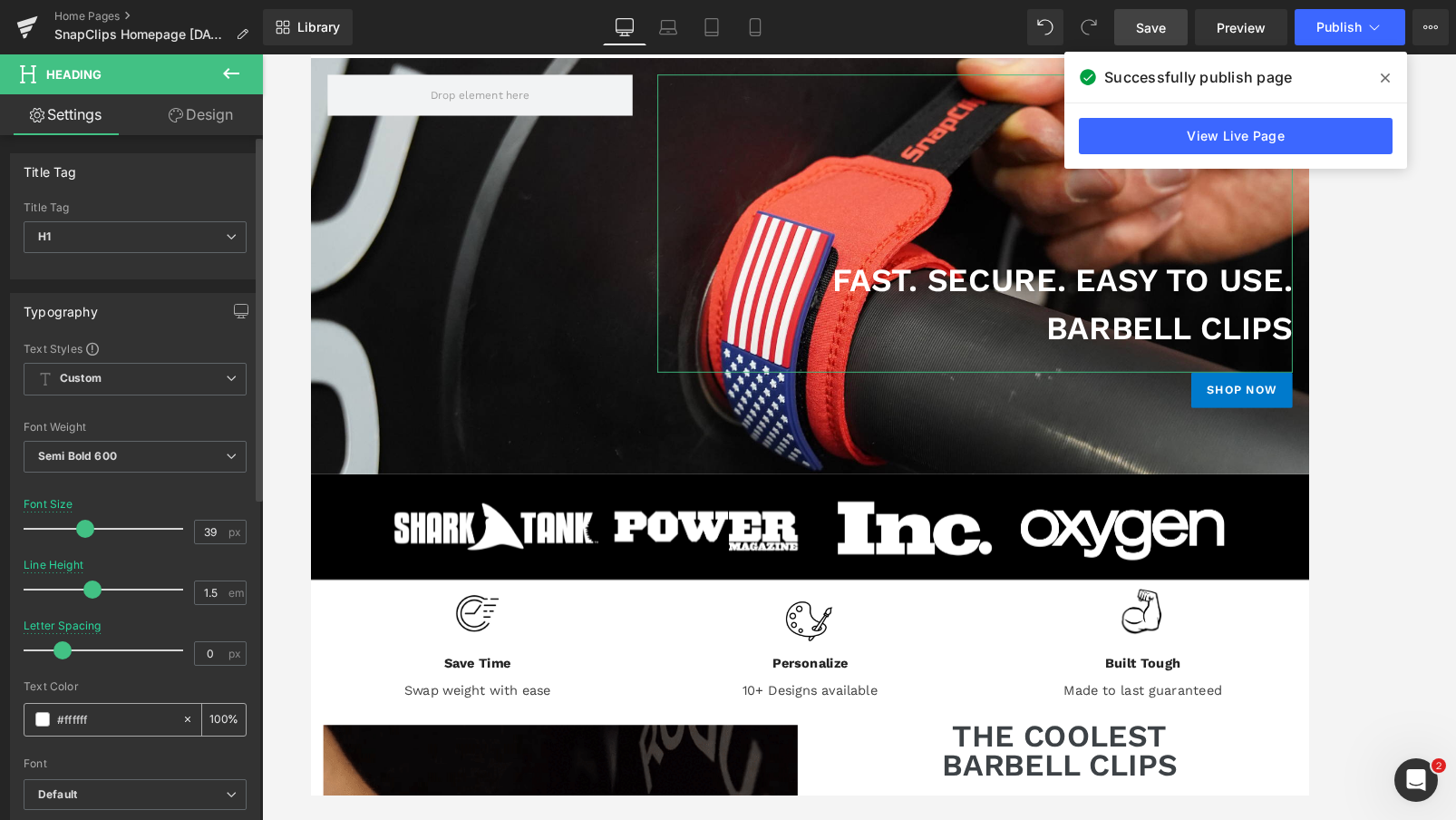 click on "#ffffff" at bounding box center (115, 719) 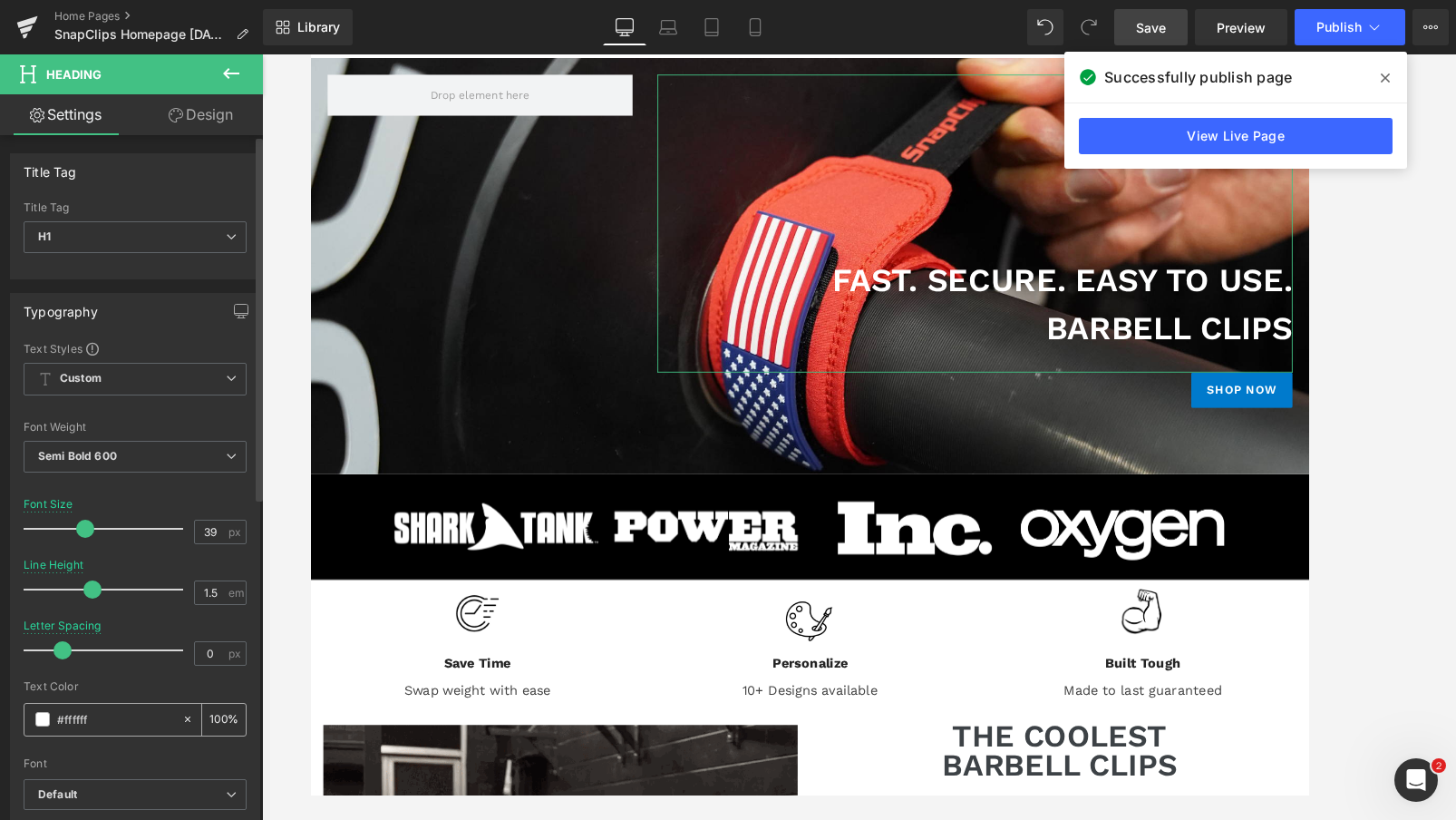 paste on "FFFFFF" 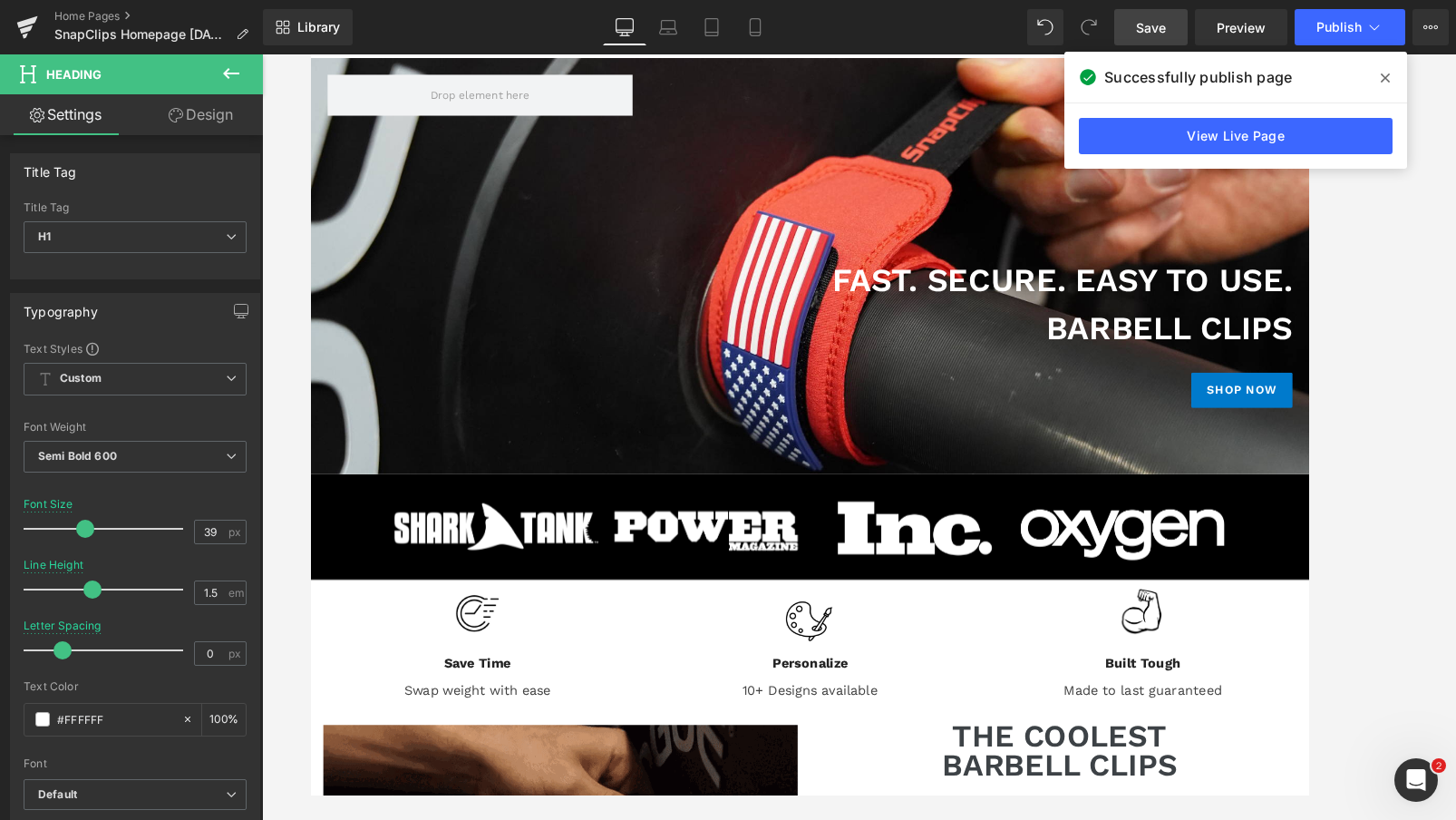 type on "#ffffff" 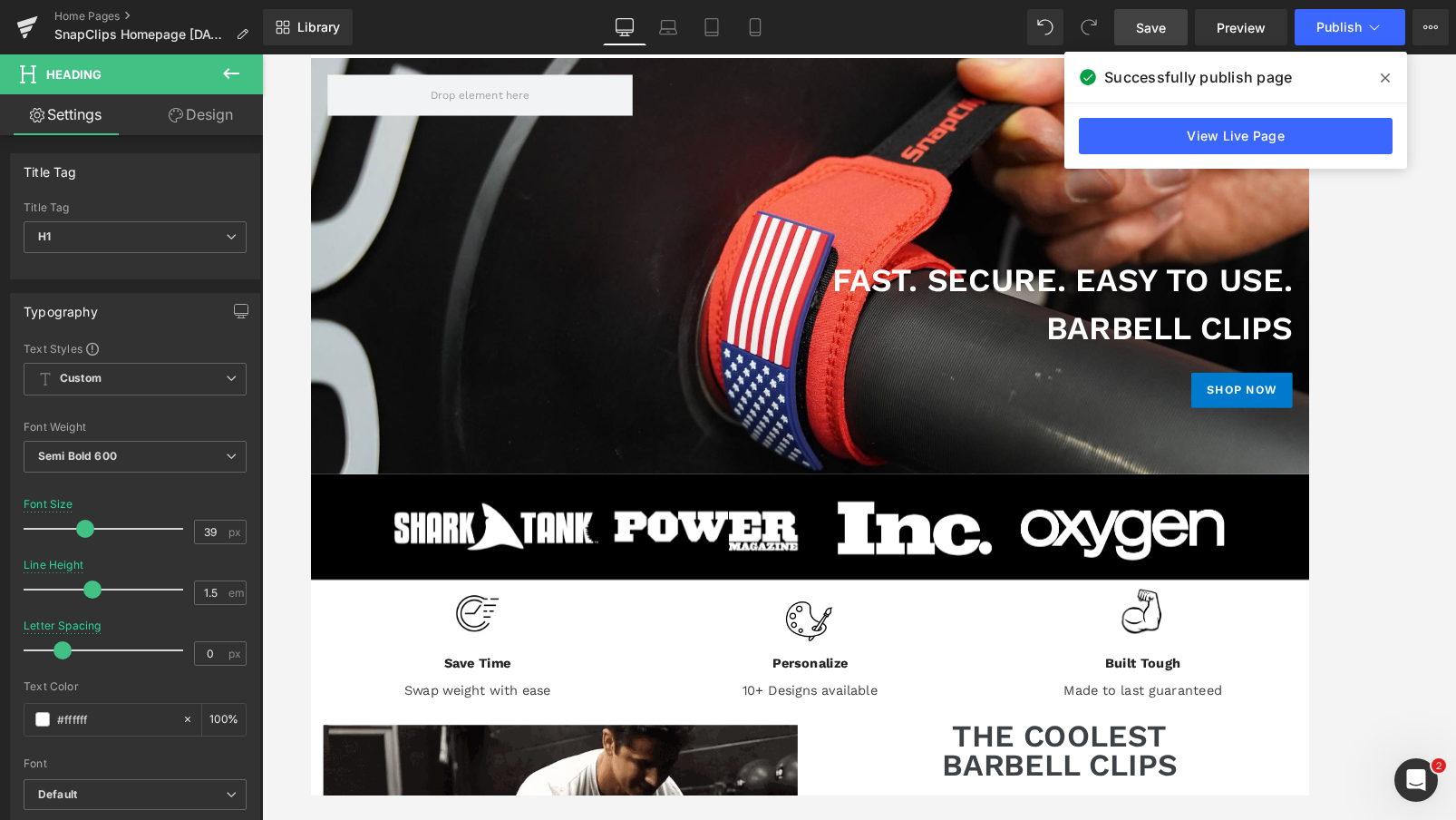 click on "Save" at bounding box center [1150, 27] 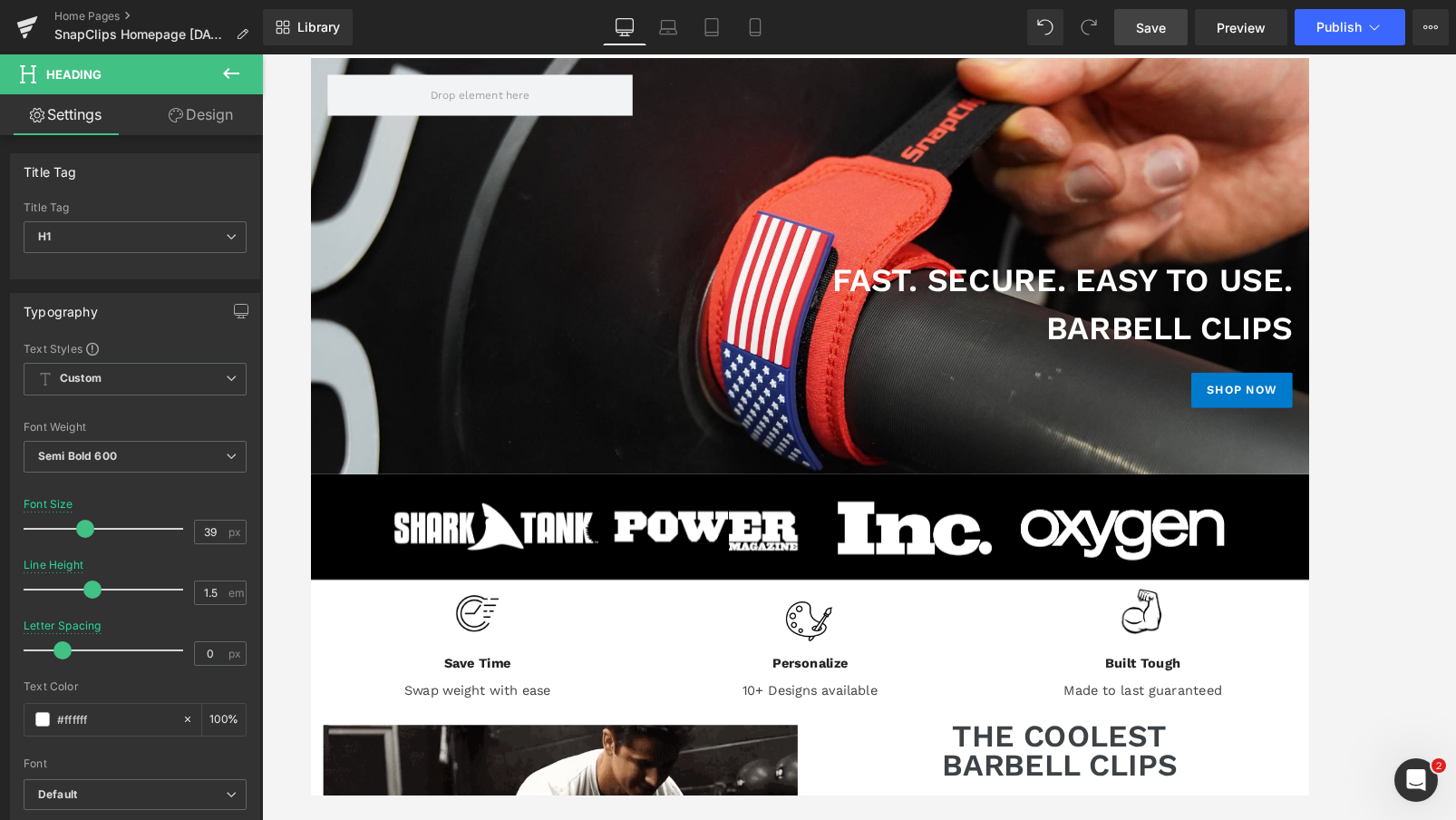 click on "Save" at bounding box center [1150, 27] 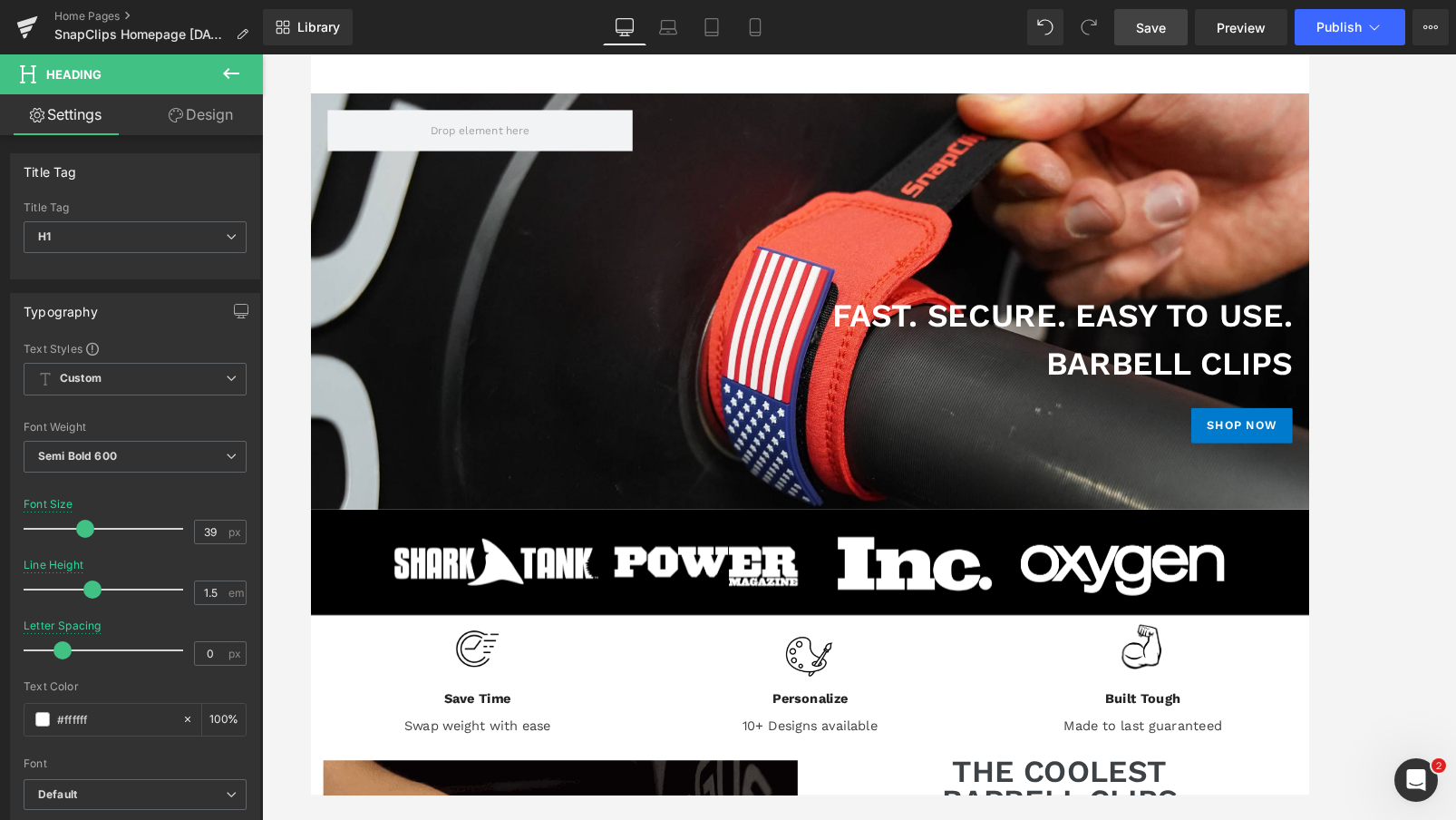 scroll, scrollTop: 0, scrollLeft: 0, axis: both 